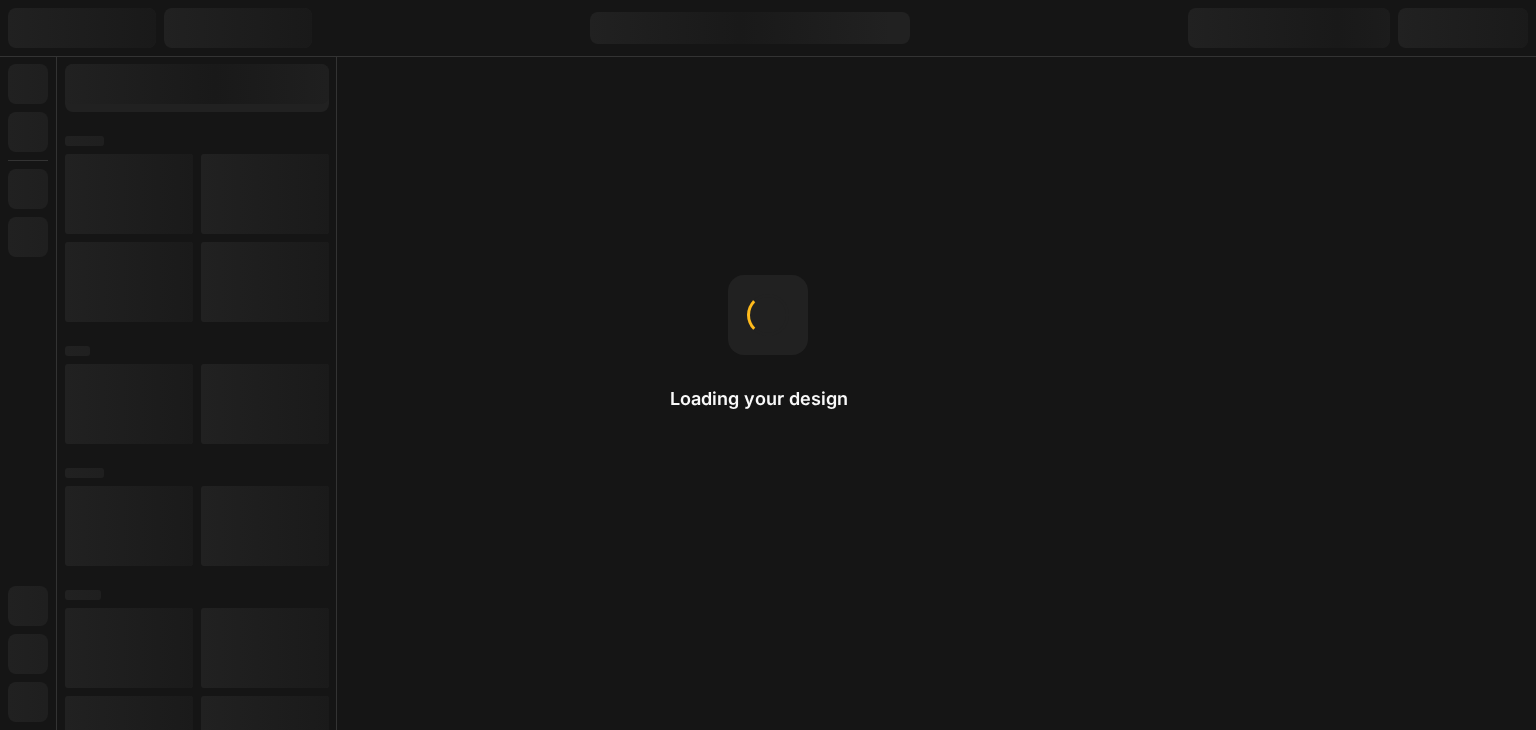 scroll, scrollTop: 0, scrollLeft: 0, axis: both 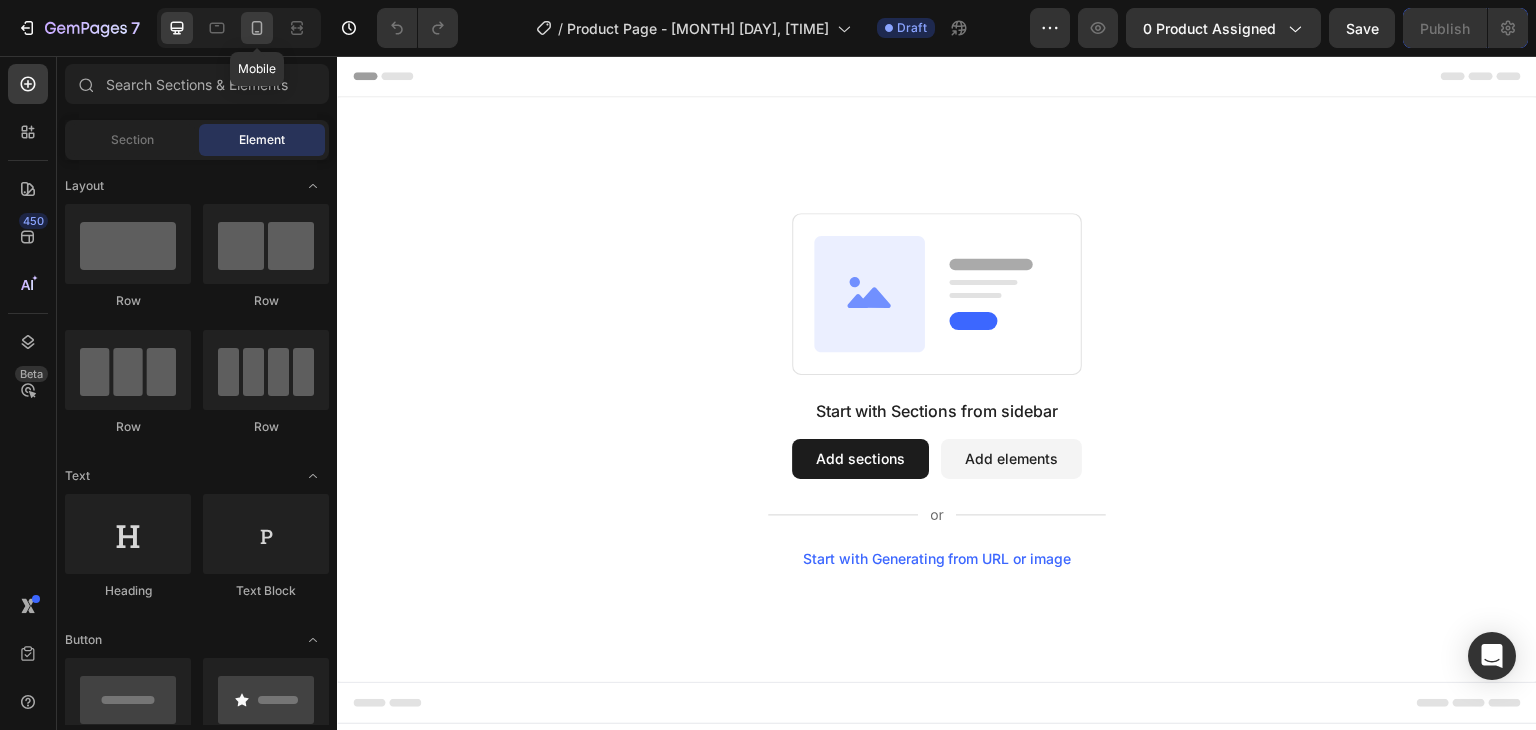 click 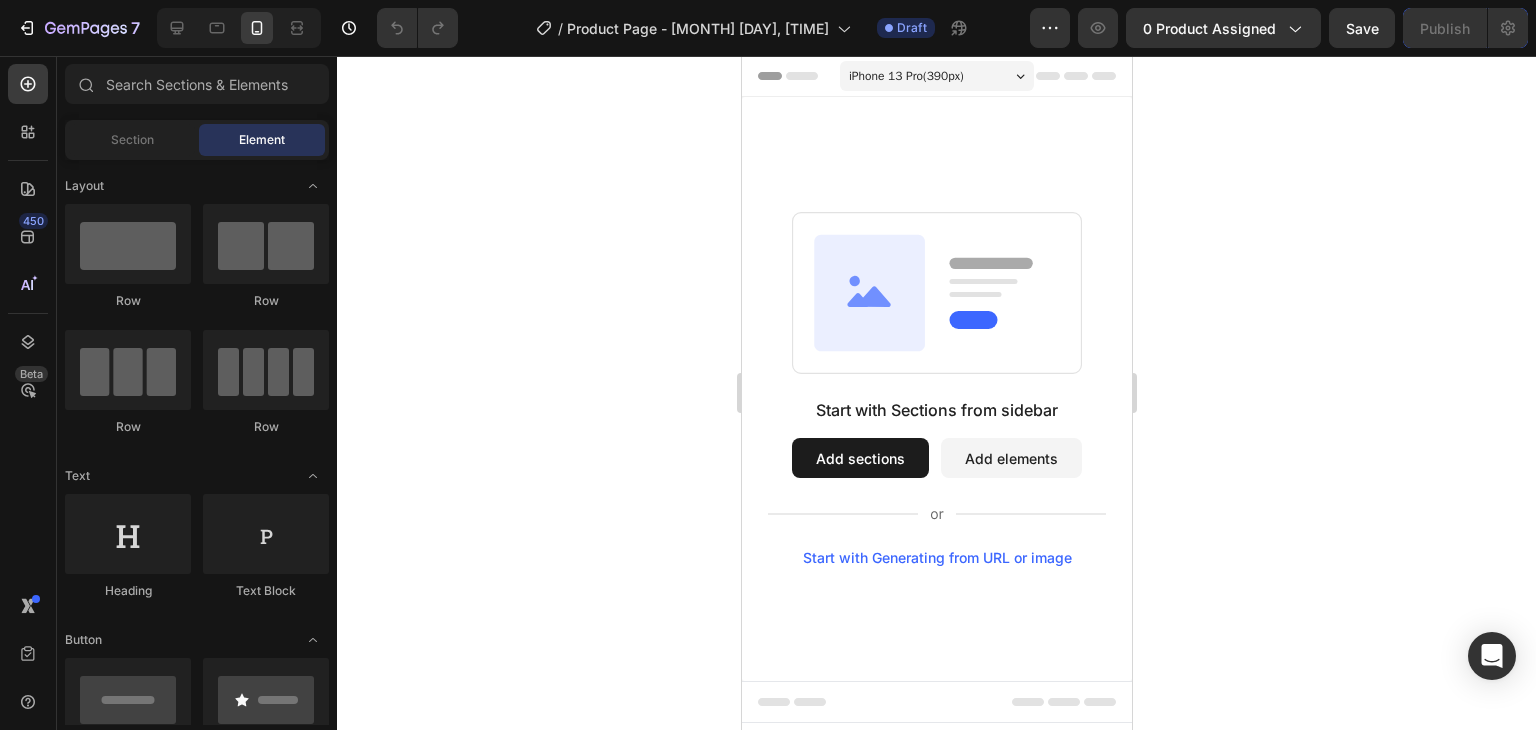 click on "Add sections" at bounding box center (859, 458) 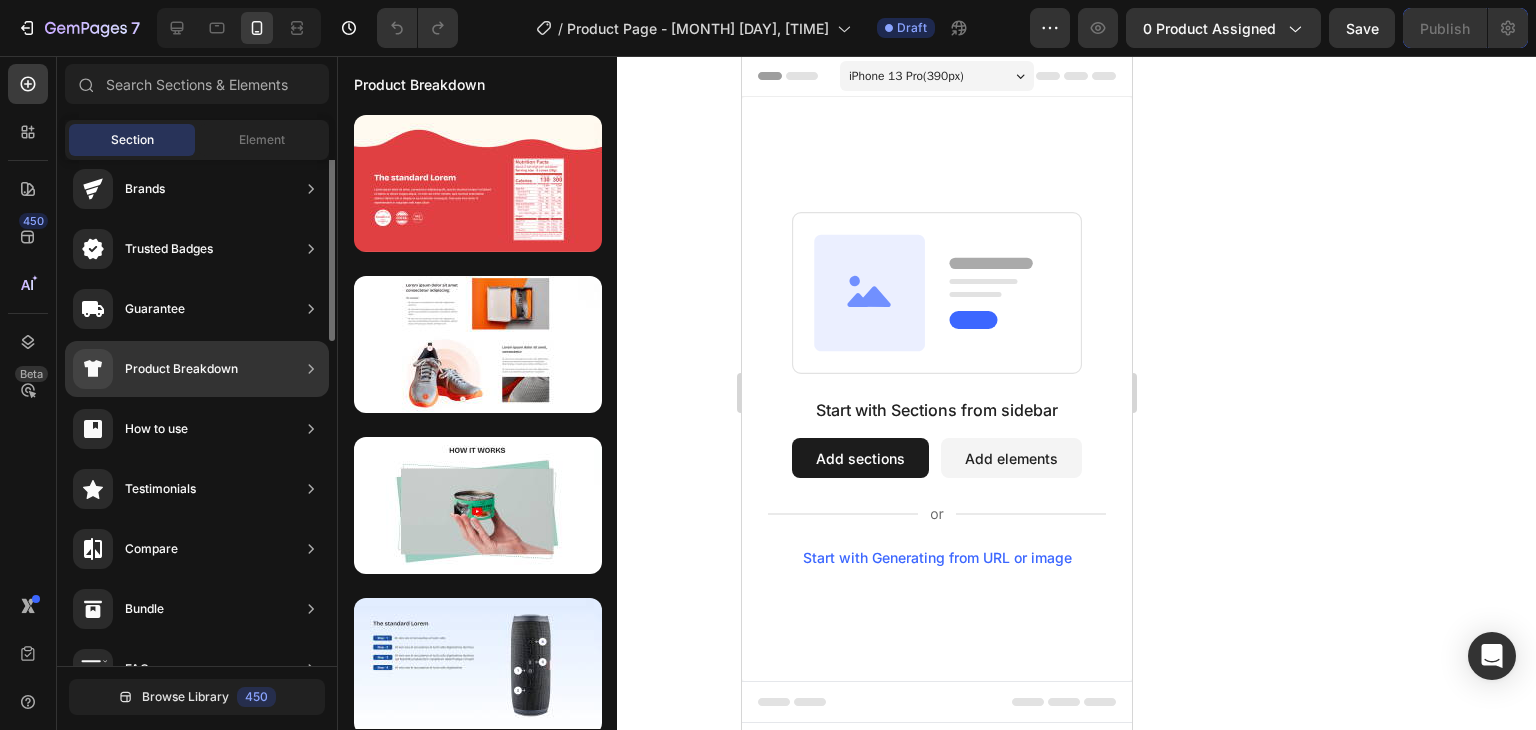 scroll, scrollTop: 0, scrollLeft: 0, axis: both 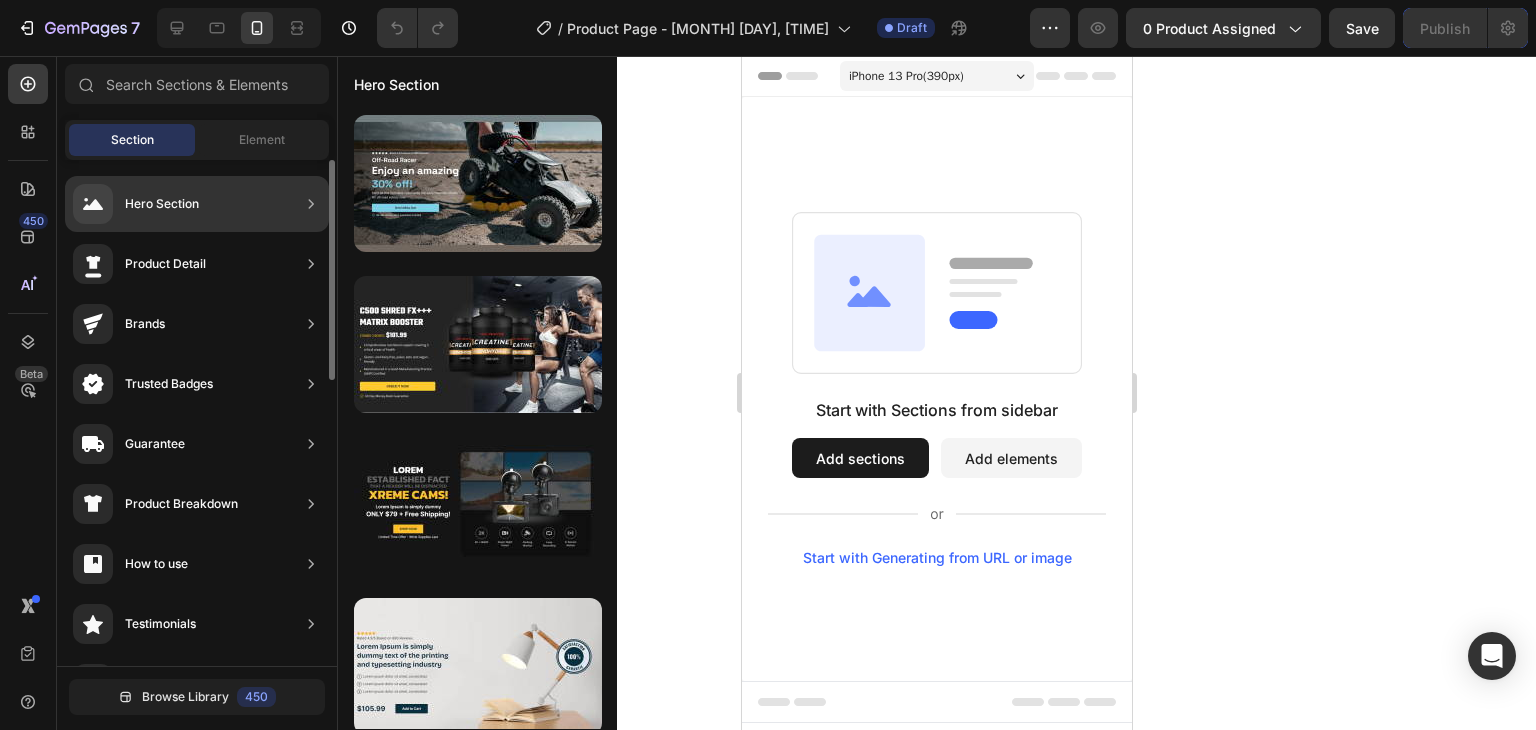 click on "Hero Section" 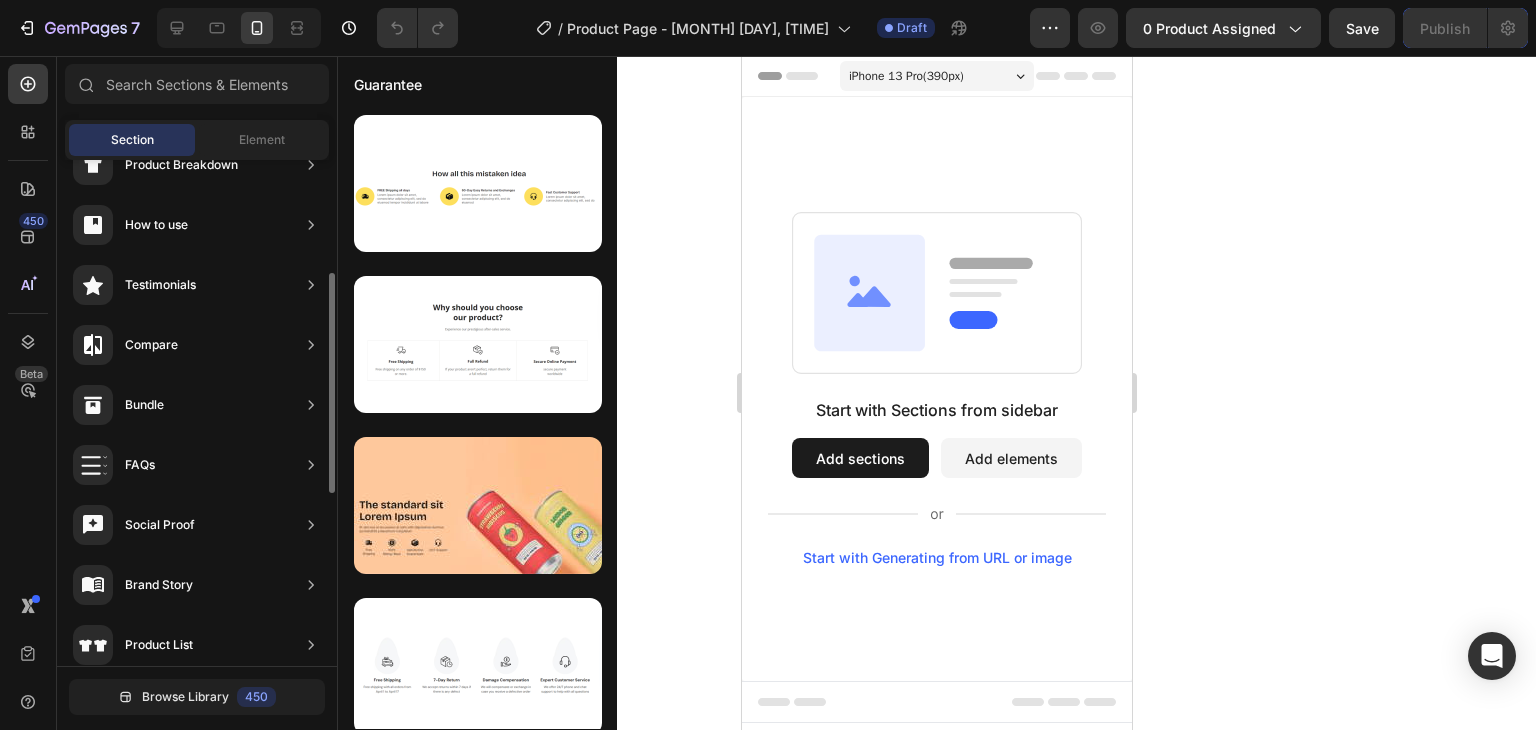 scroll, scrollTop: 347, scrollLeft: 0, axis: vertical 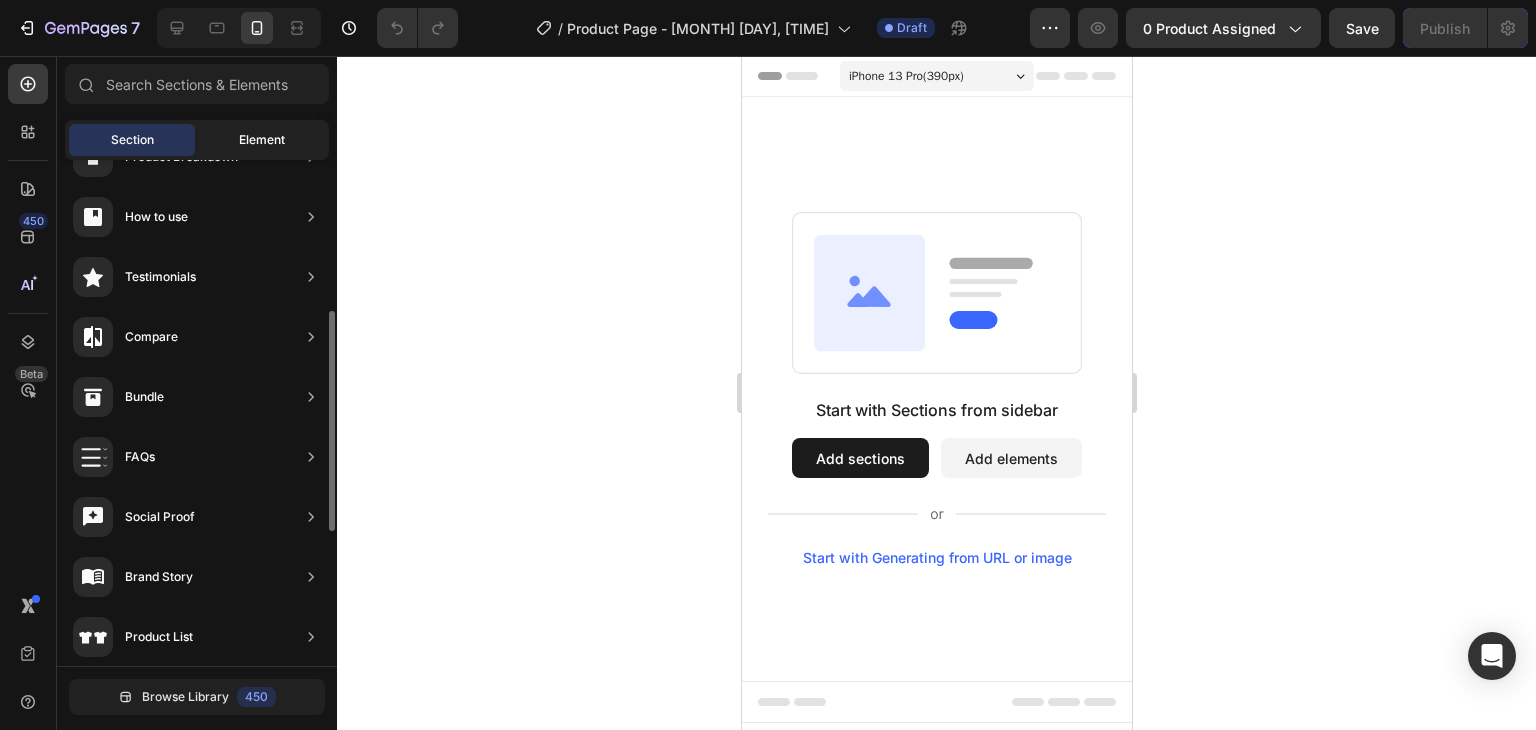 click on "Element" at bounding box center [262, 140] 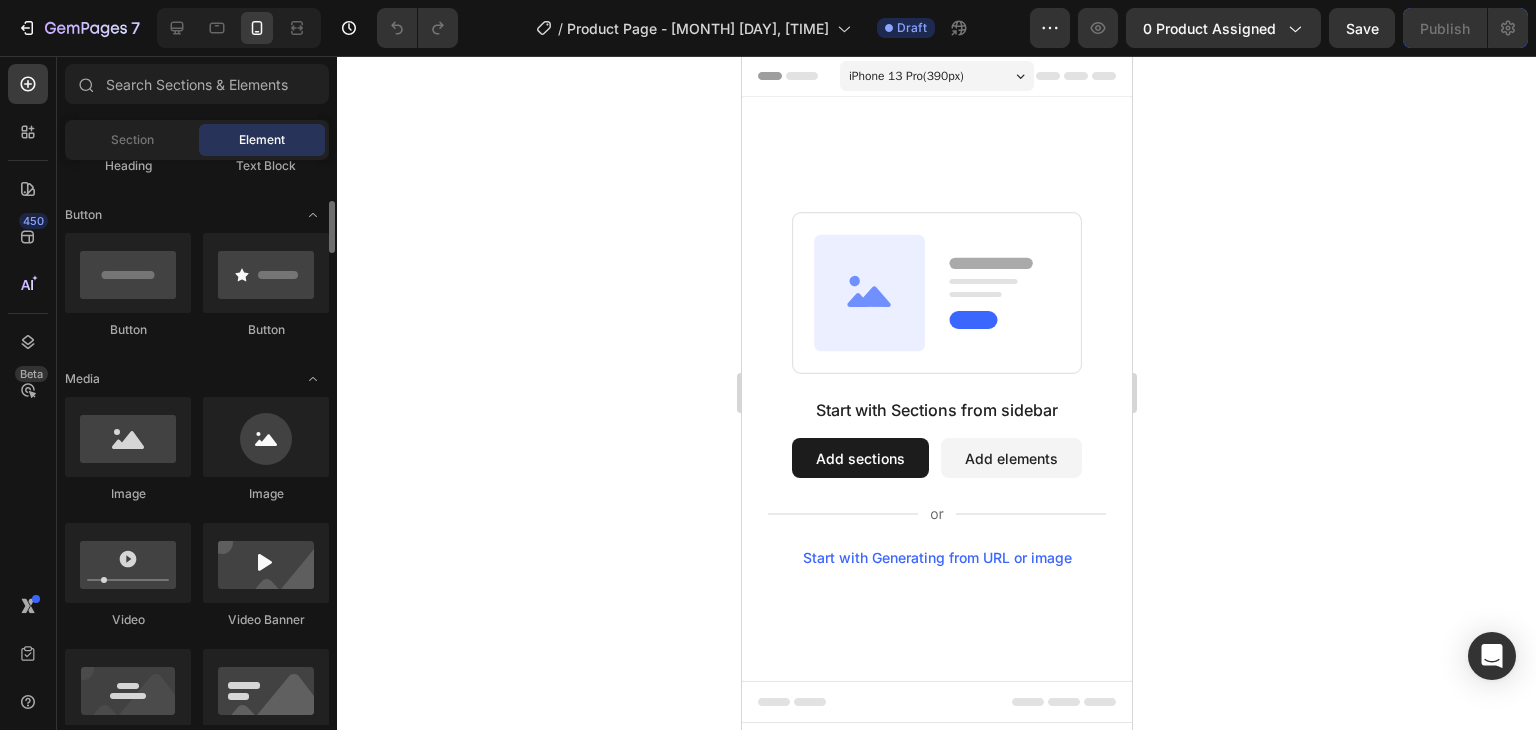 scroll, scrollTop: 428, scrollLeft: 0, axis: vertical 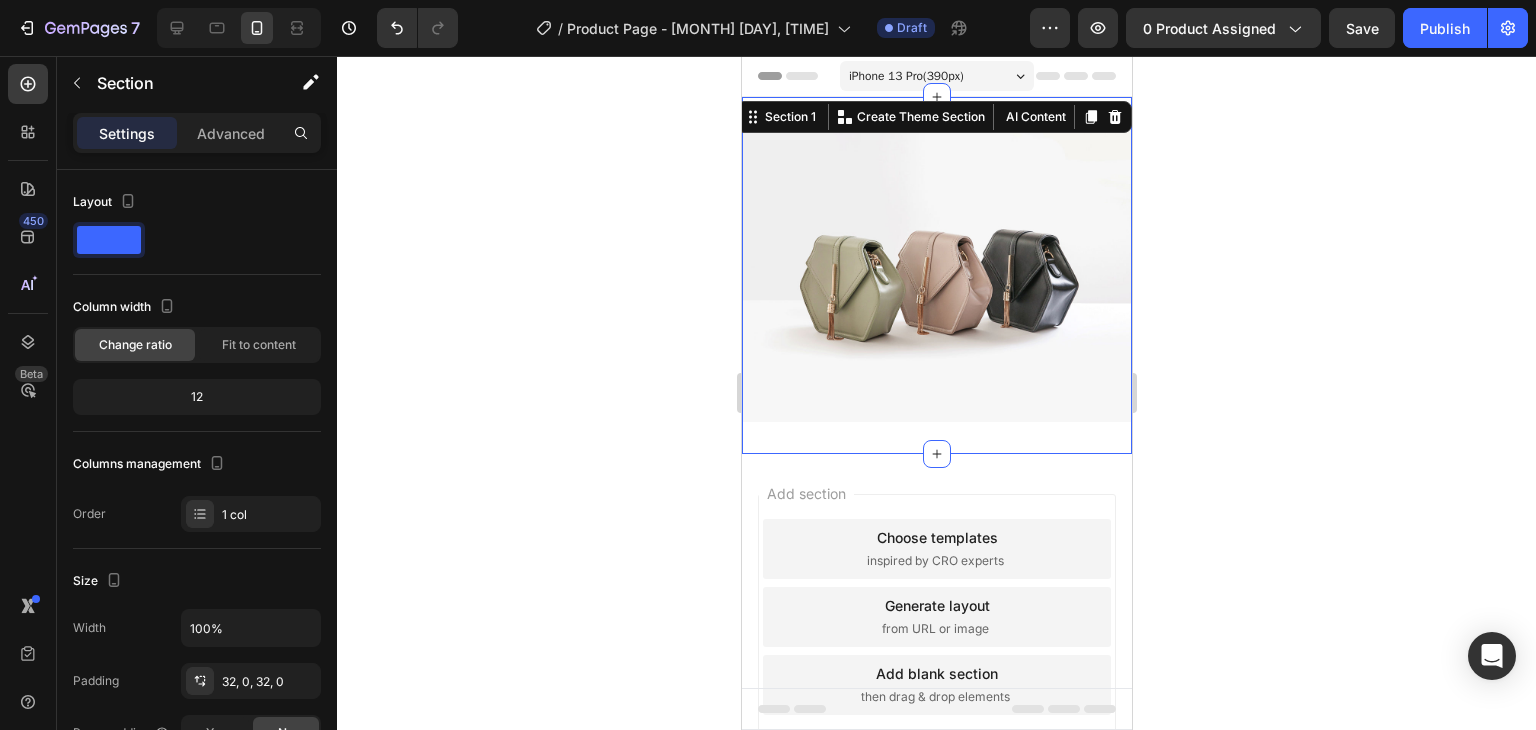 click on "Image Section 1   You can create reusable sections Create Theme Section AI Content Write with GemAI What would you like to describe here? Tone and Voice Persuasive Product Getting products... Show more Generate" at bounding box center (936, 275) 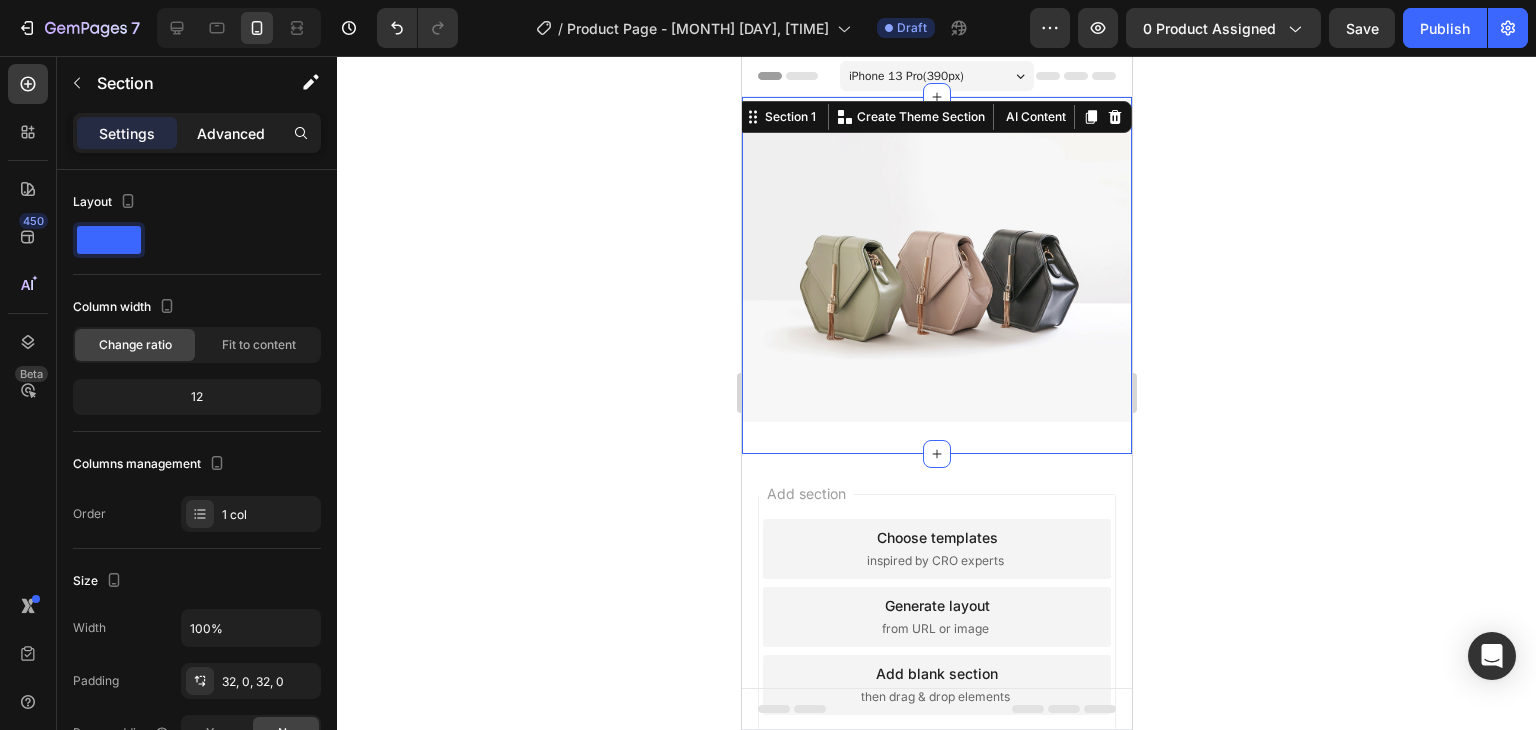 click on "Advanced" at bounding box center [231, 133] 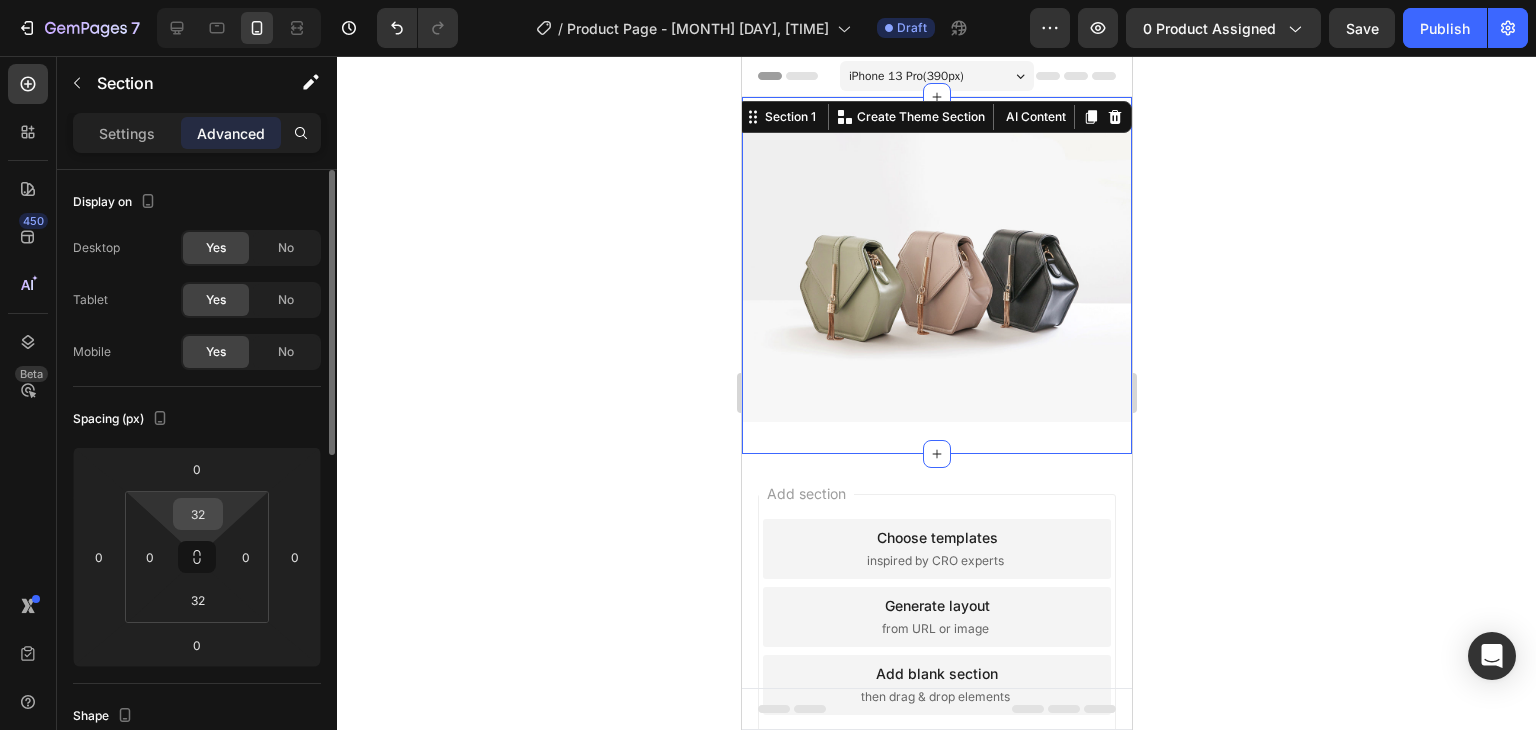 click on "32" at bounding box center (198, 514) 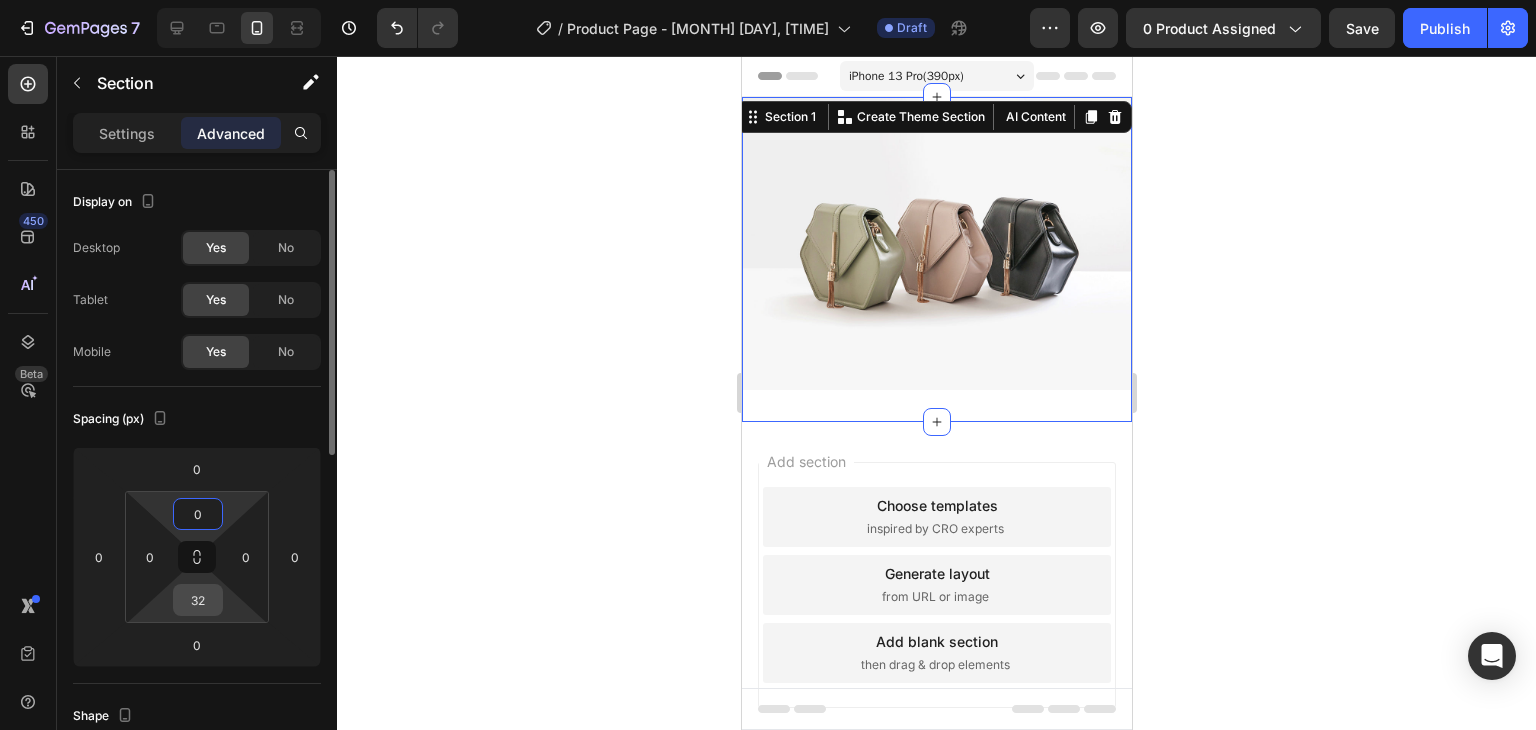 type on "0" 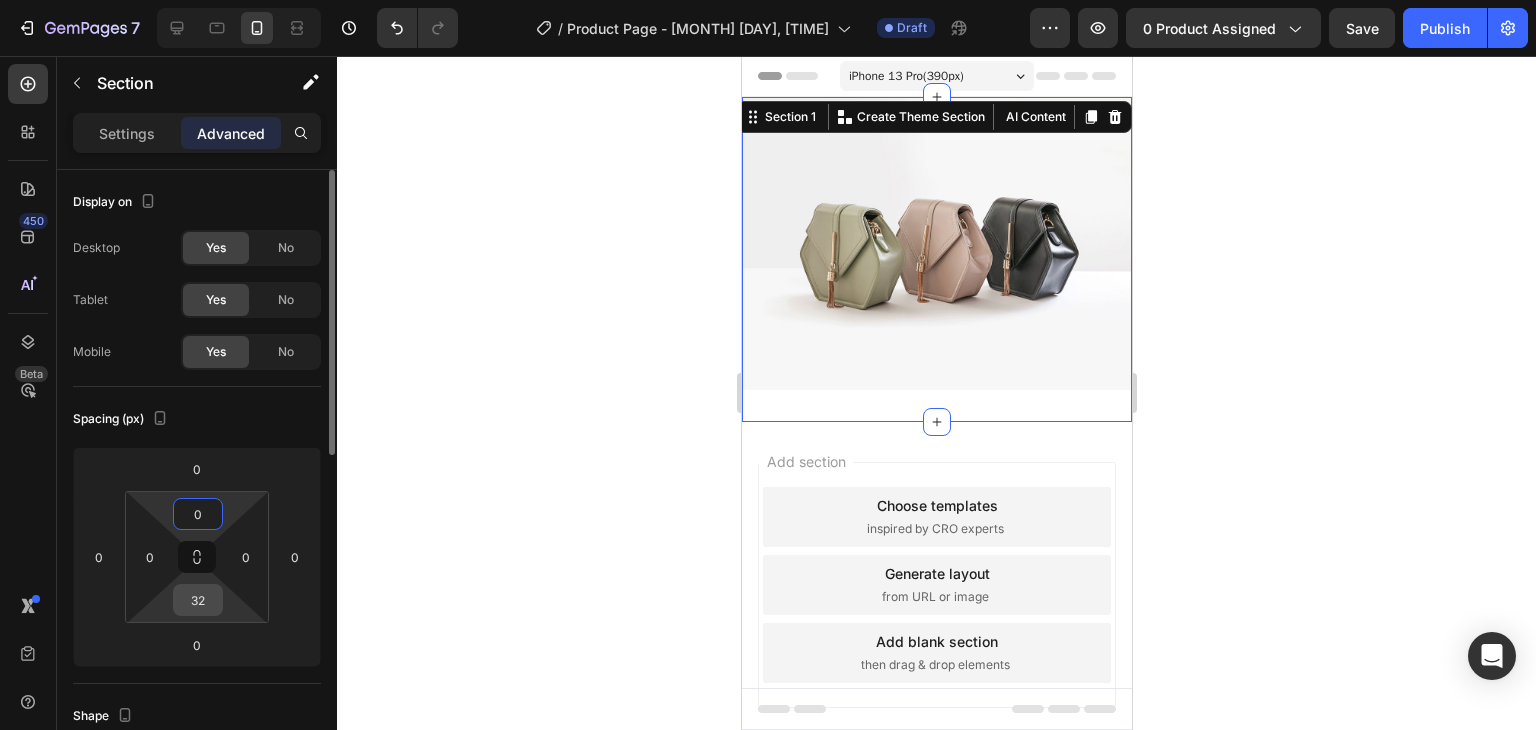 click on "32" at bounding box center [198, 600] 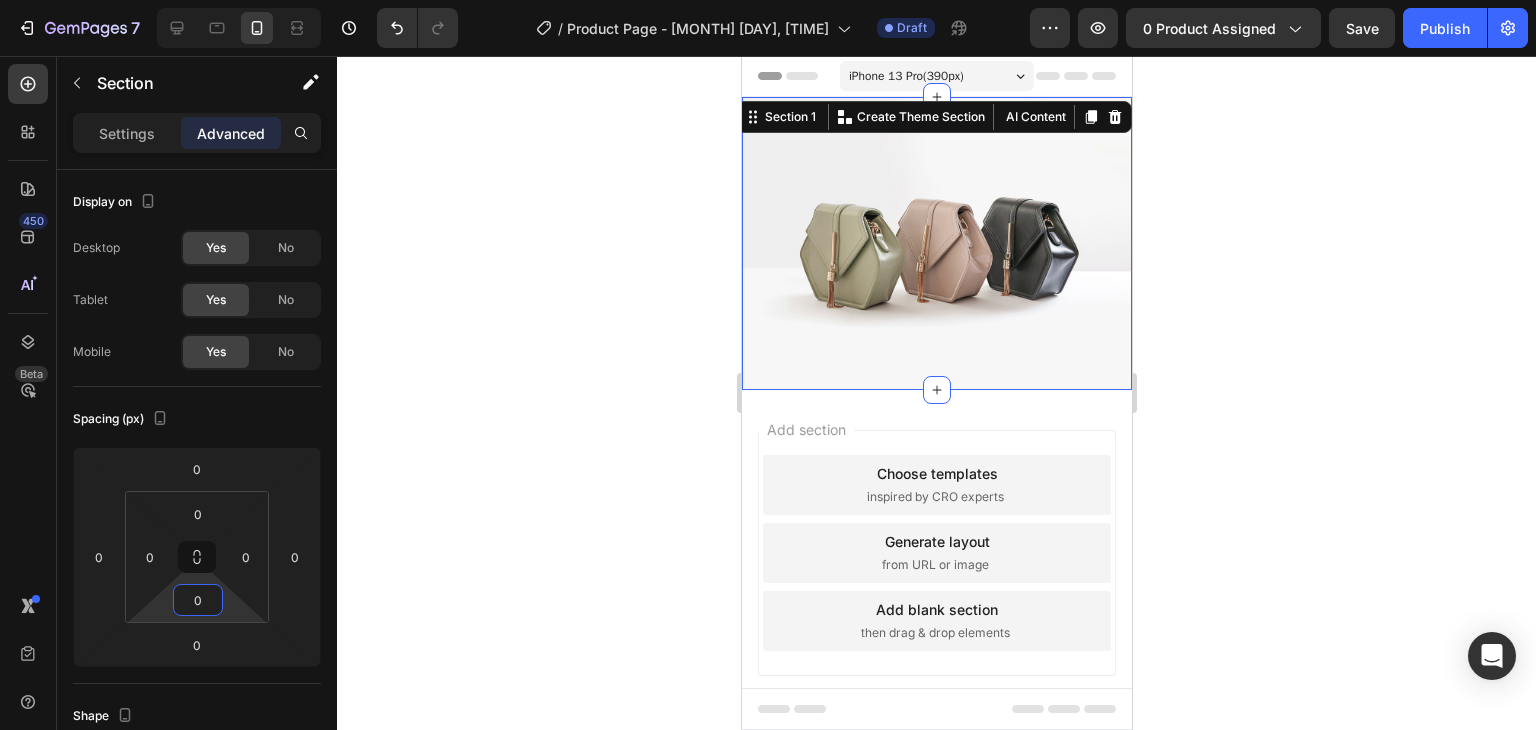 type on "0" 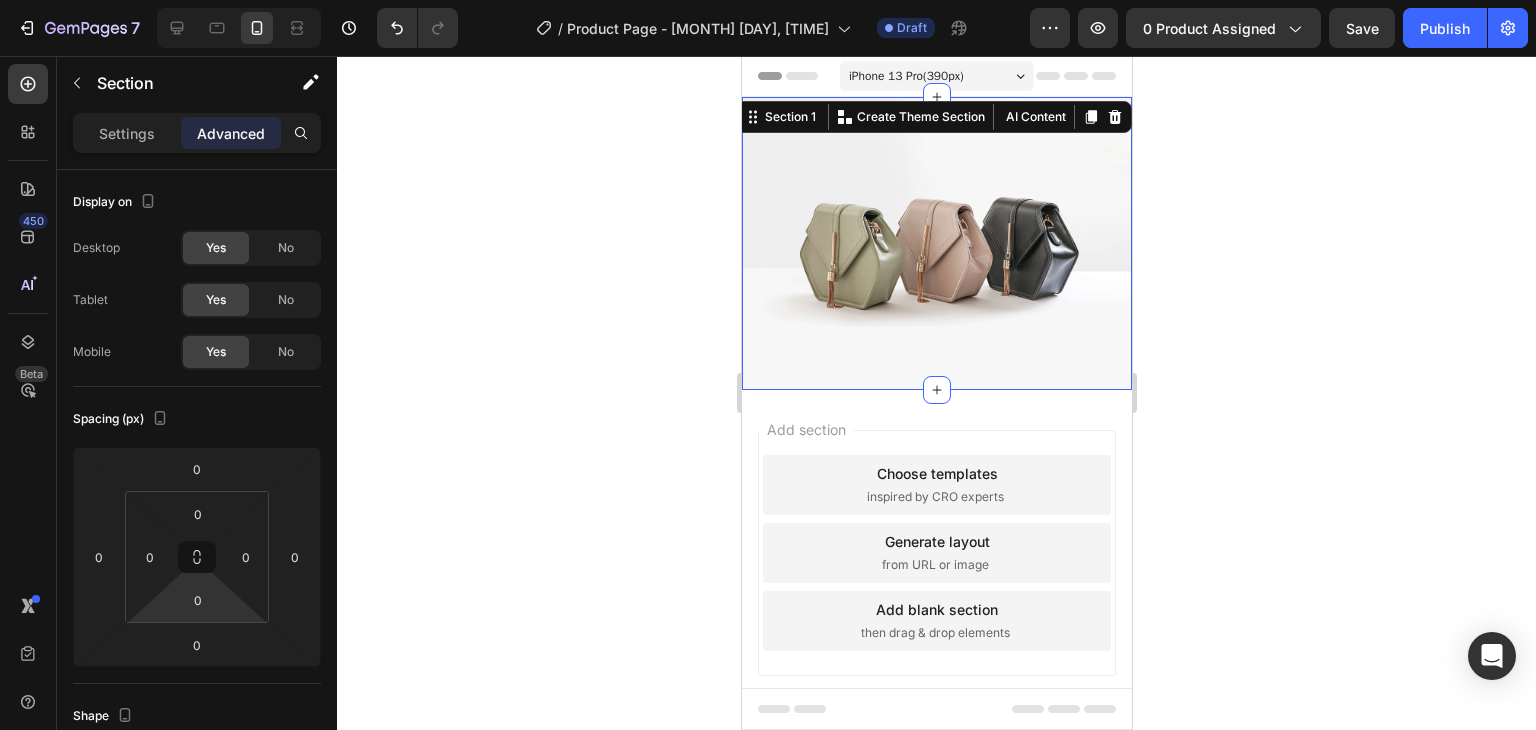 click 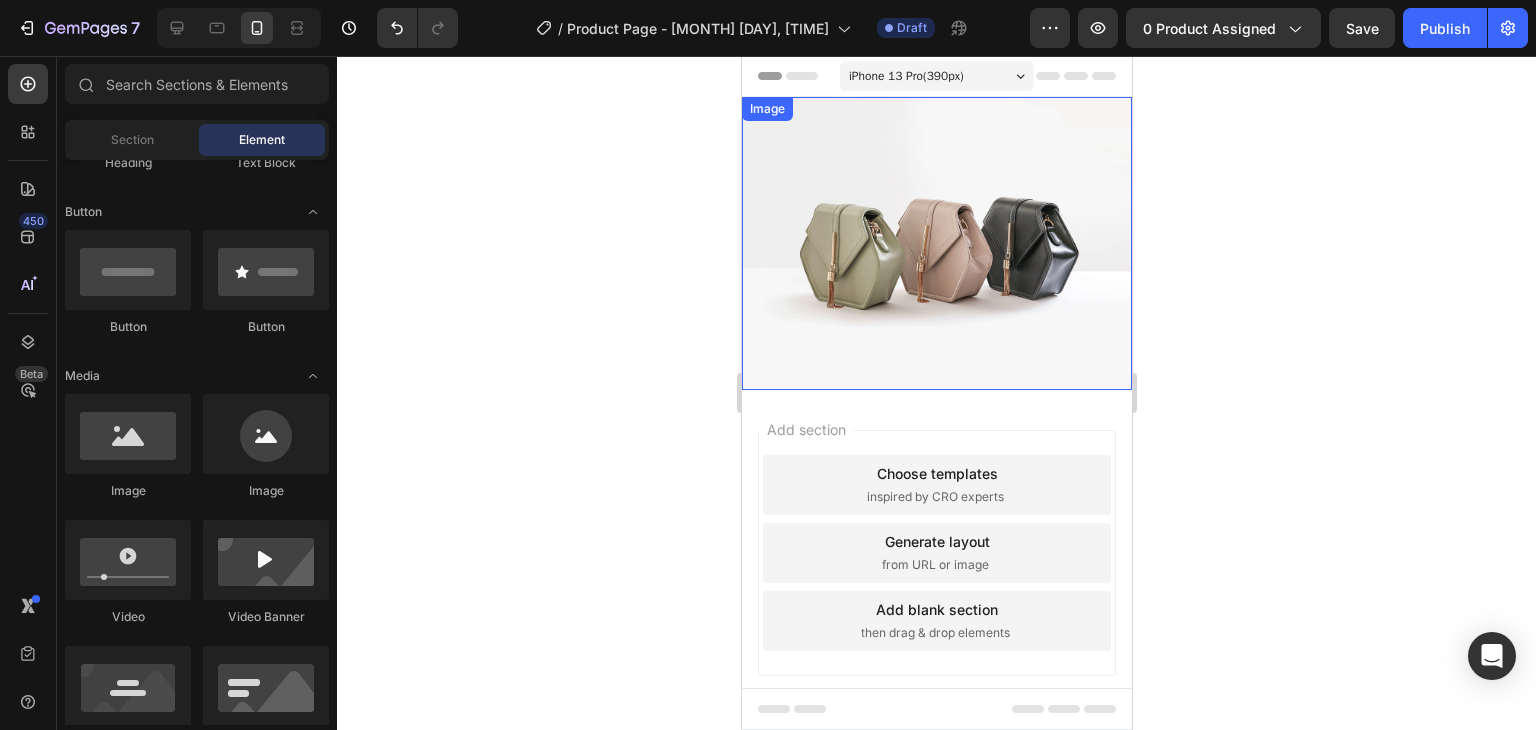 click at bounding box center [936, 243] 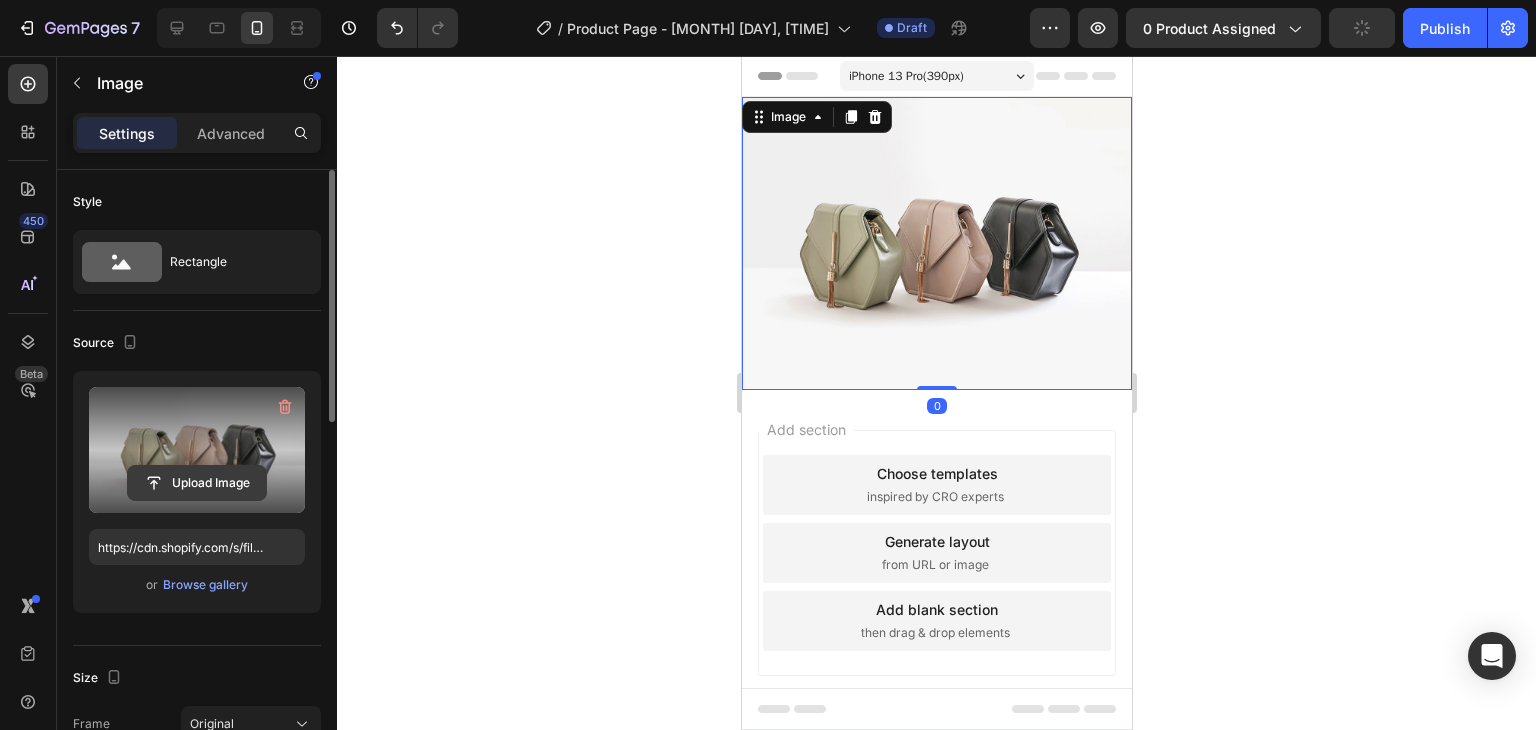 click 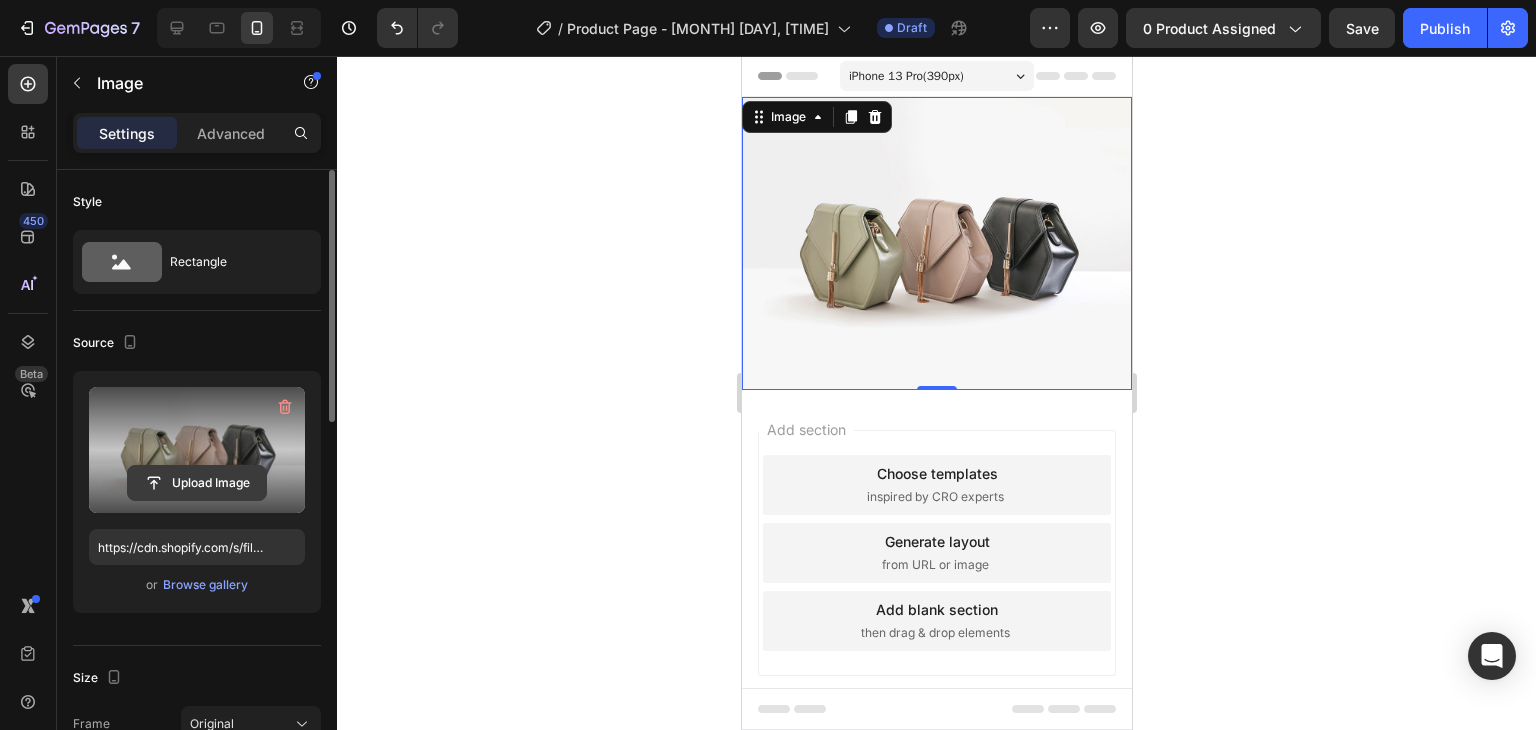click 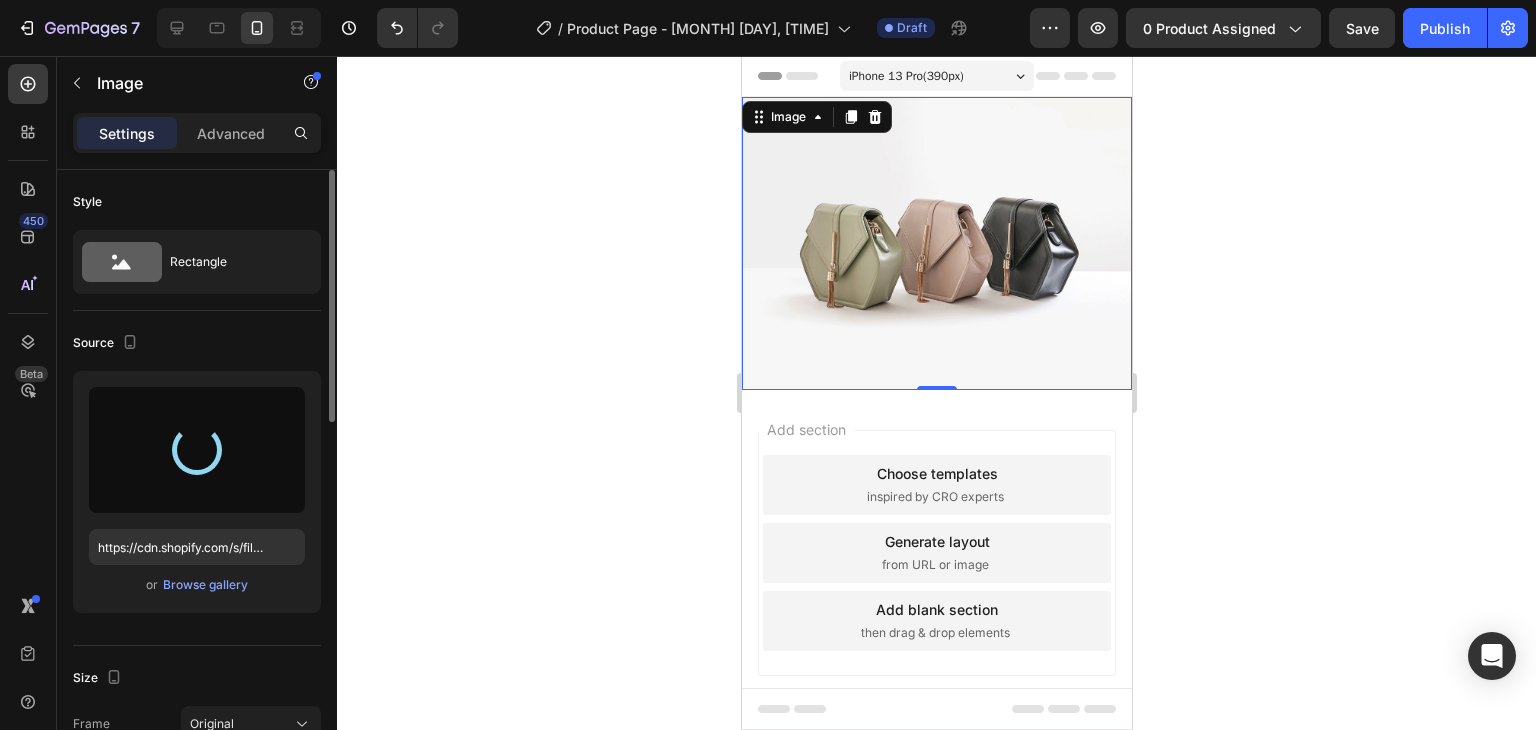 type on "https://cdn.shopify.com/s/files/1/0629/9733/2081/files/[FILENAME].svg" 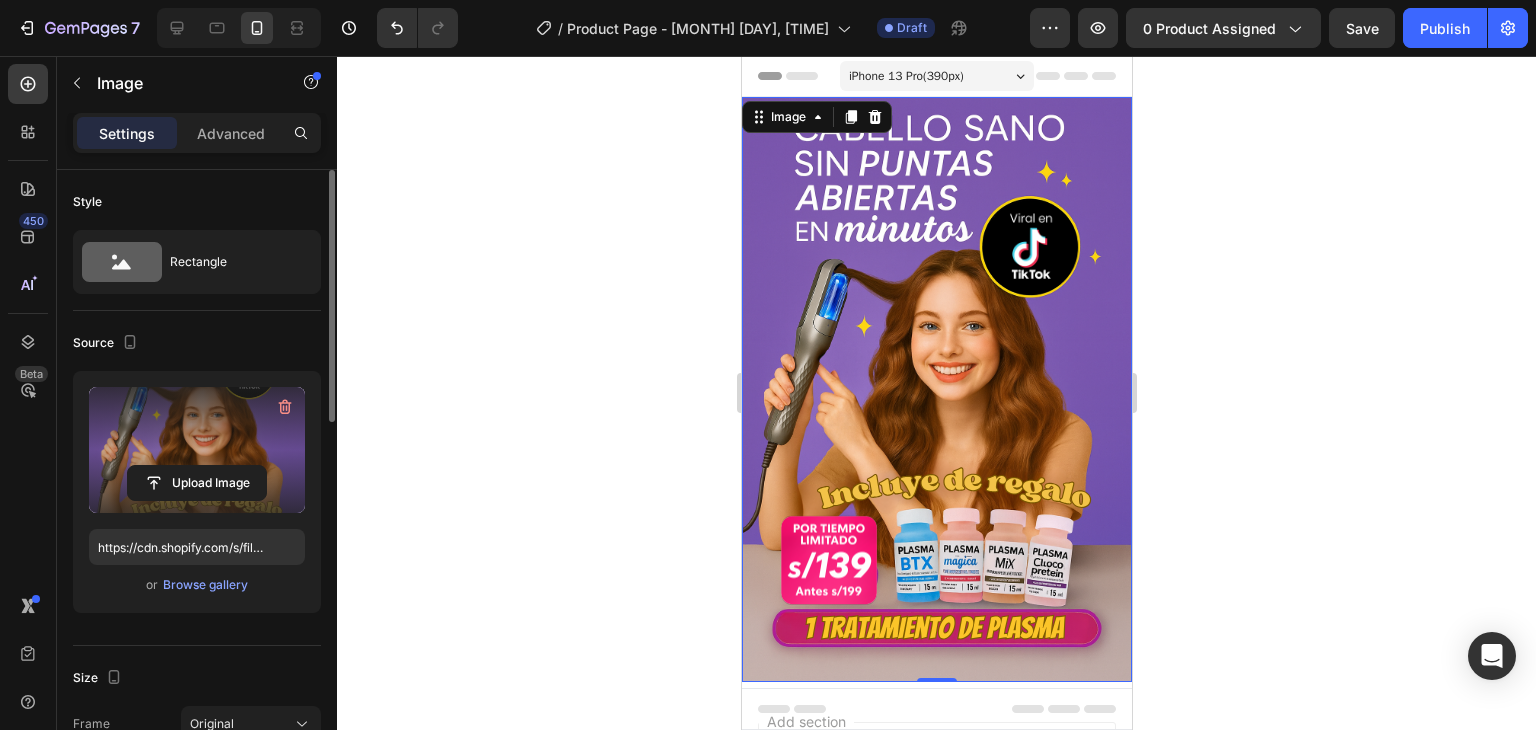 click 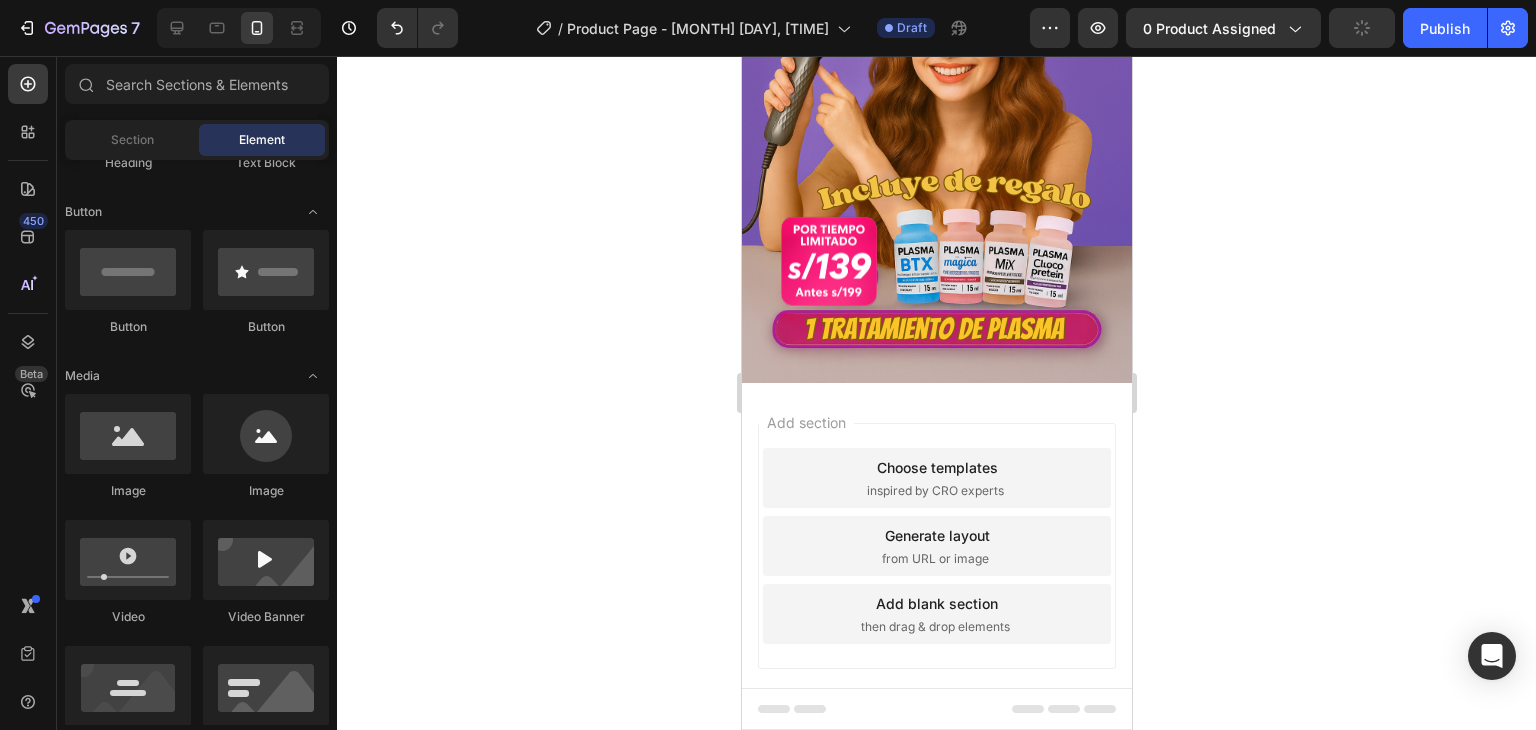 scroll, scrollTop: 302, scrollLeft: 0, axis: vertical 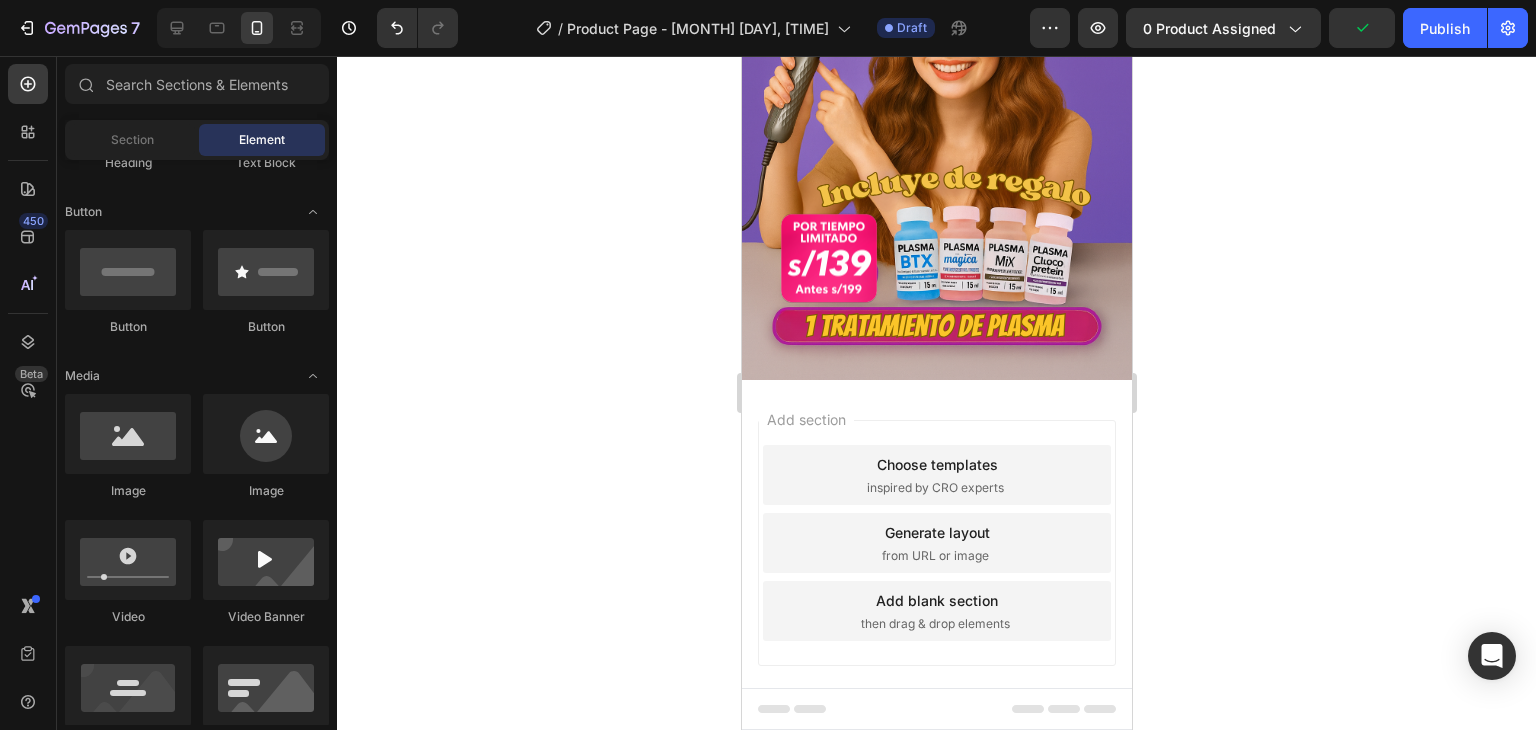 click on "inspired by CRO experts" at bounding box center [934, 488] 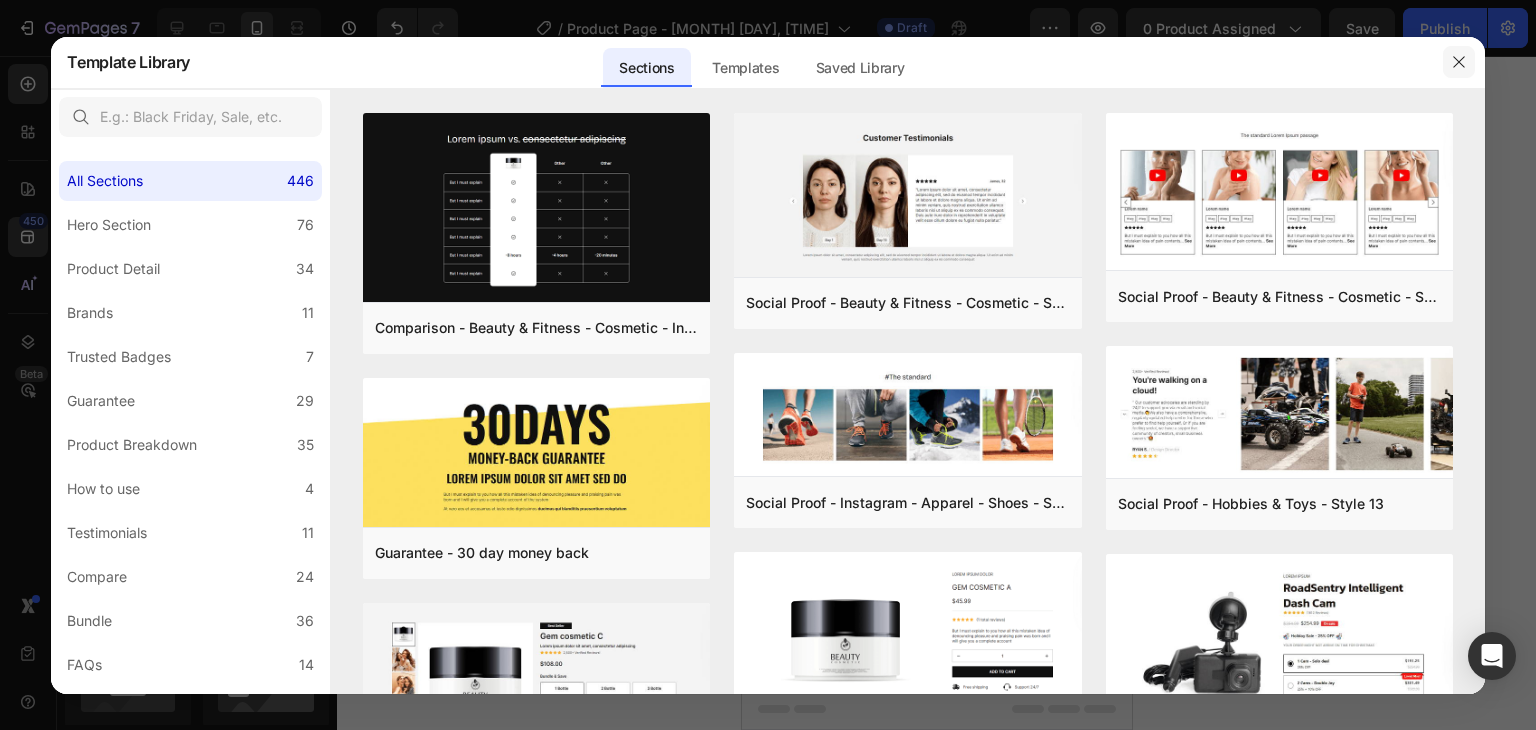 click 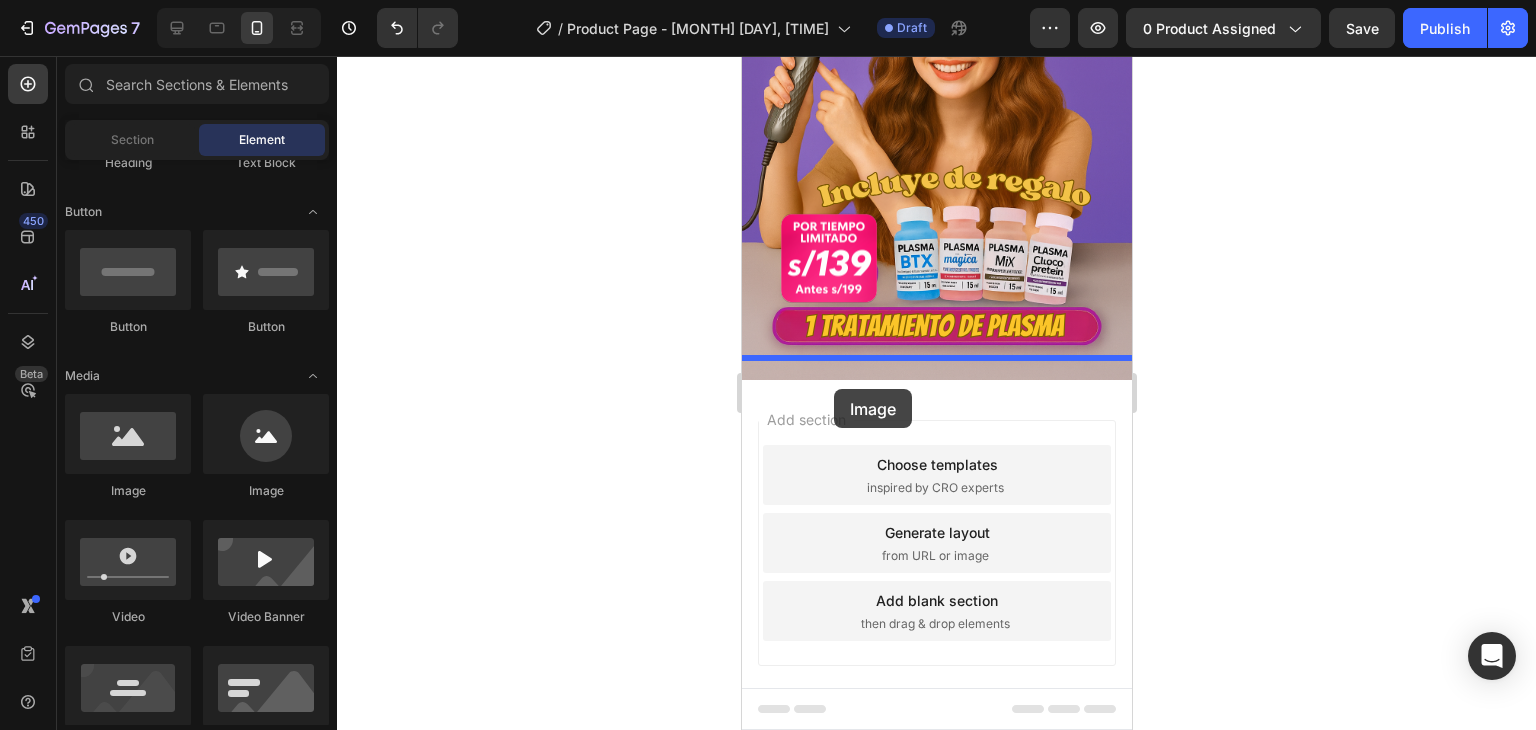 drag, startPoint x: 889, startPoint y: 511, endPoint x: 833, endPoint y: 389, distance: 134.23859 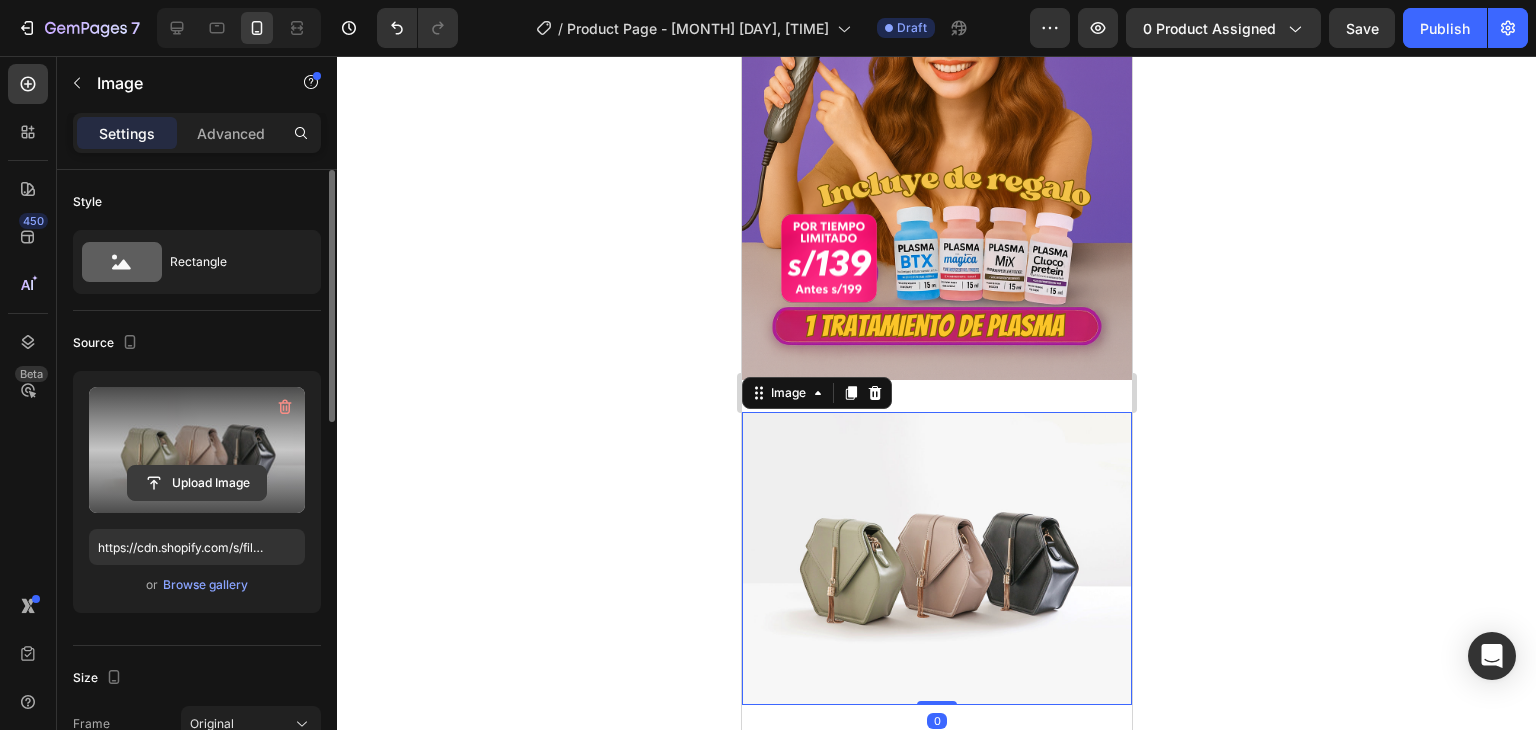 click 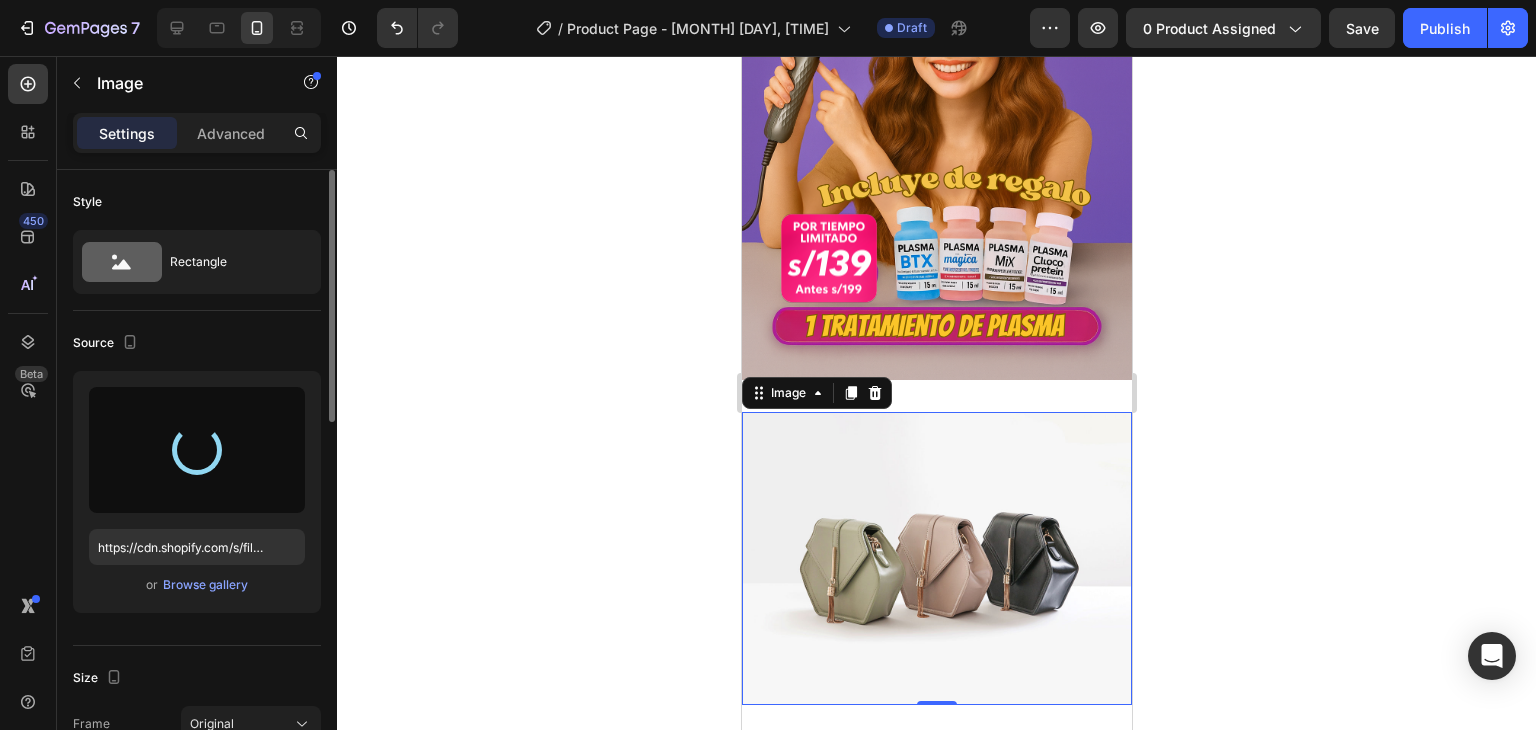 type on "https://cdn.shopify.com/s/files/1/0629/9733/2081/files/[FILENAME].svg" 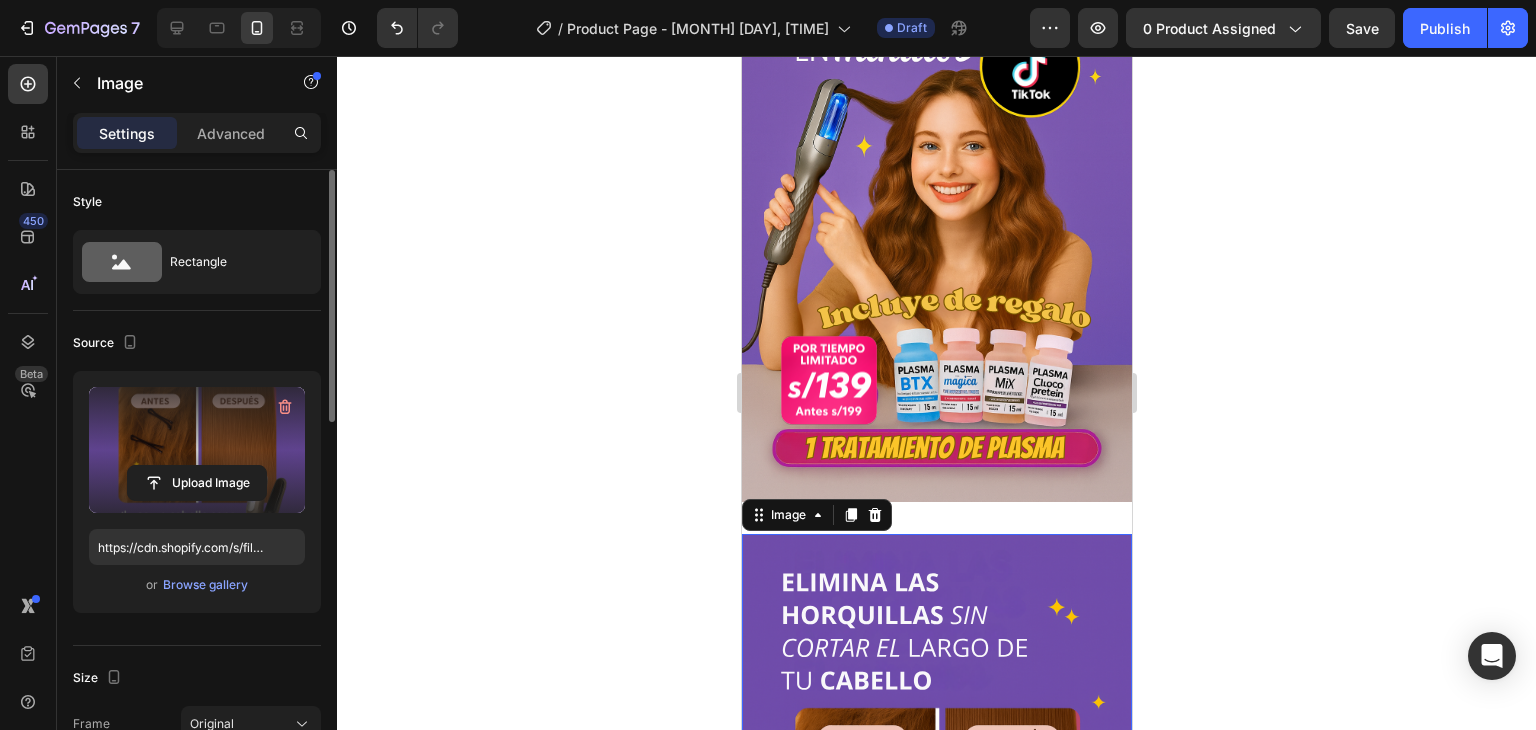scroll, scrollTop: 155, scrollLeft: 0, axis: vertical 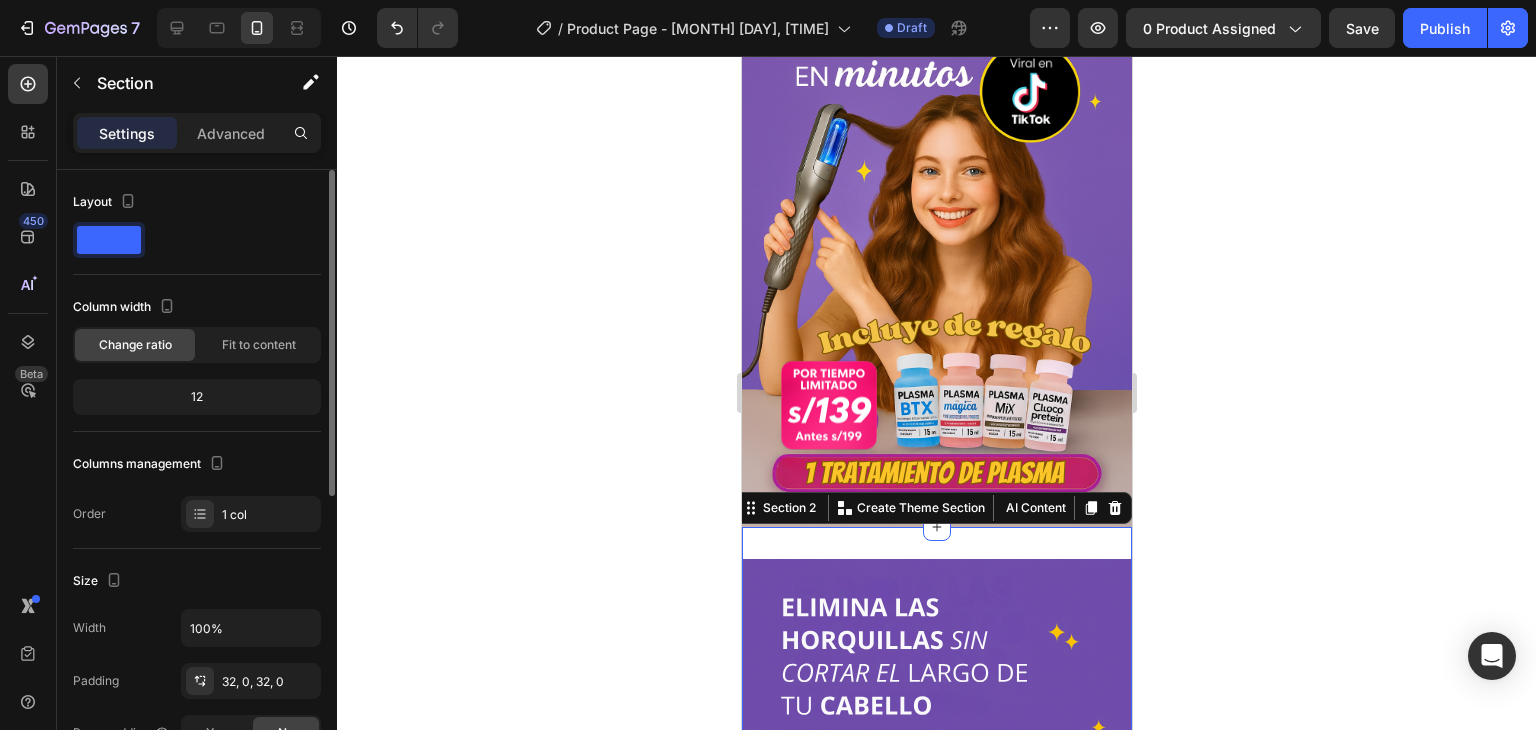 click on "Image Section 2   You can create reusable sections Create Theme Section AI Content Write with GemAI What would you like to describe here? Tone and Voice Persuasive Product [PRODUCT] Show more Generate" at bounding box center (936, 851) 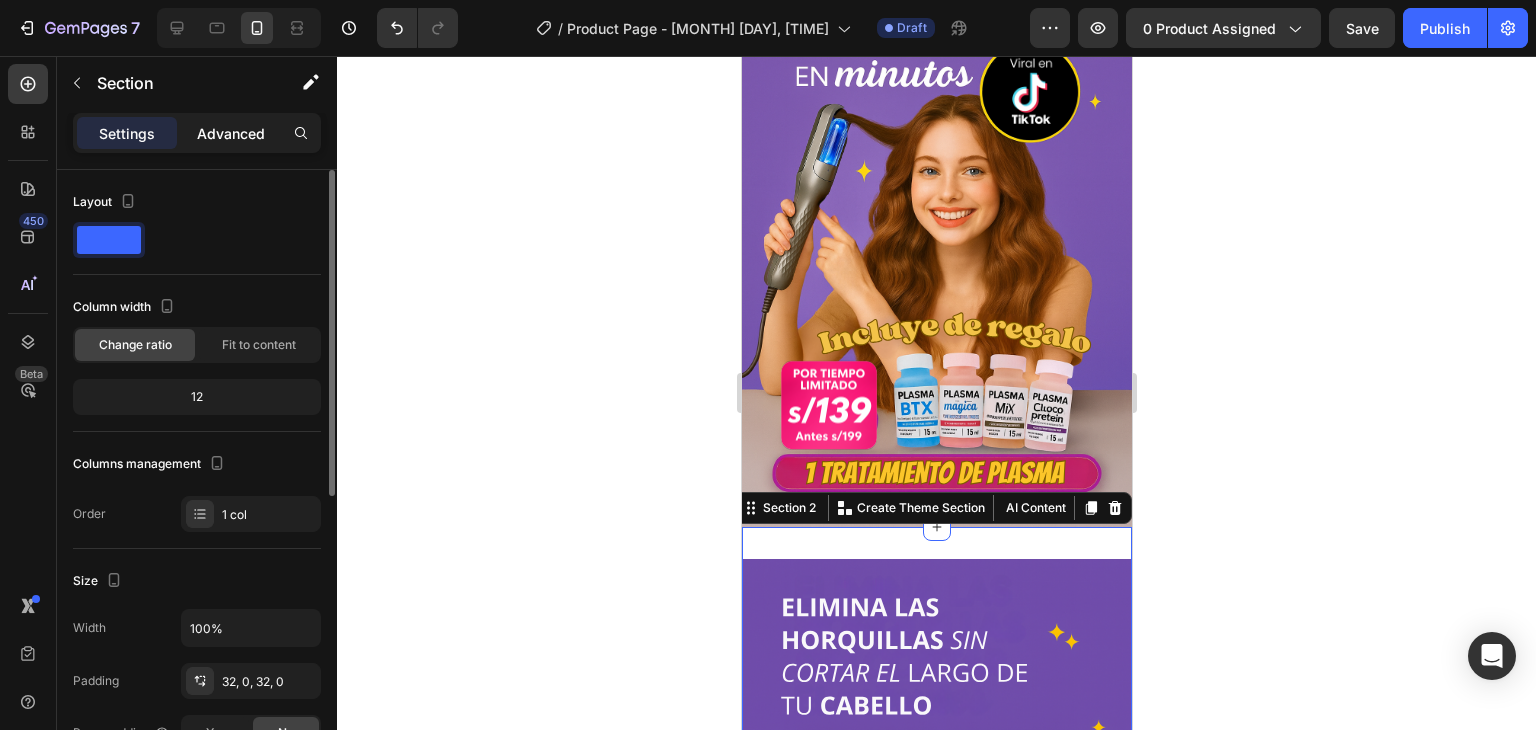 click on "Advanced" at bounding box center (231, 133) 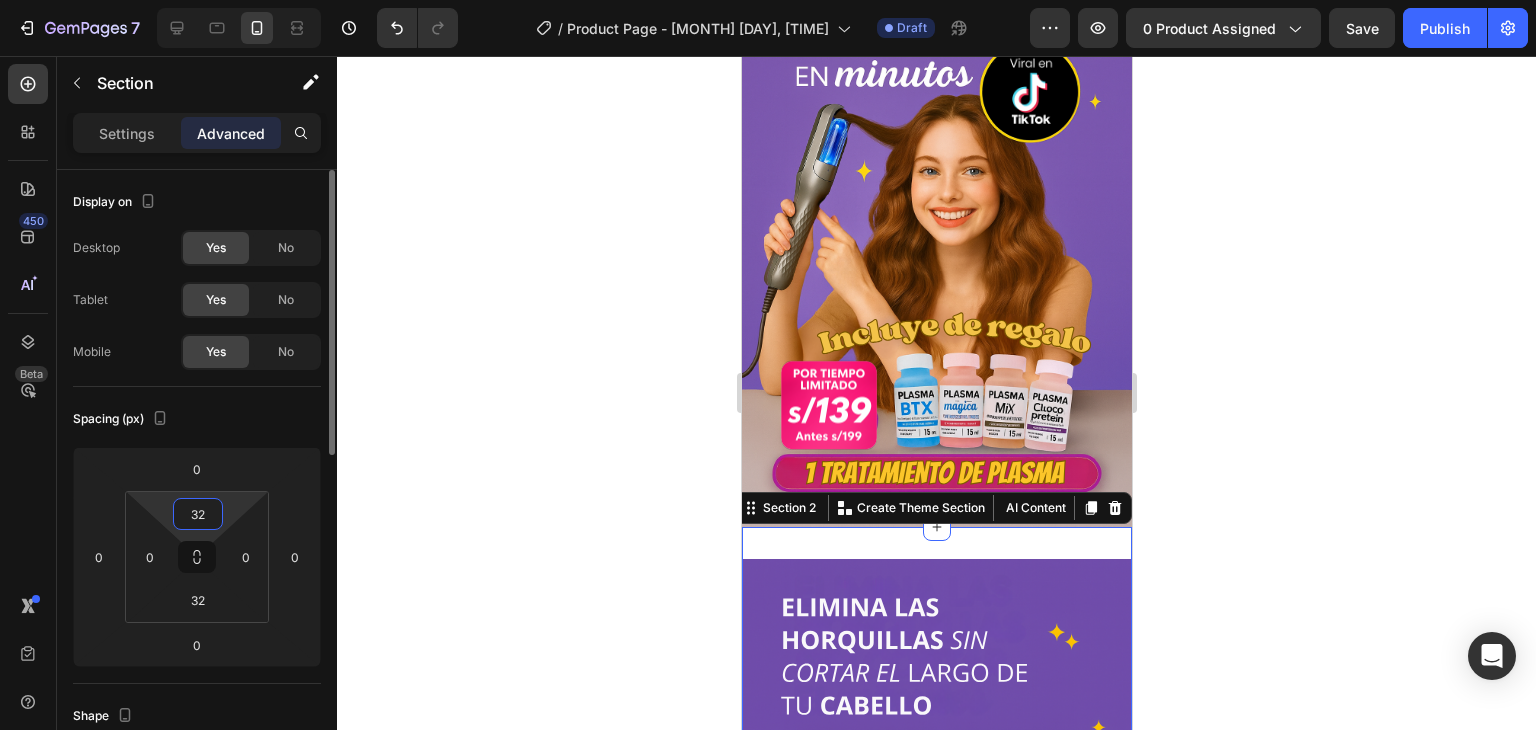 click on "32" at bounding box center [198, 514] 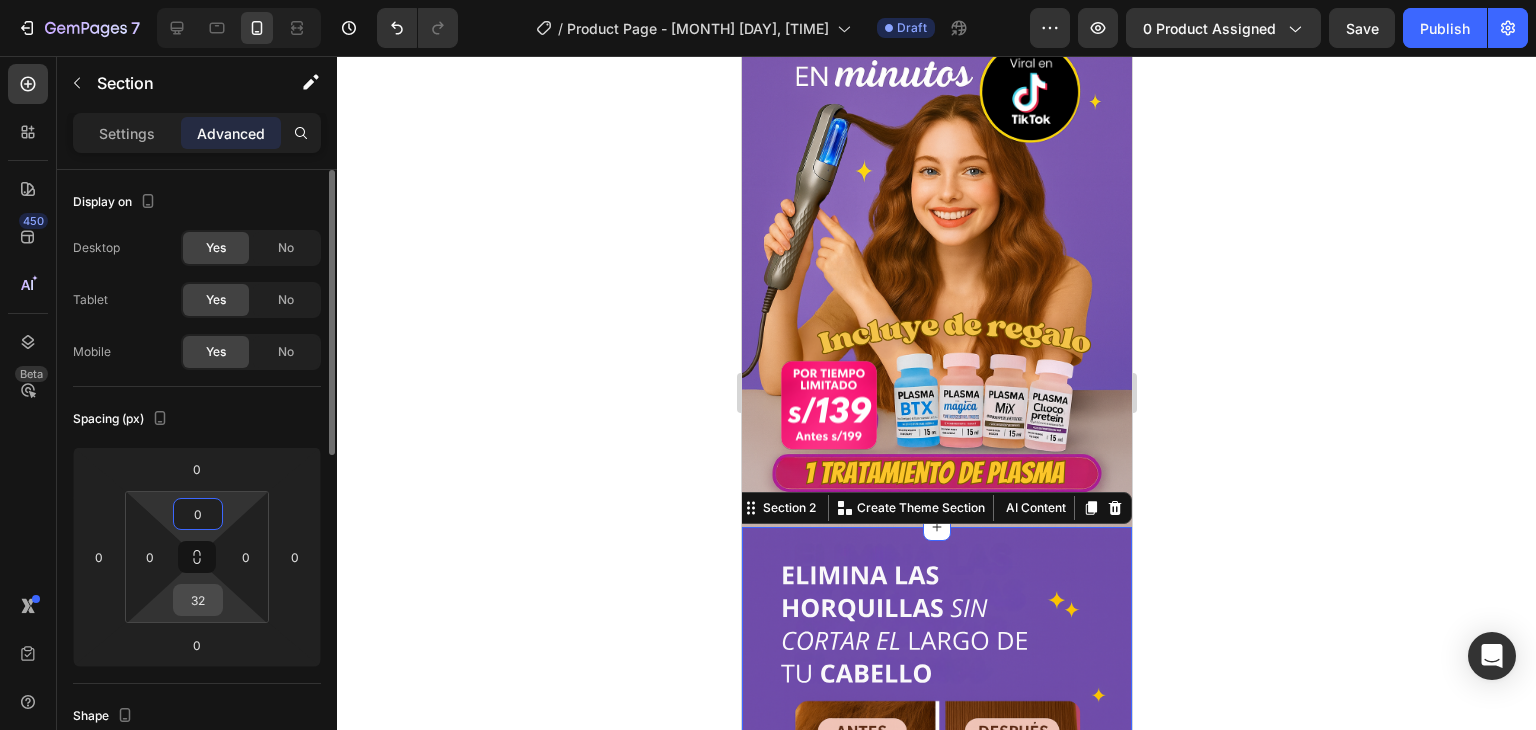 type on "0" 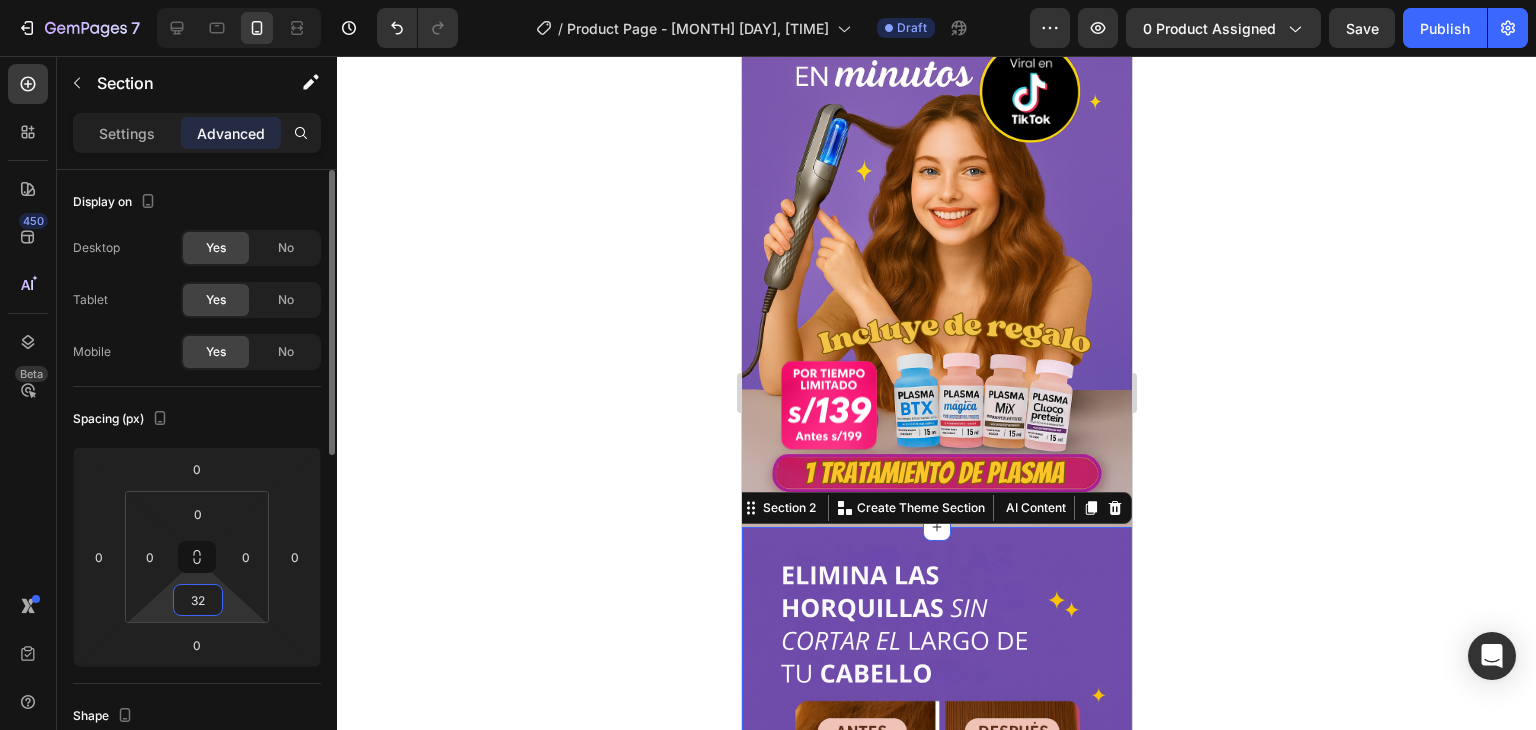 click on "32" at bounding box center (198, 600) 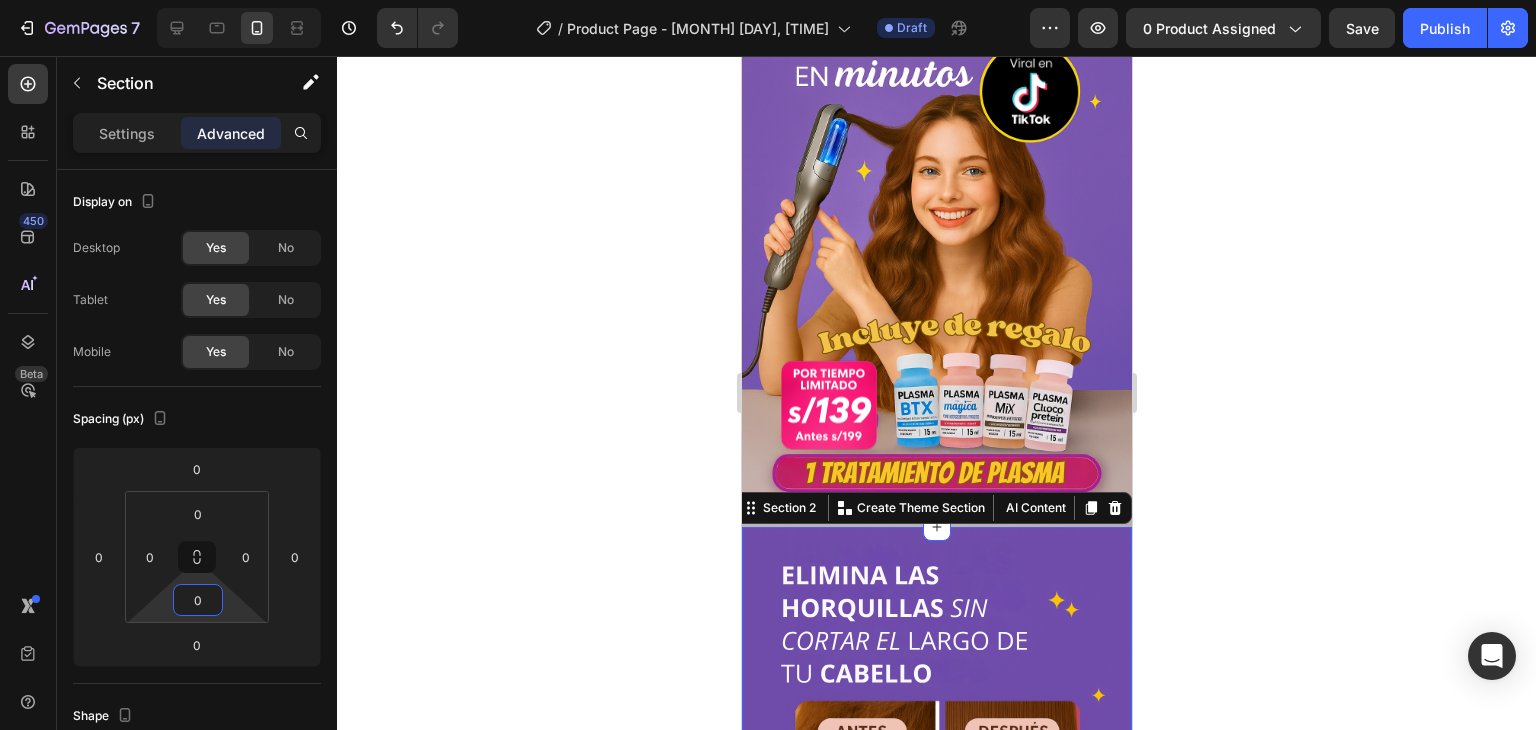 type on "0" 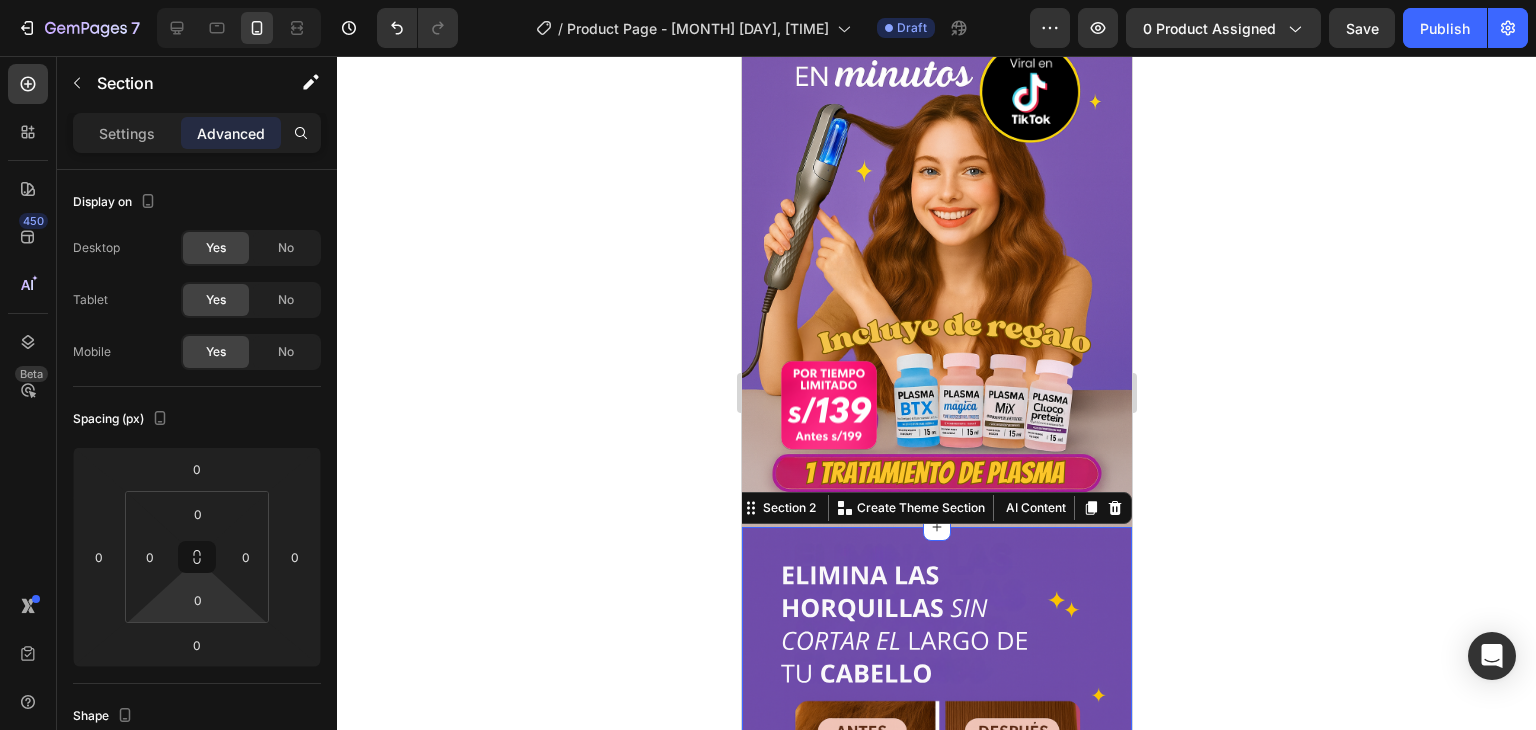 click 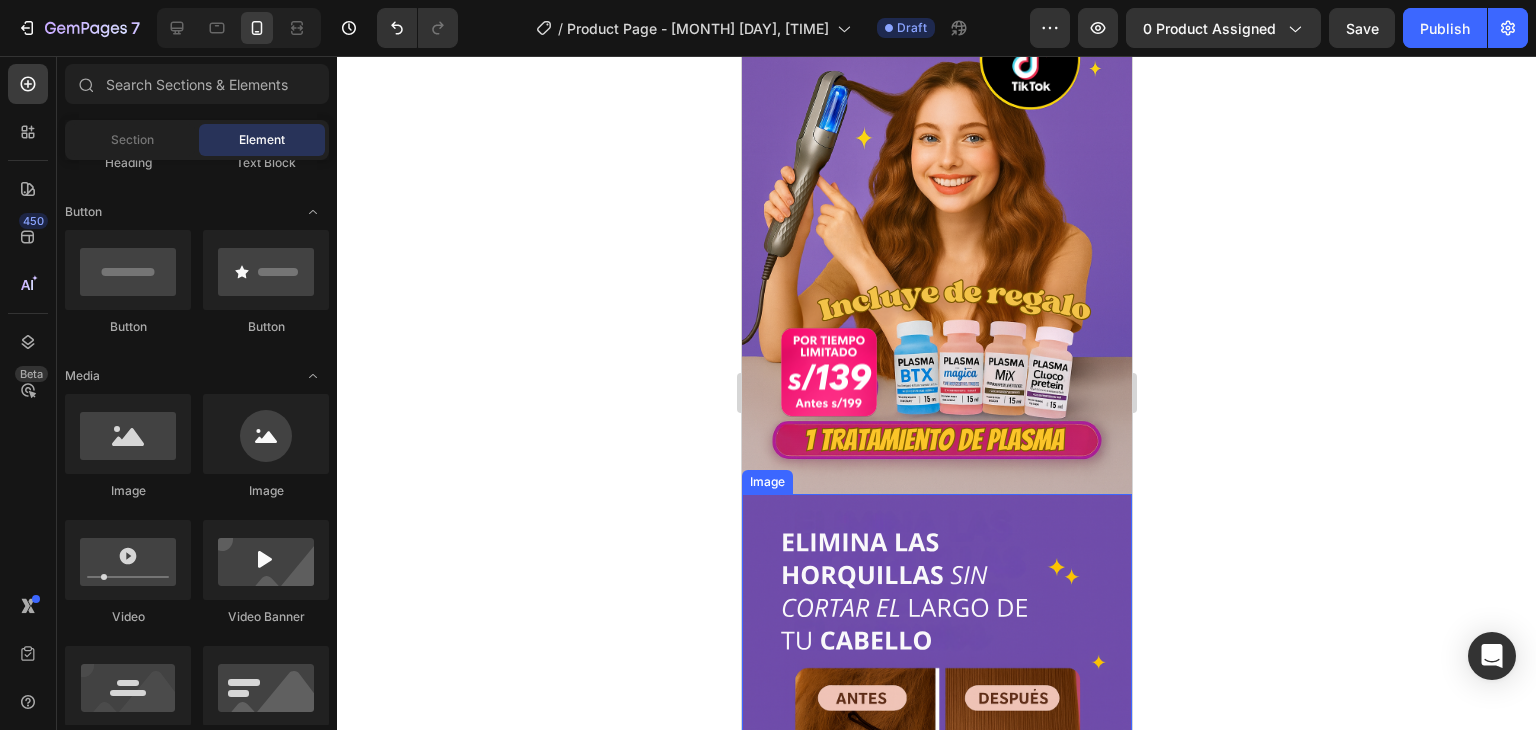 scroll, scrollTop: 287, scrollLeft: 0, axis: vertical 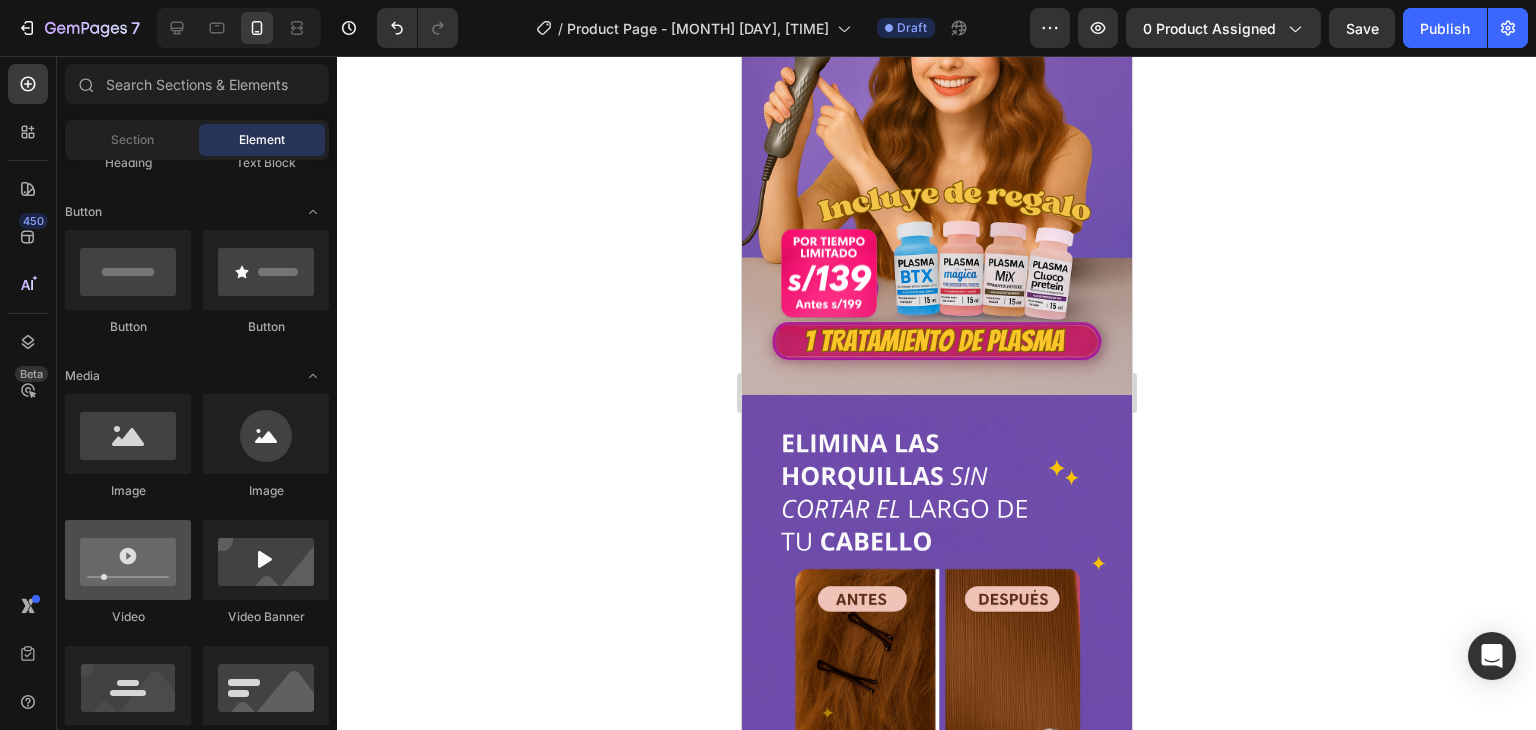 click at bounding box center (128, 560) 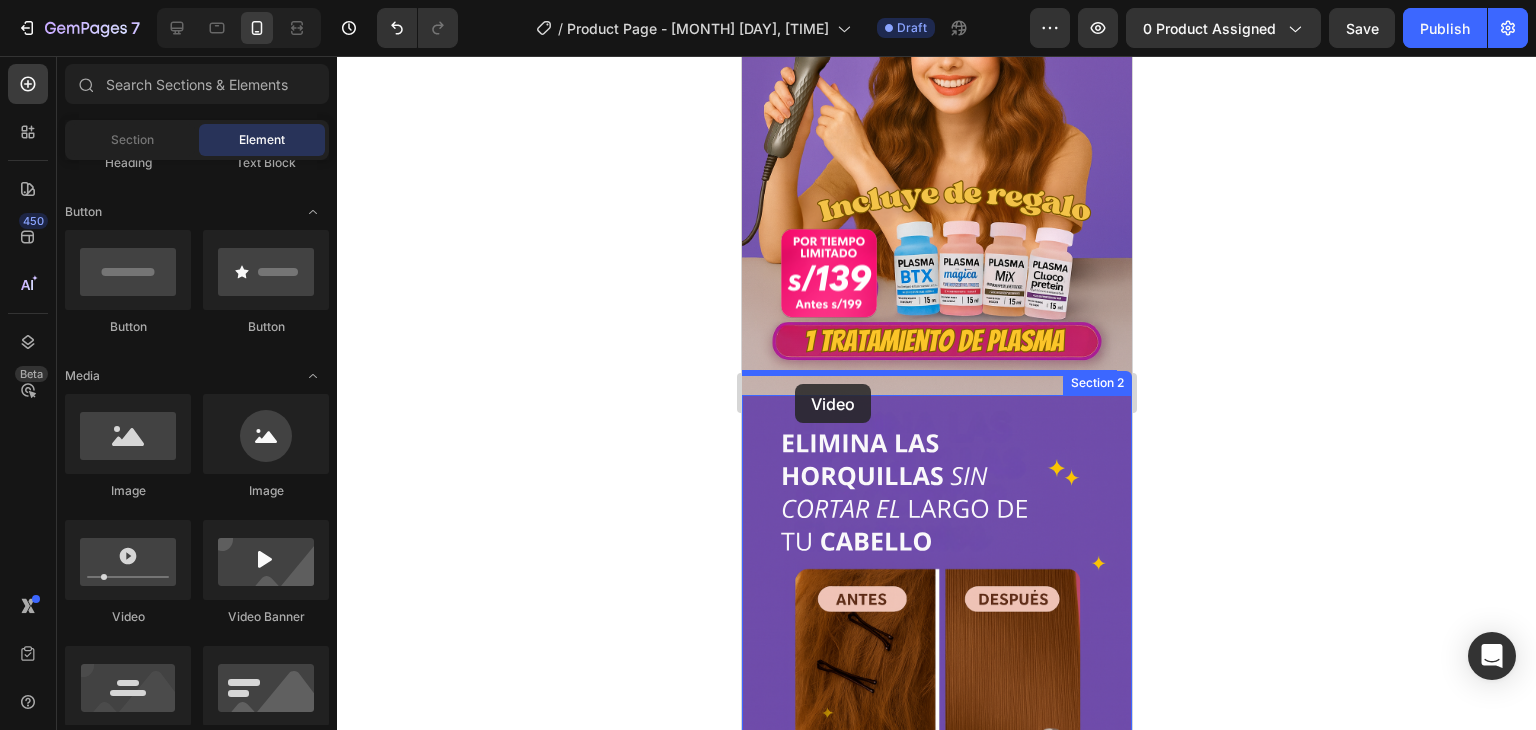 drag, startPoint x: 894, startPoint y: 619, endPoint x: 794, endPoint y: 384, distance: 255.39186 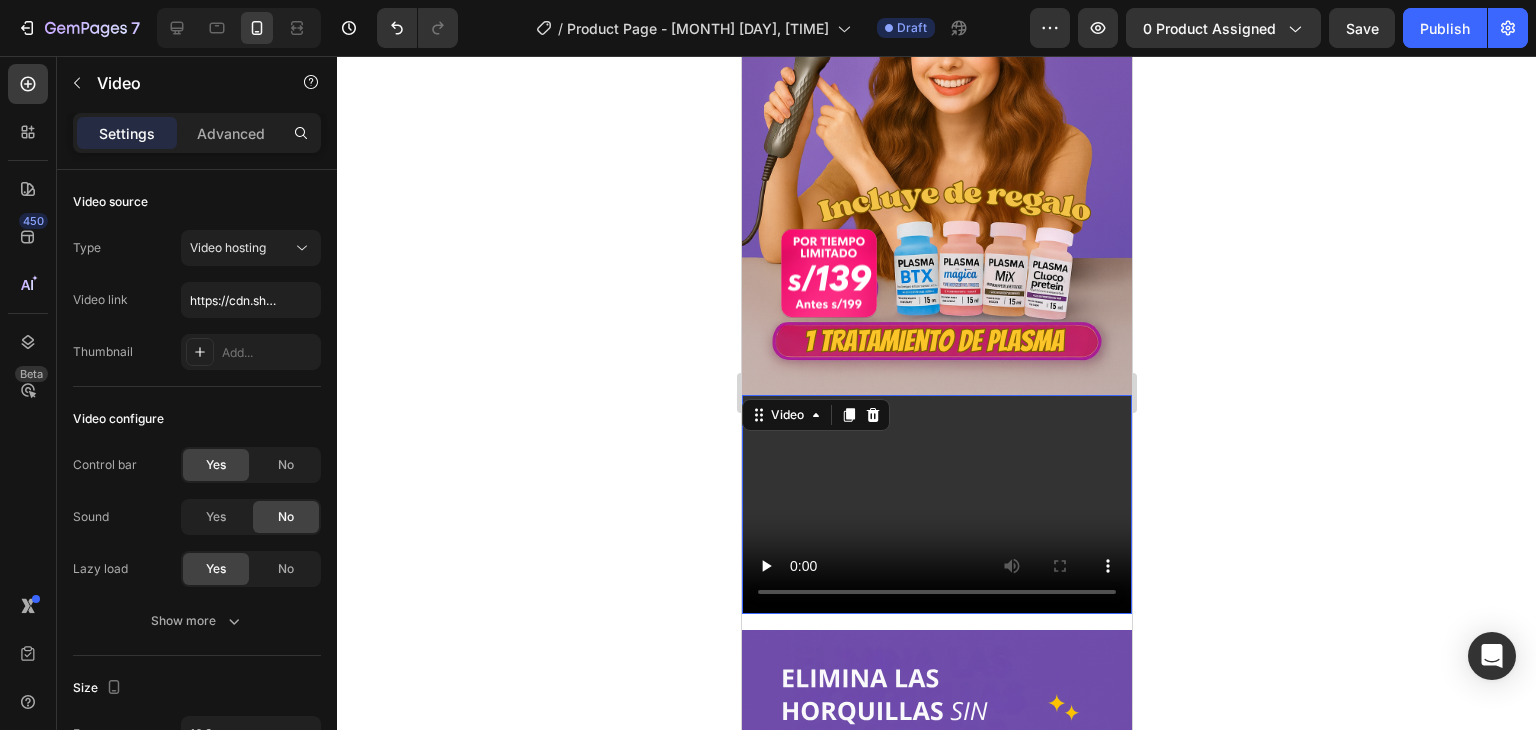 click at bounding box center (936, 504) 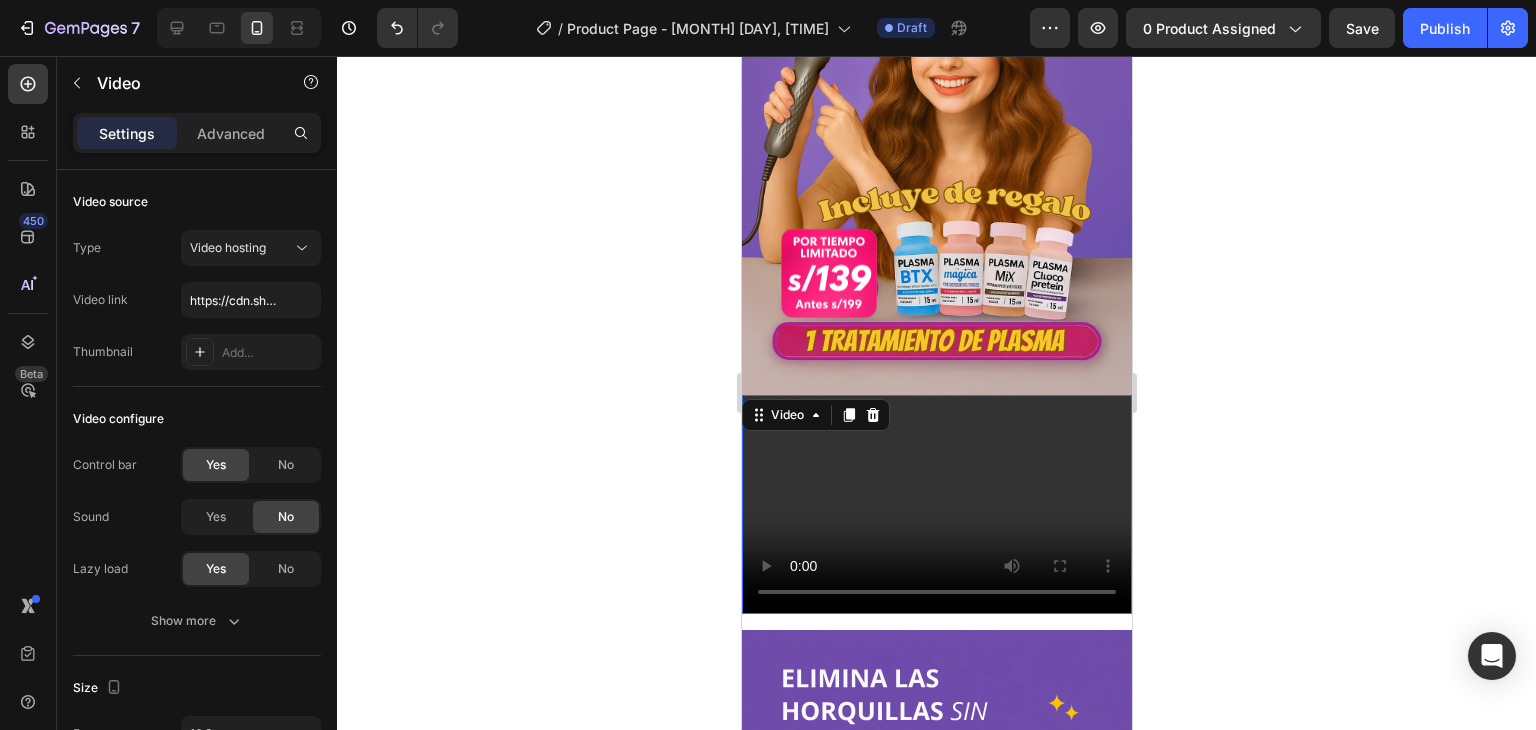 click 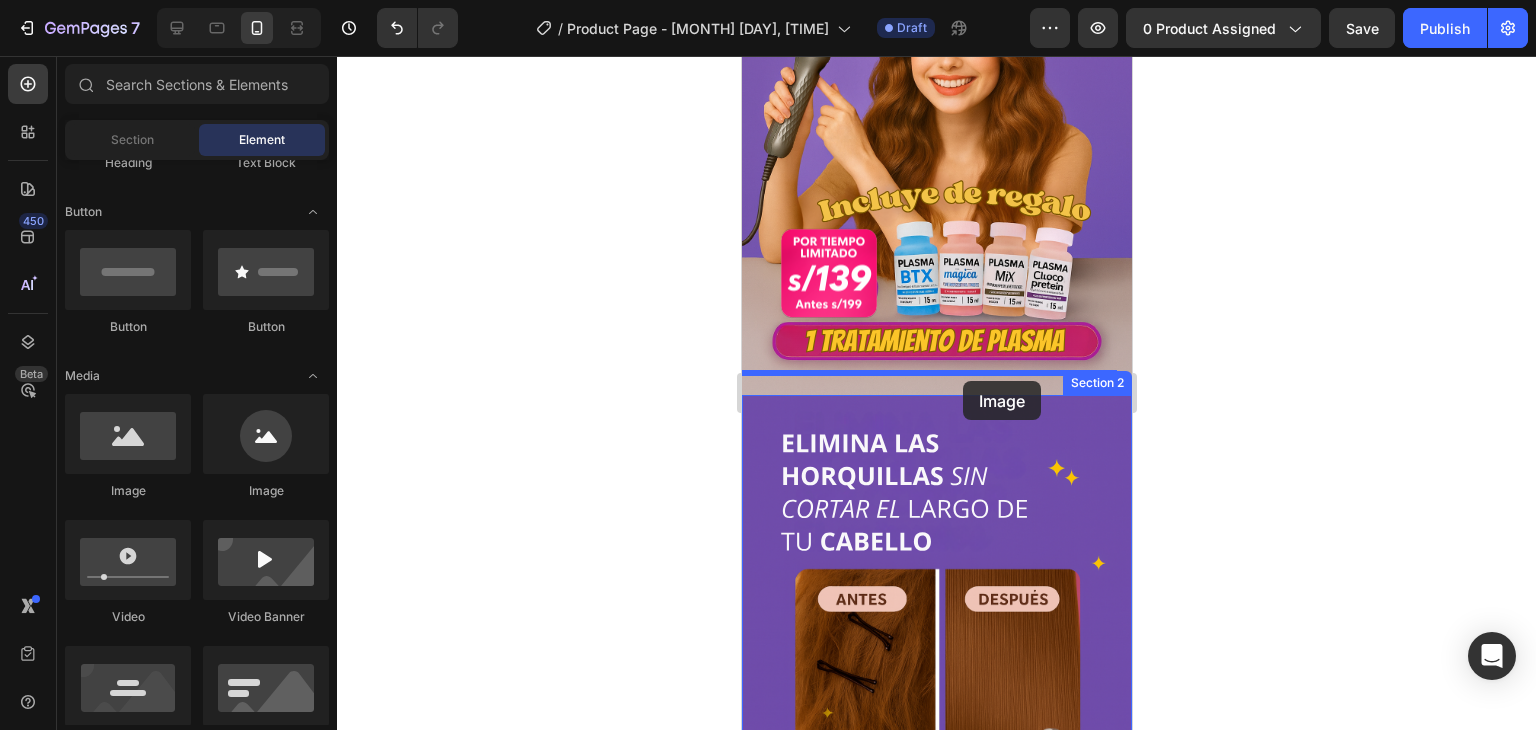 drag, startPoint x: 837, startPoint y: 514, endPoint x: 962, endPoint y: 381, distance: 182.52122 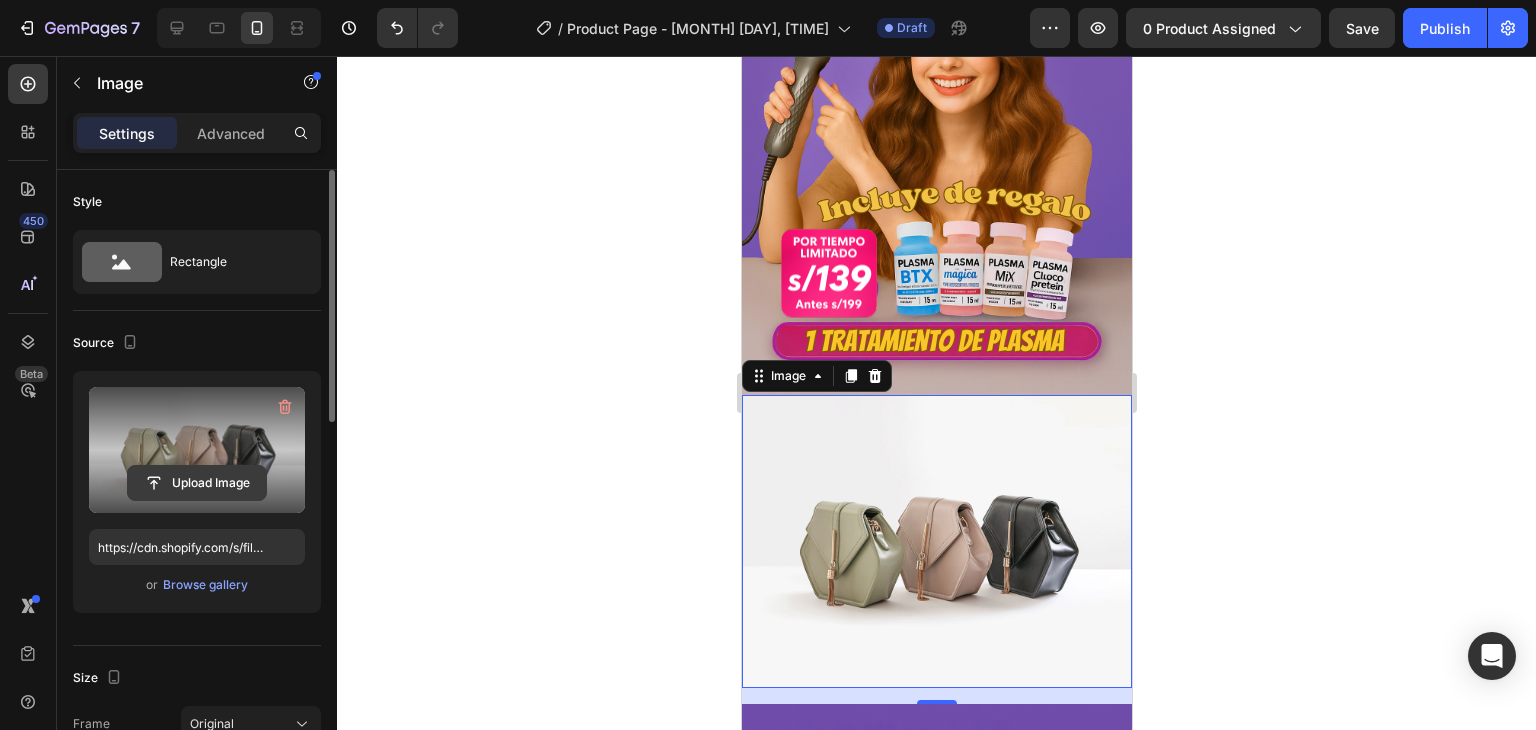 click 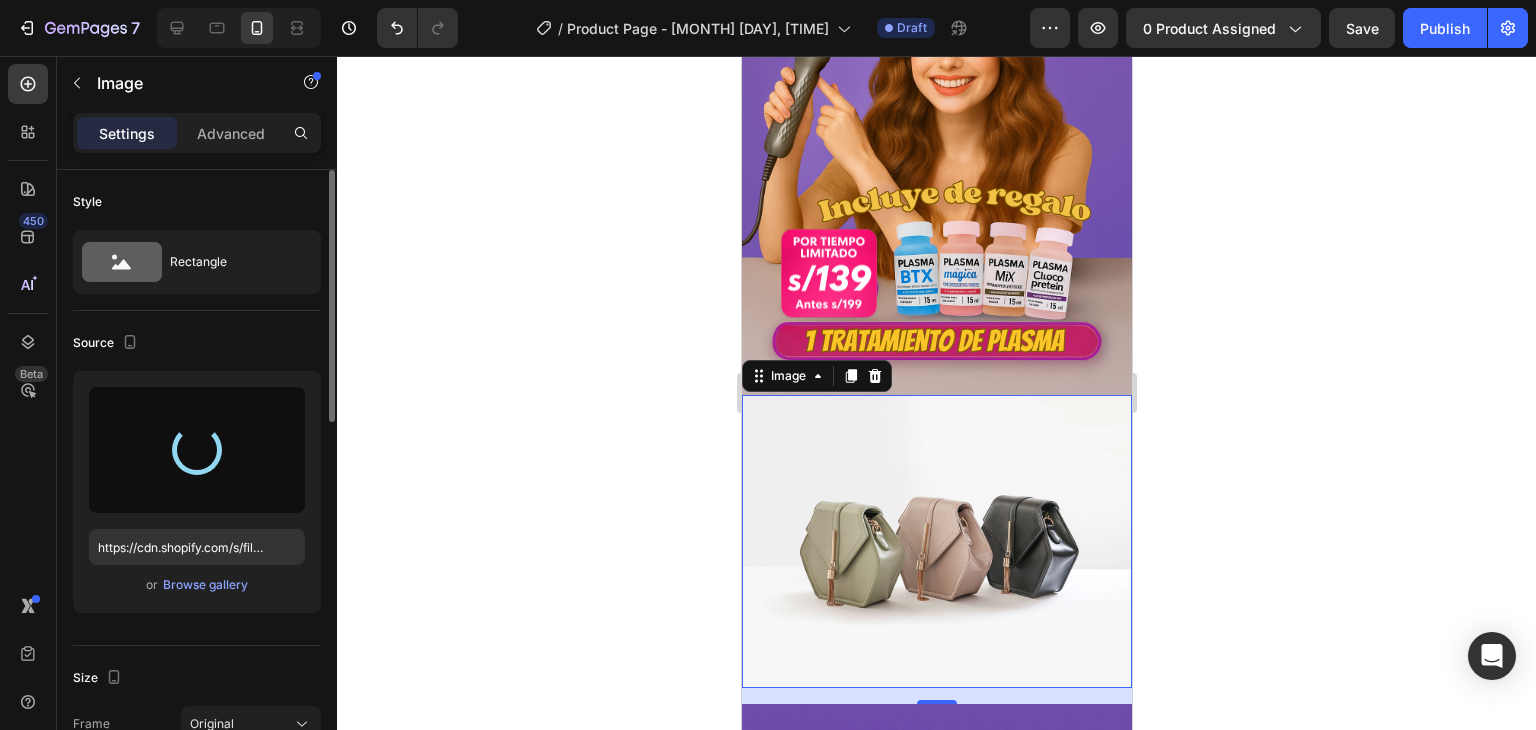 type on "https://cdn.shopify.com/s/files/1/0629/9733/2081/files/[FILENAME].gif" 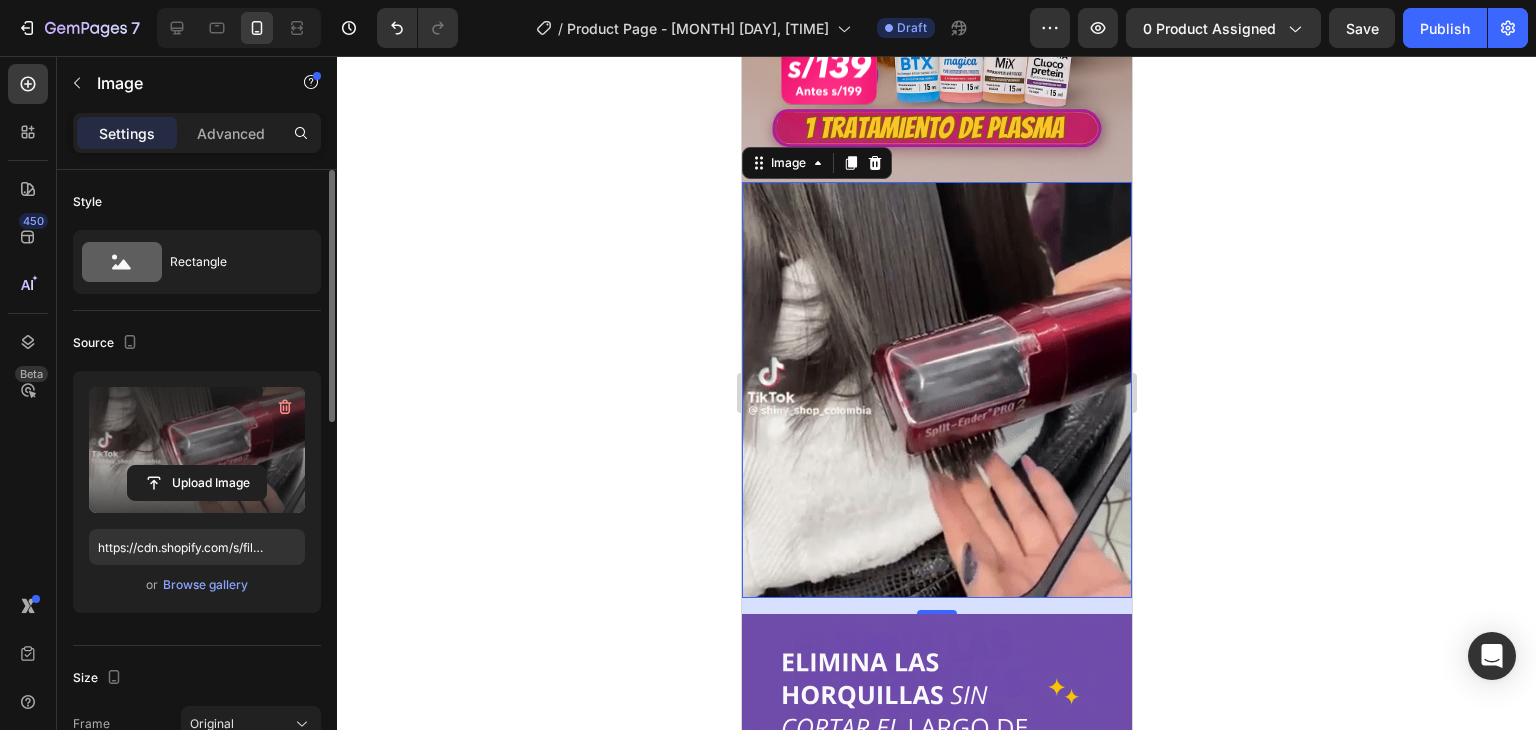 scroll, scrollTop: 498, scrollLeft: 0, axis: vertical 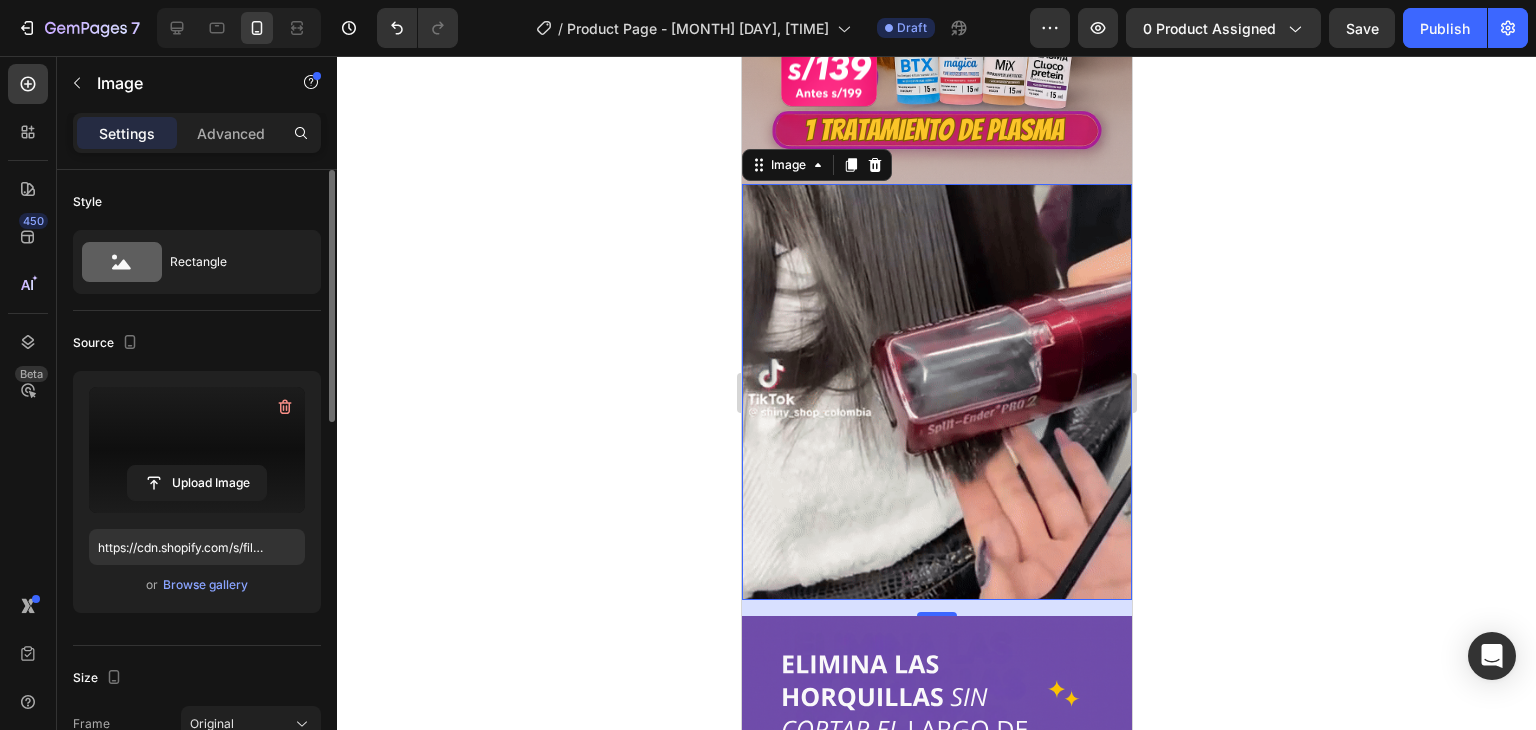 click 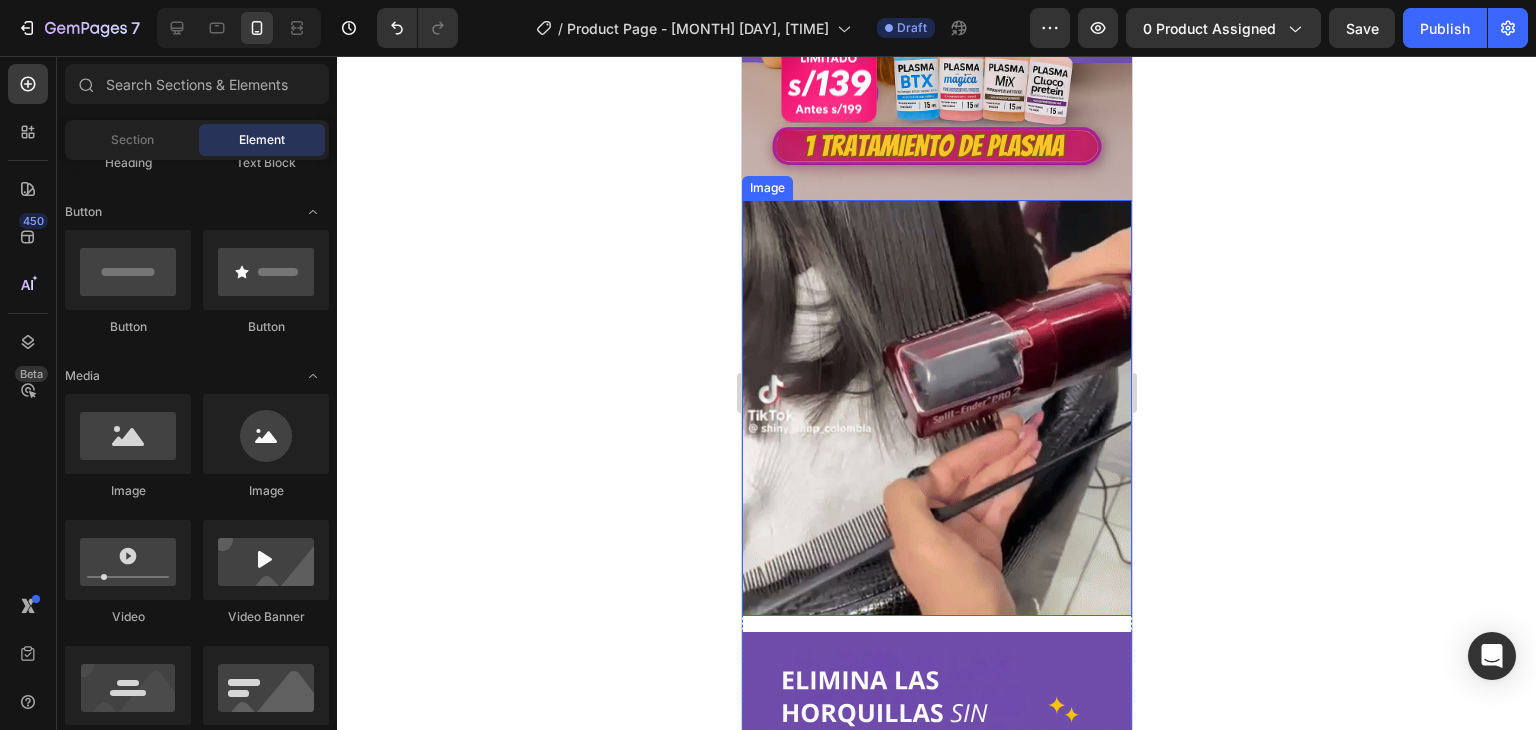 scroll, scrollTop: 483, scrollLeft: 0, axis: vertical 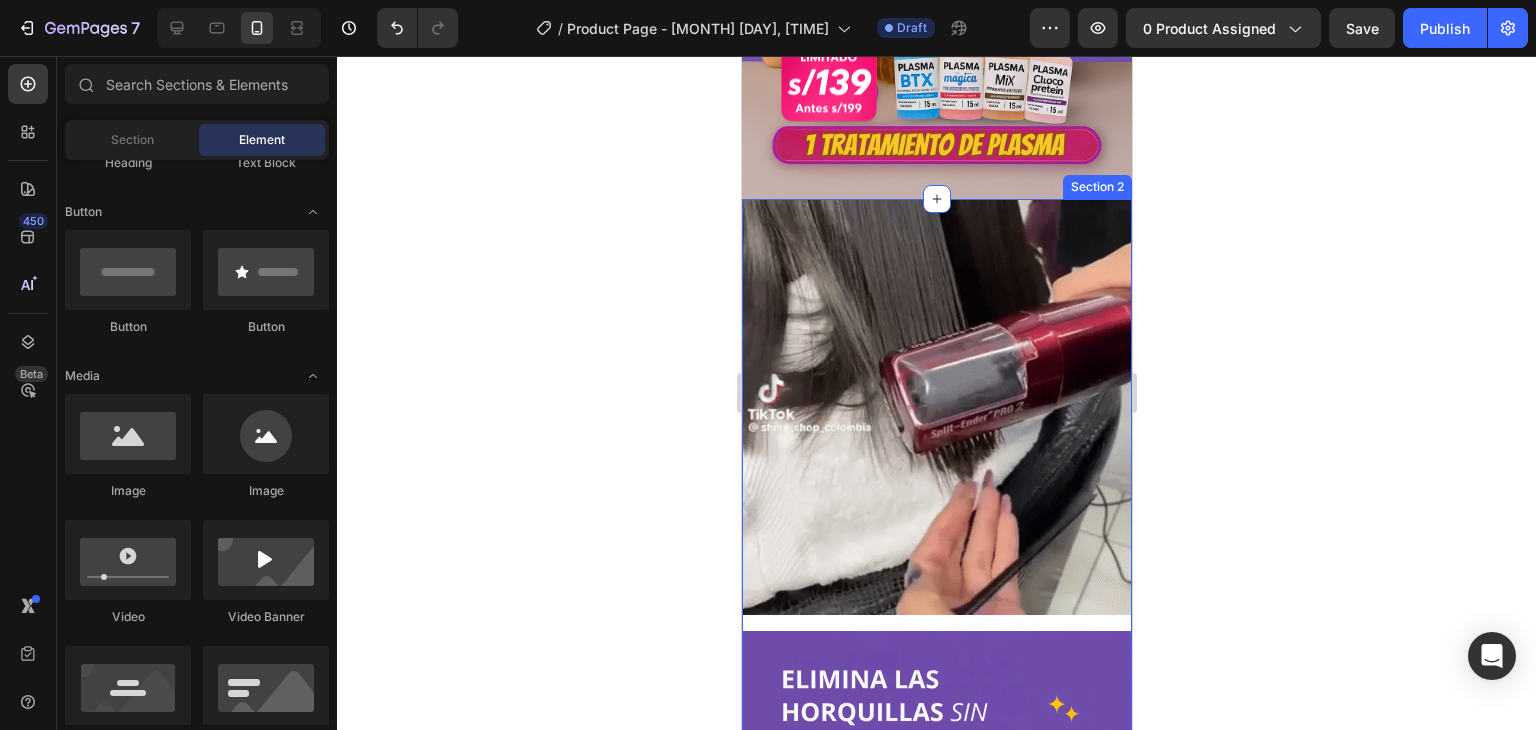 click on "Image Image" at bounding box center [936, 707] 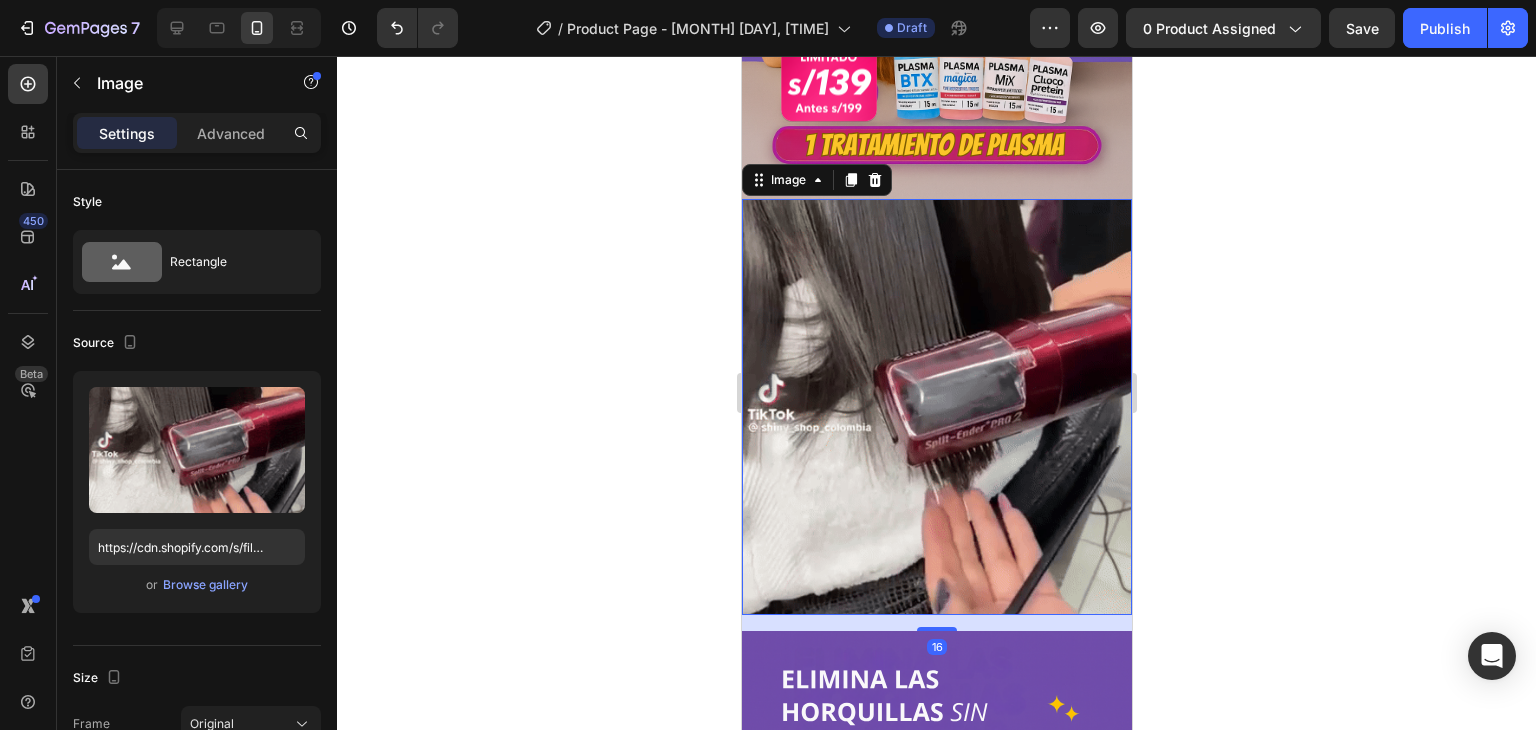 click at bounding box center [936, 407] 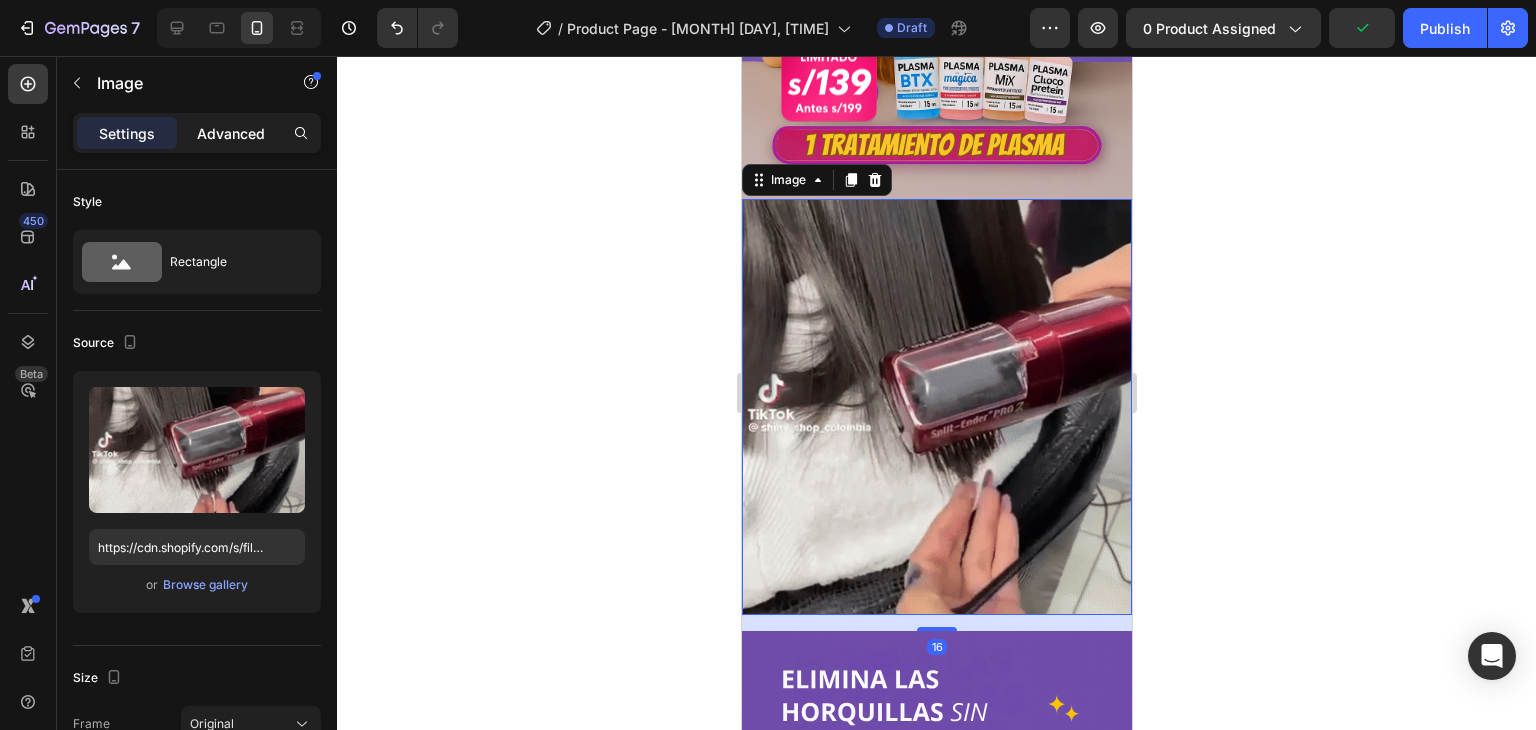 click on "Advanced" 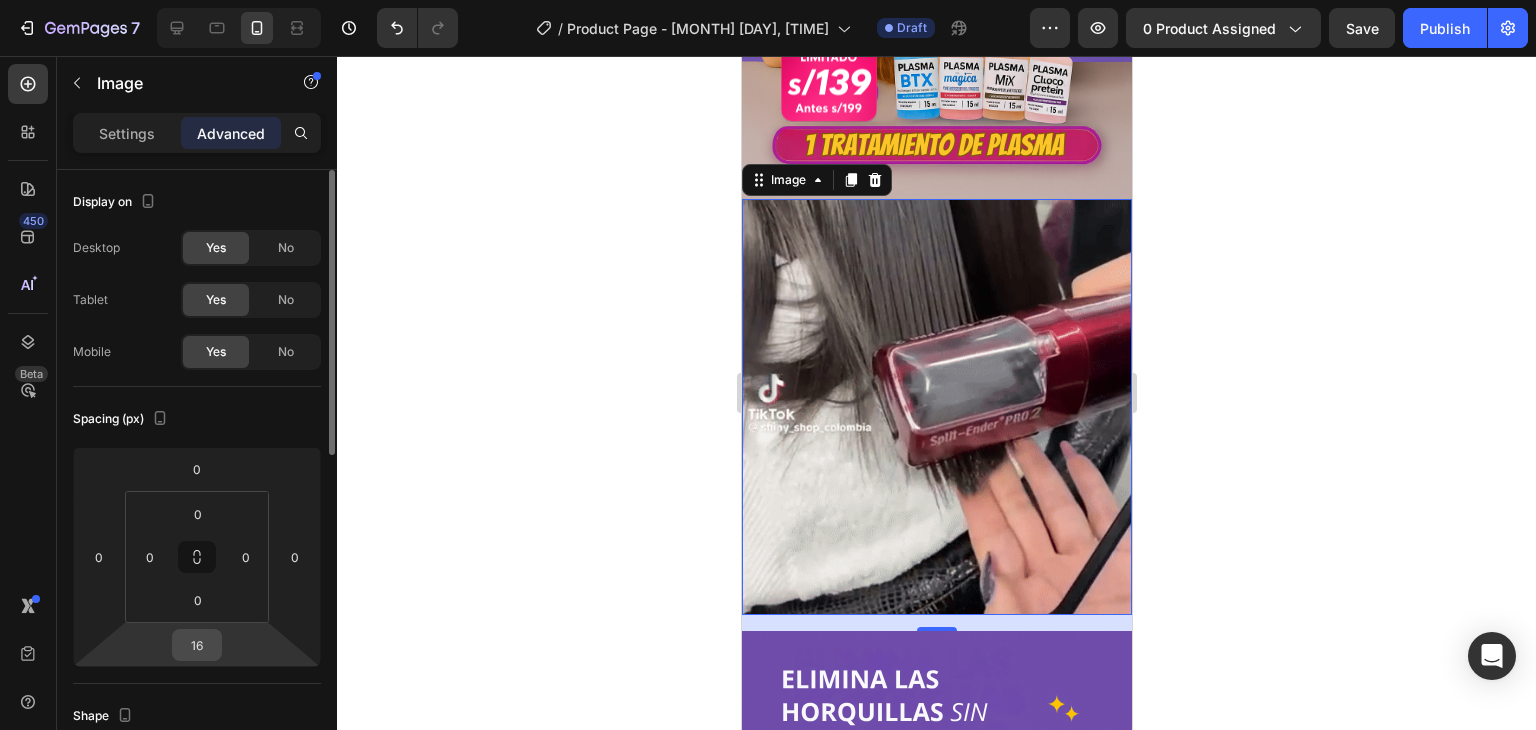 click on "16" at bounding box center (197, 645) 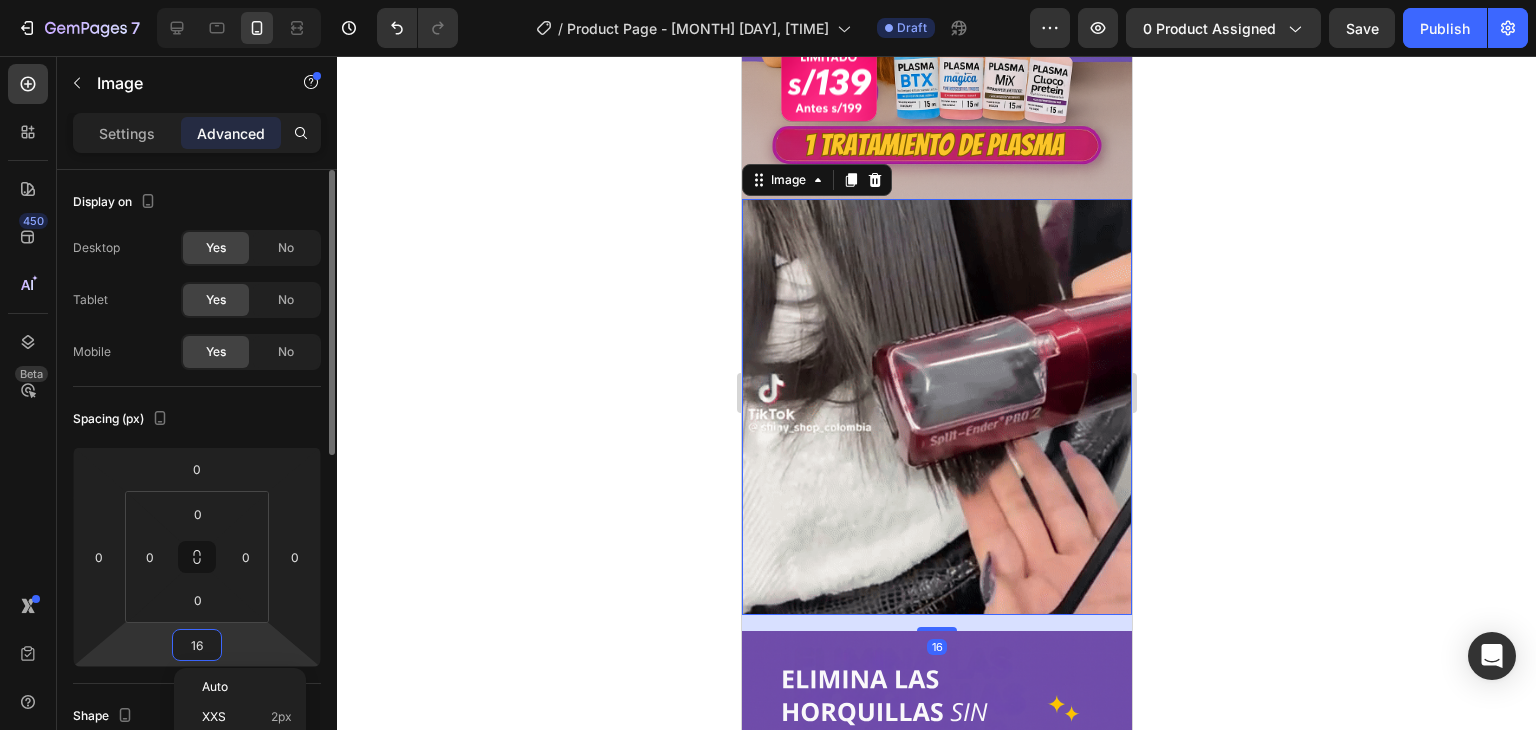 type on "0" 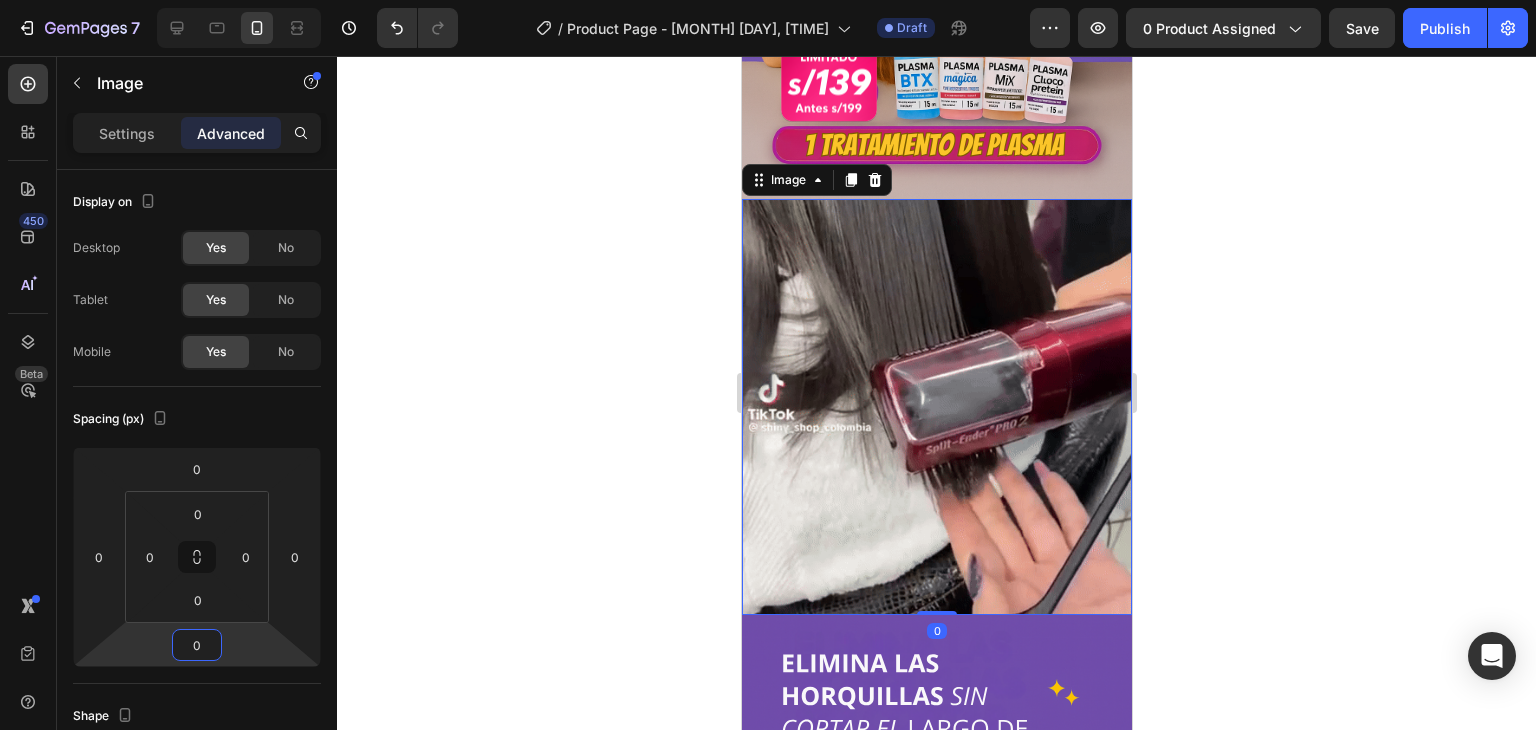 click 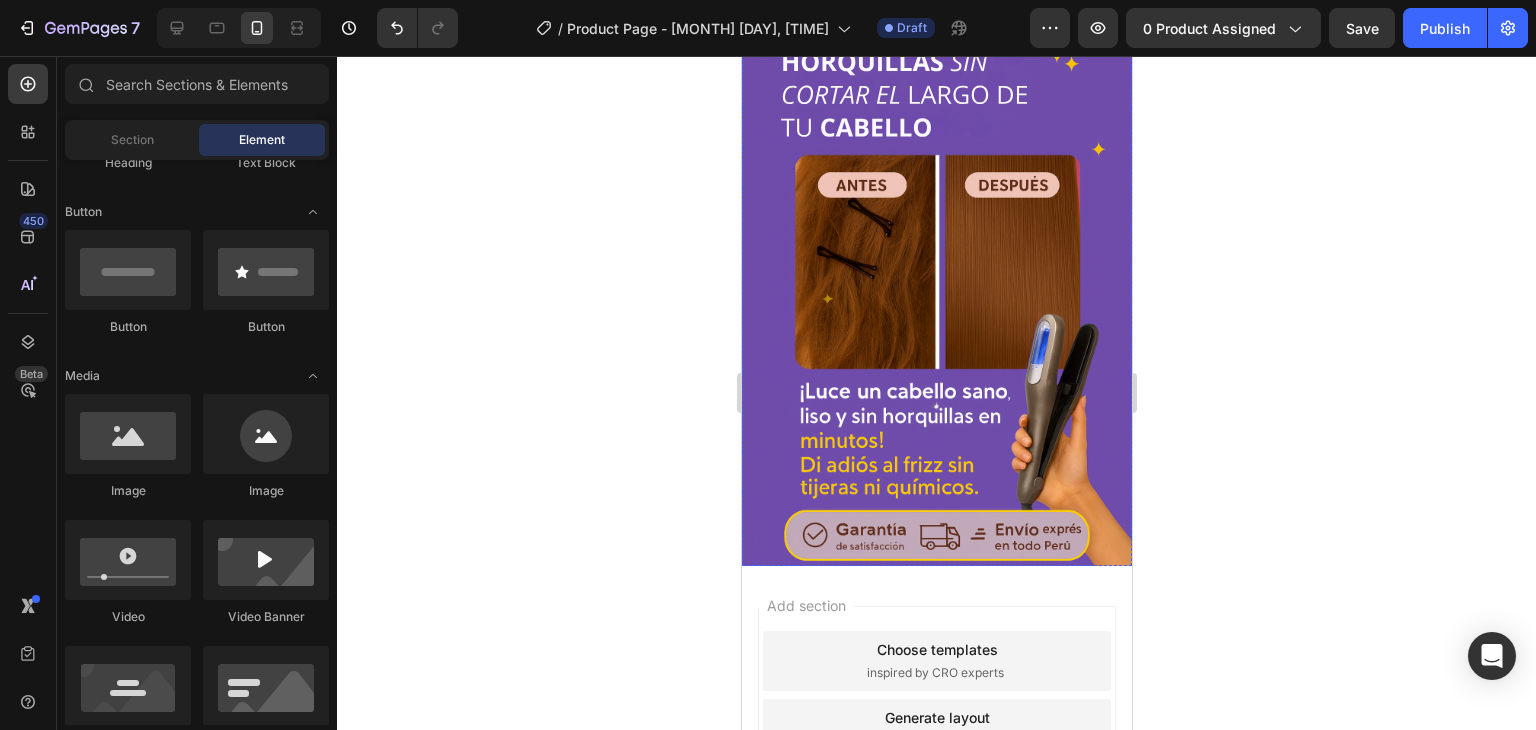 scroll, scrollTop: 1190, scrollLeft: 0, axis: vertical 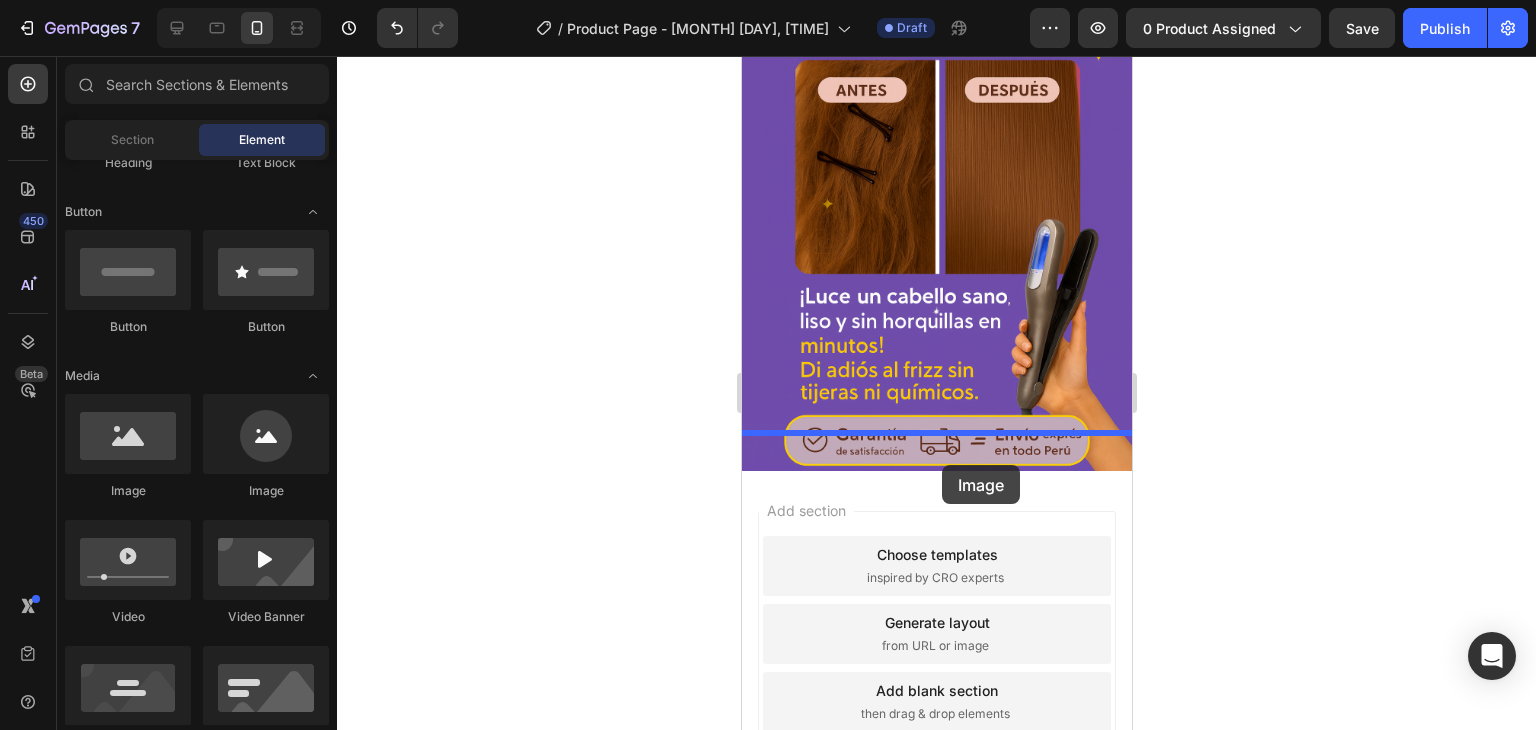 drag, startPoint x: 901, startPoint y: 517, endPoint x: 941, endPoint y: 465, distance: 65.60488 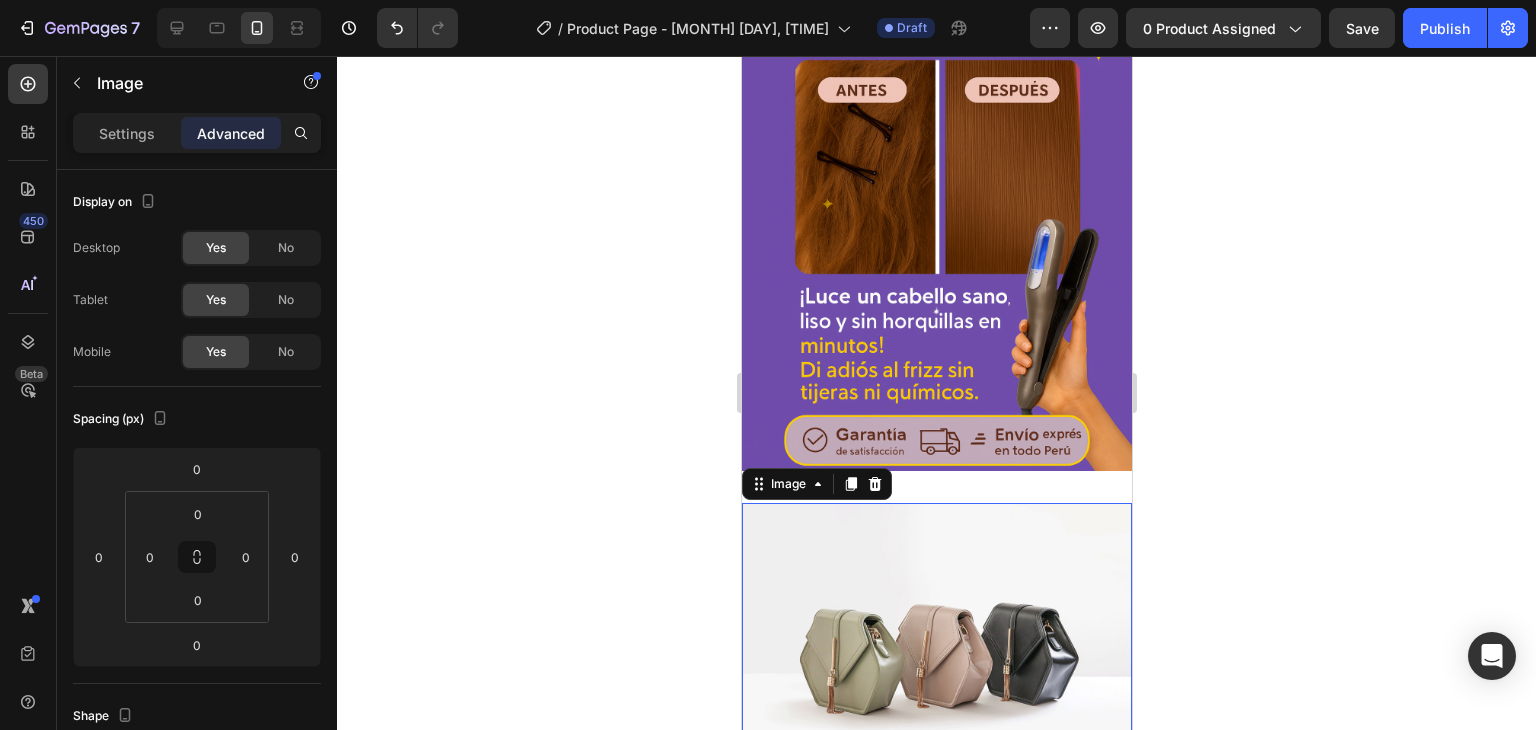 click at bounding box center [936, 649] 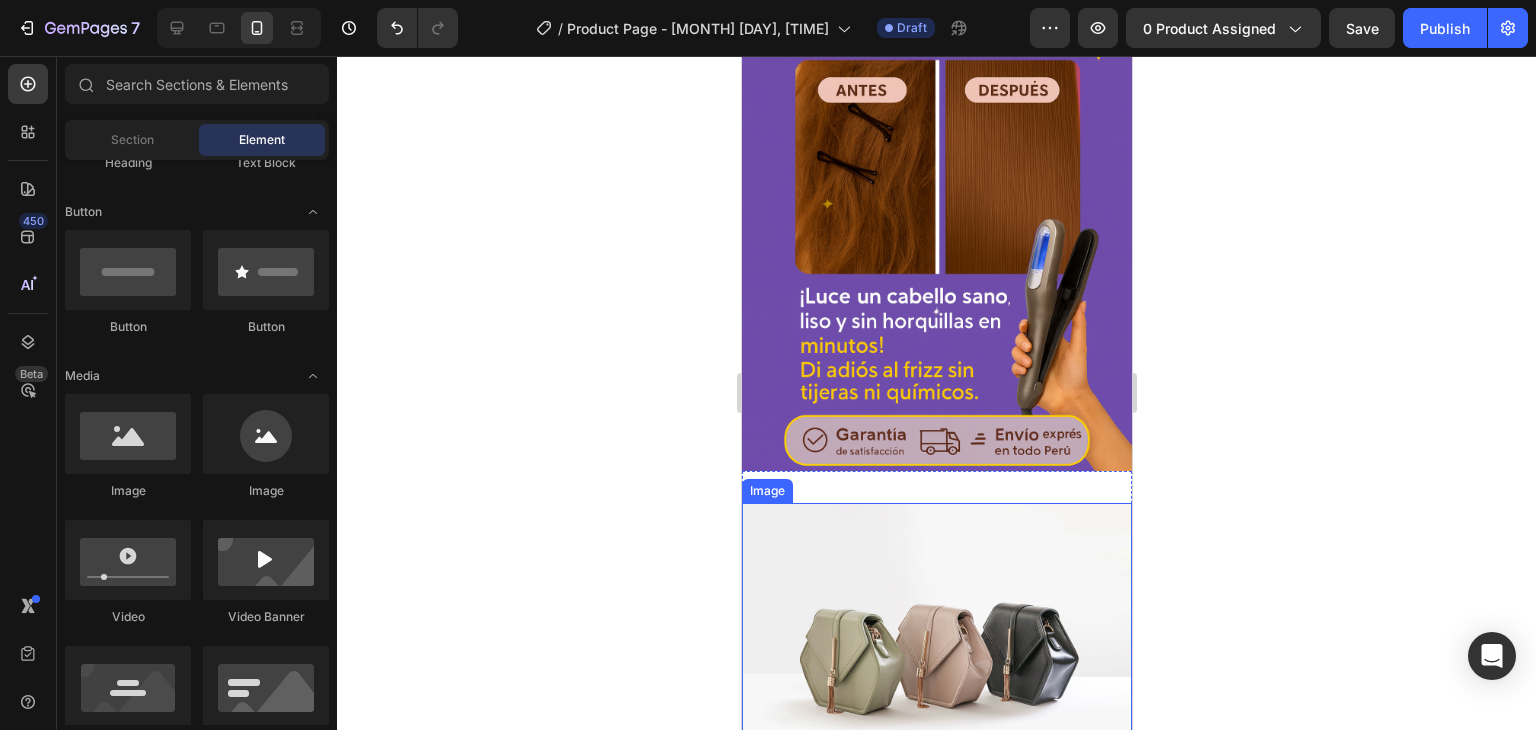 click at bounding box center [936, 649] 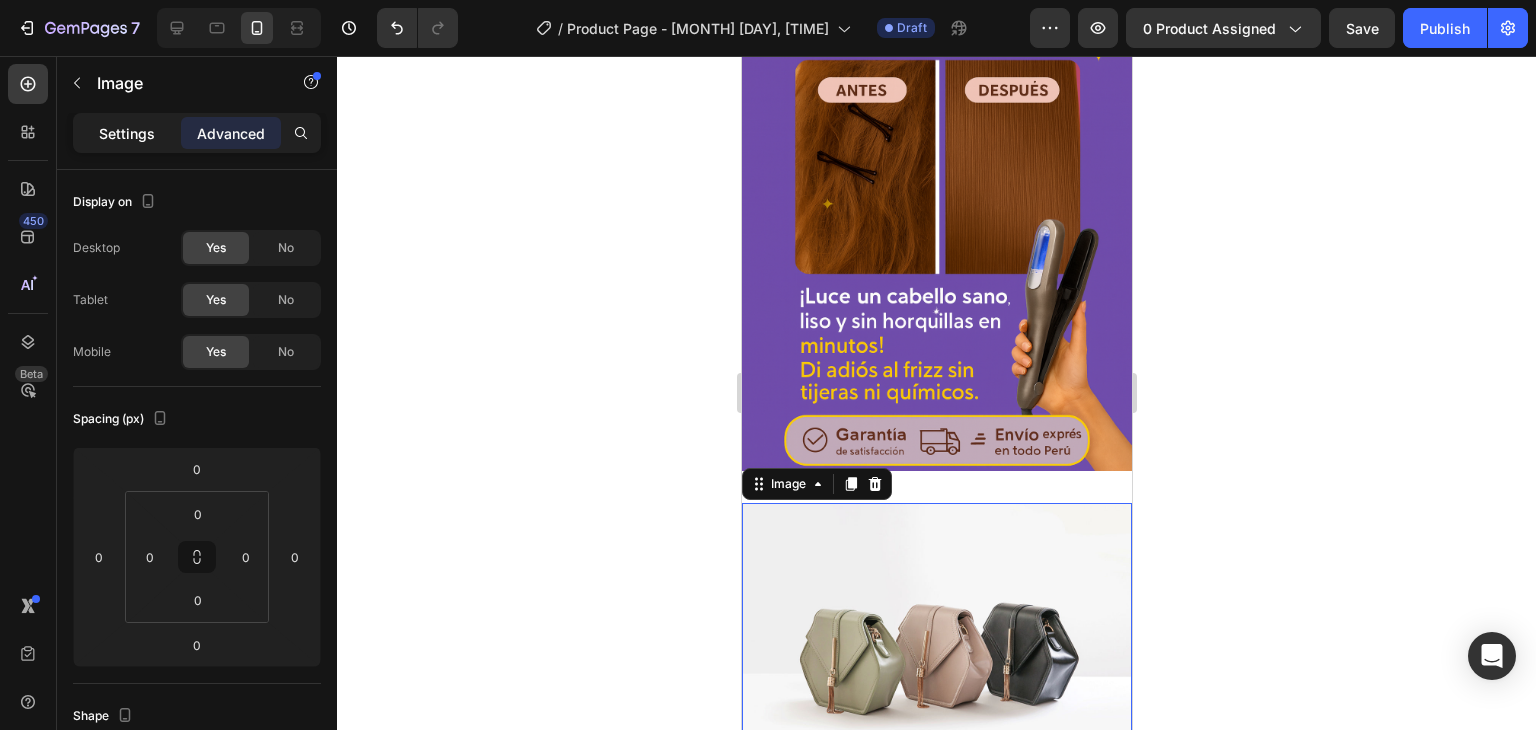 click on "Settings" at bounding box center (127, 133) 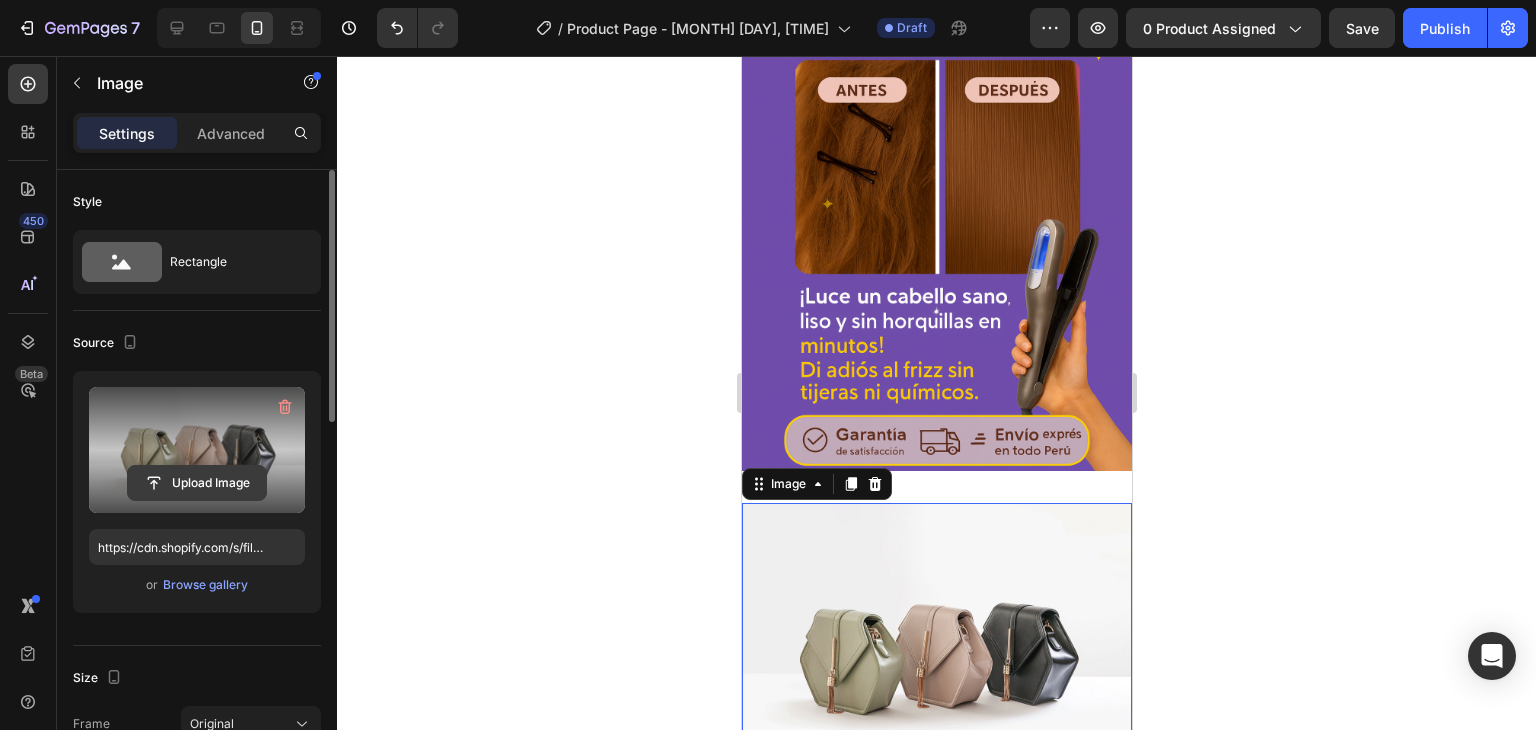 click 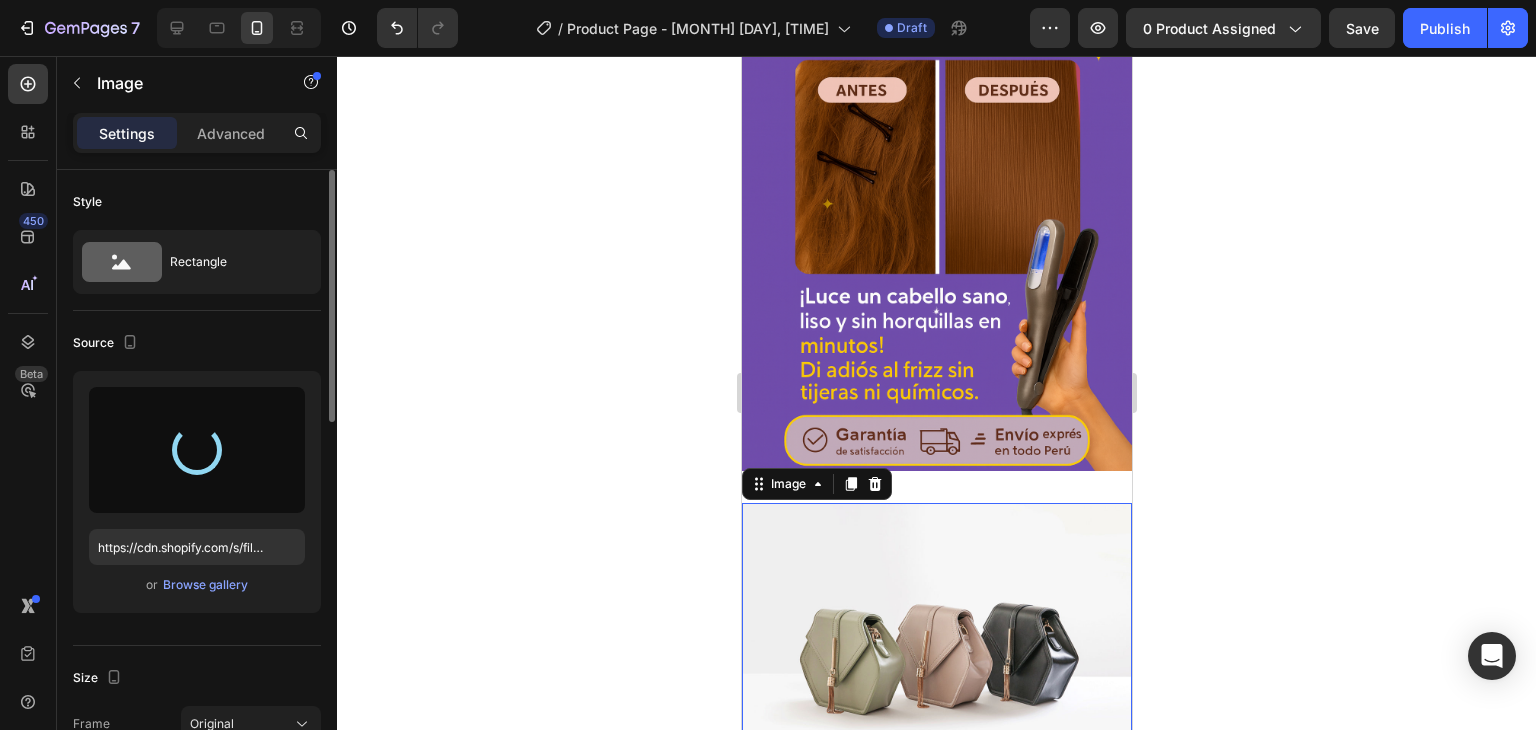 type on "https://cdn.shopify.com/s/files/1/0629/9733/2081/files/[FILENAME].webp" 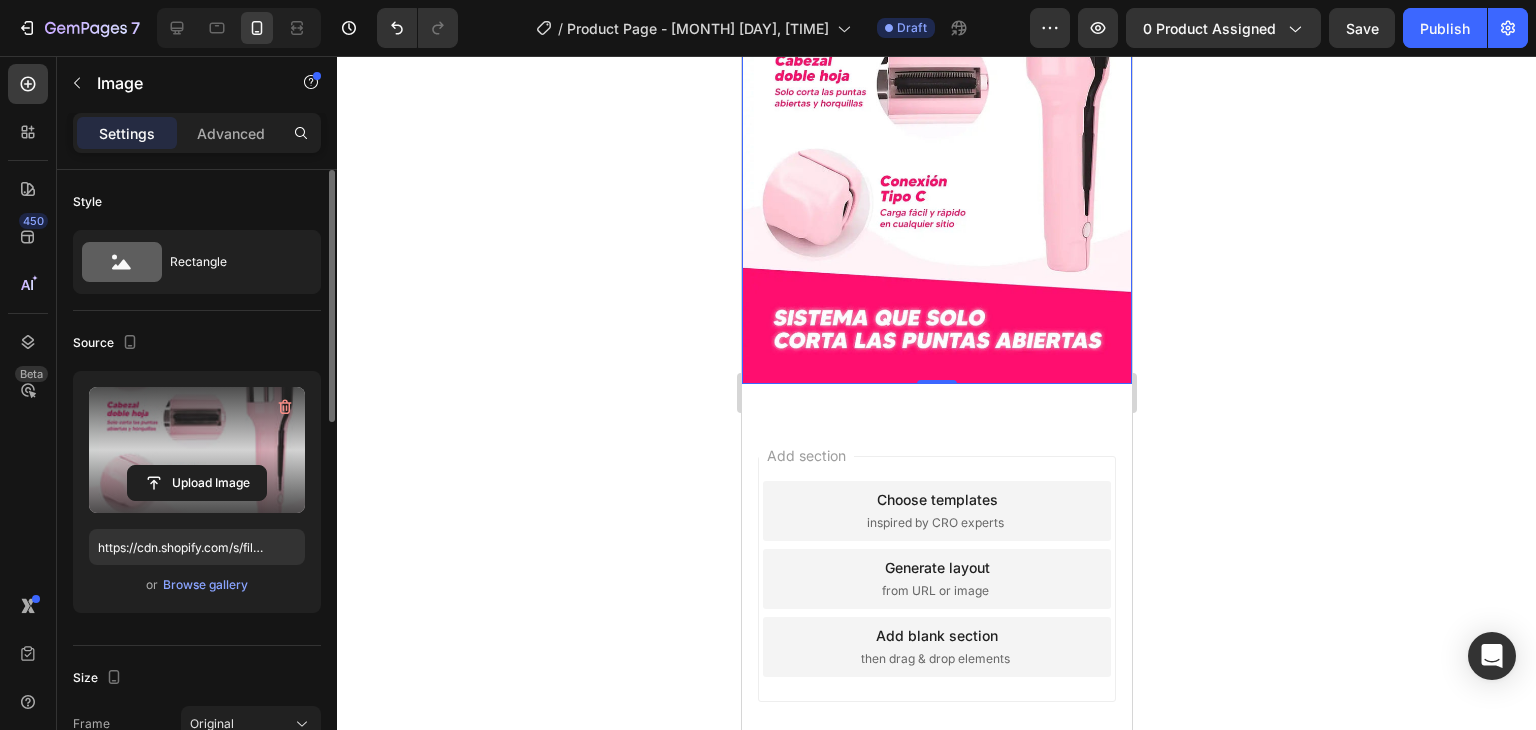 scroll, scrollTop: 1187, scrollLeft: 0, axis: vertical 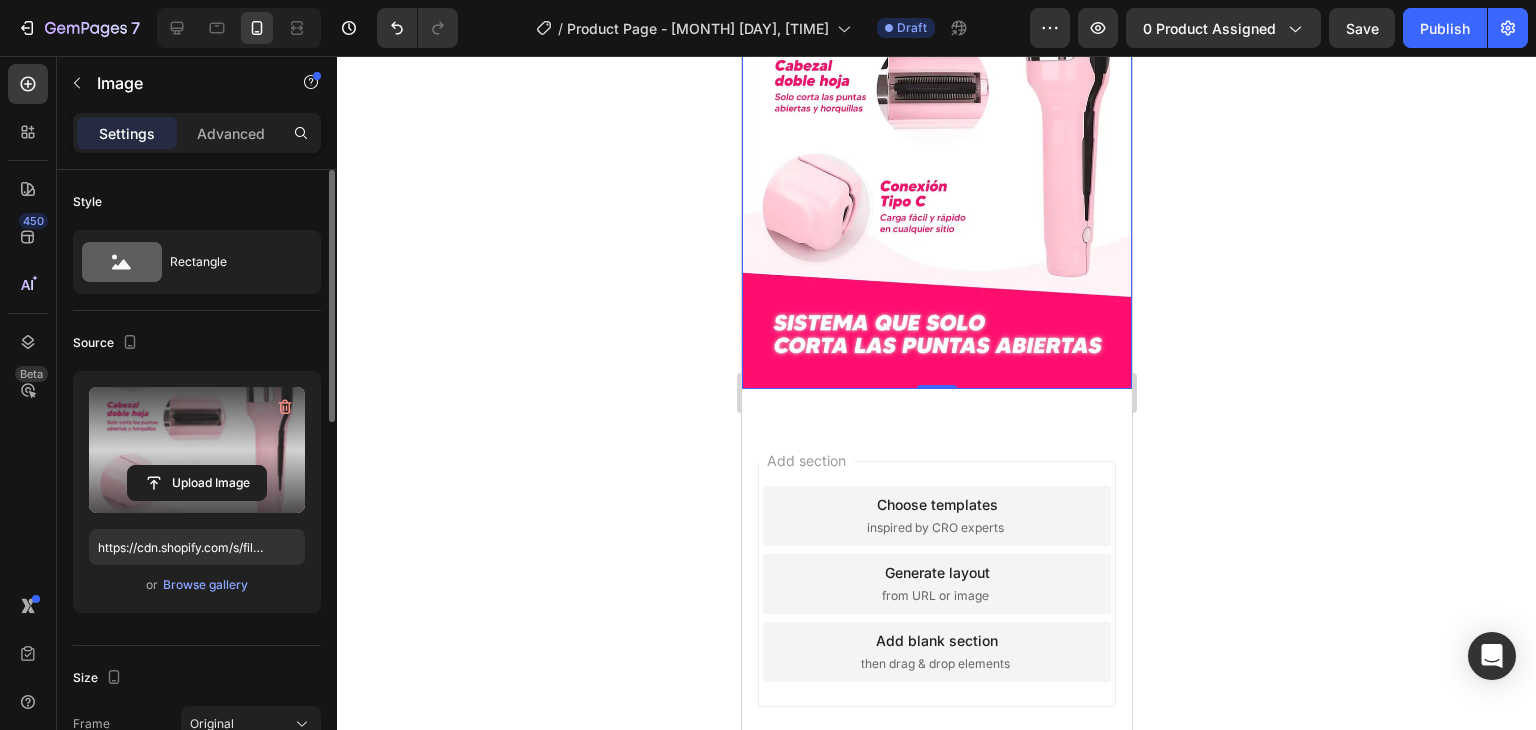 drag, startPoint x: 1260, startPoint y: 301, endPoint x: 1259, endPoint y: 278, distance: 23.021729 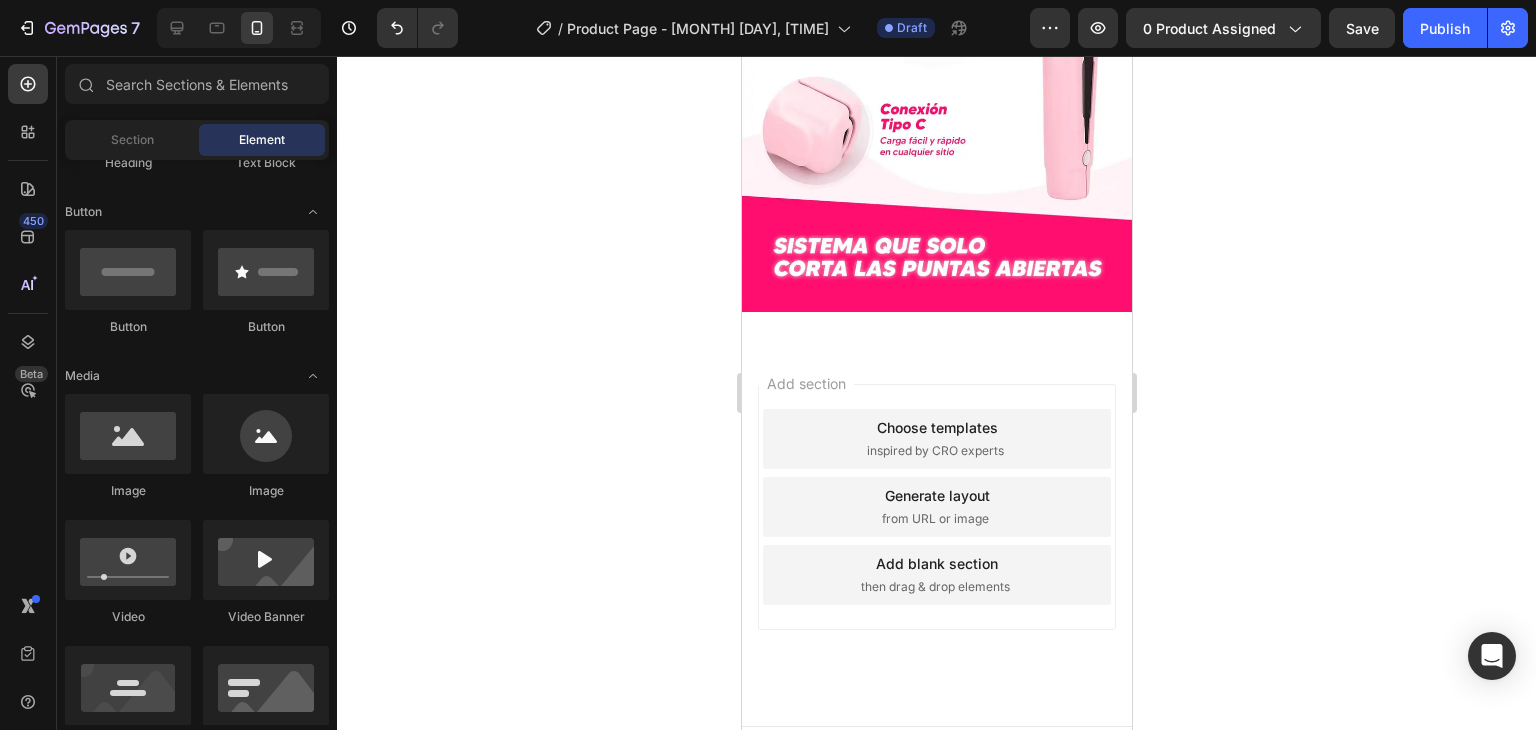 scroll, scrollTop: 1845, scrollLeft: 0, axis: vertical 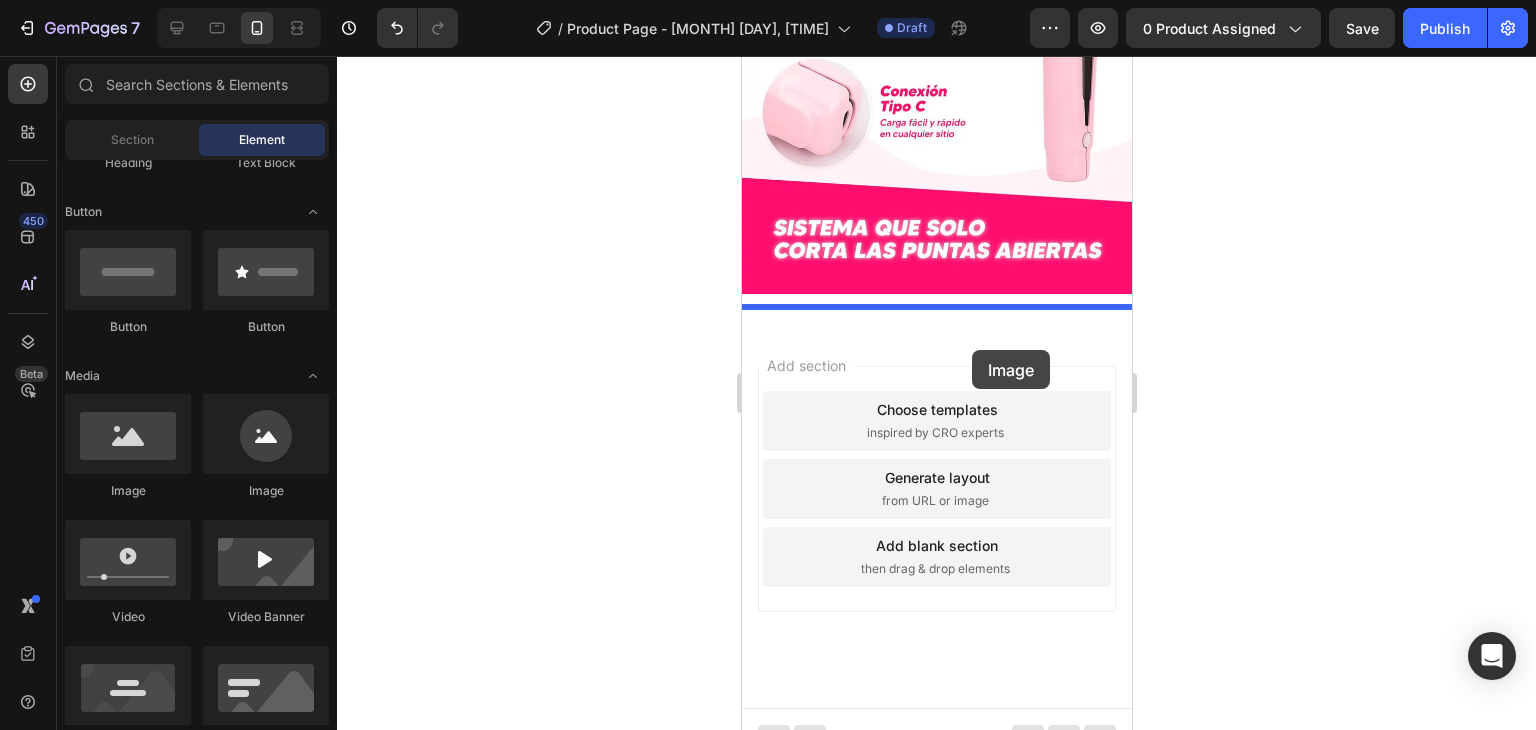 drag, startPoint x: 885, startPoint y: 465, endPoint x: 971, endPoint y: 350, distance: 143.60014 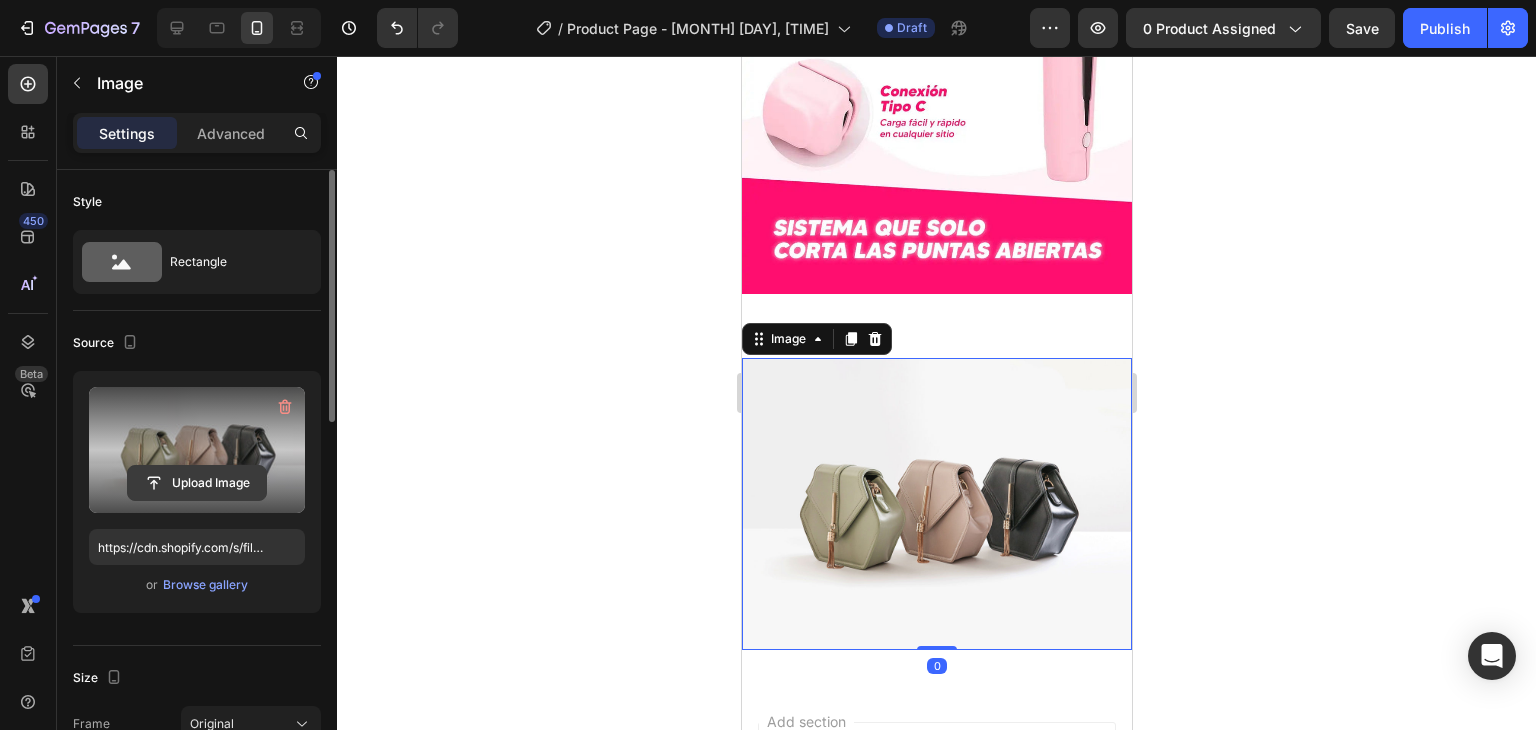 click 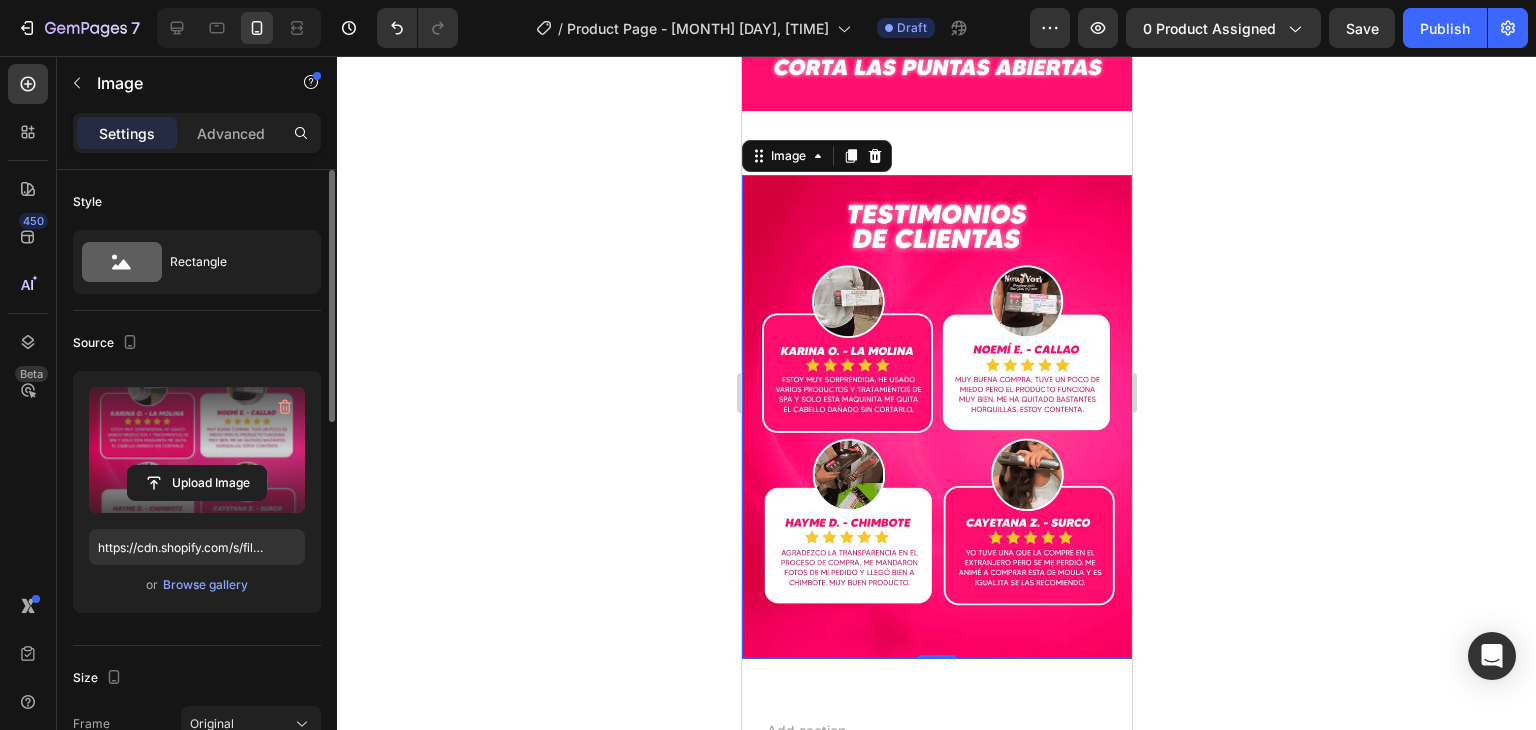 scroll, scrollTop: 2029, scrollLeft: 0, axis: vertical 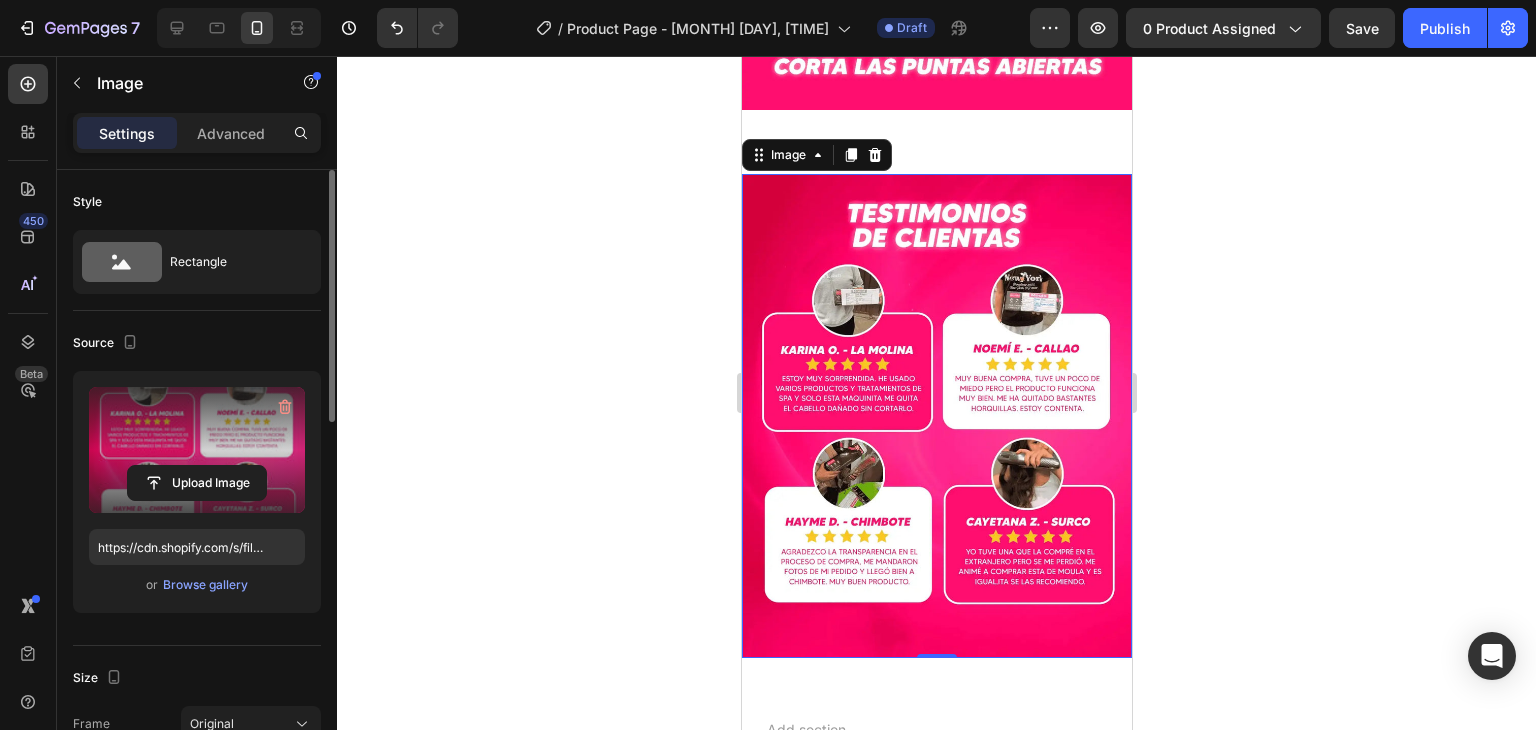 click at bounding box center [936, 416] 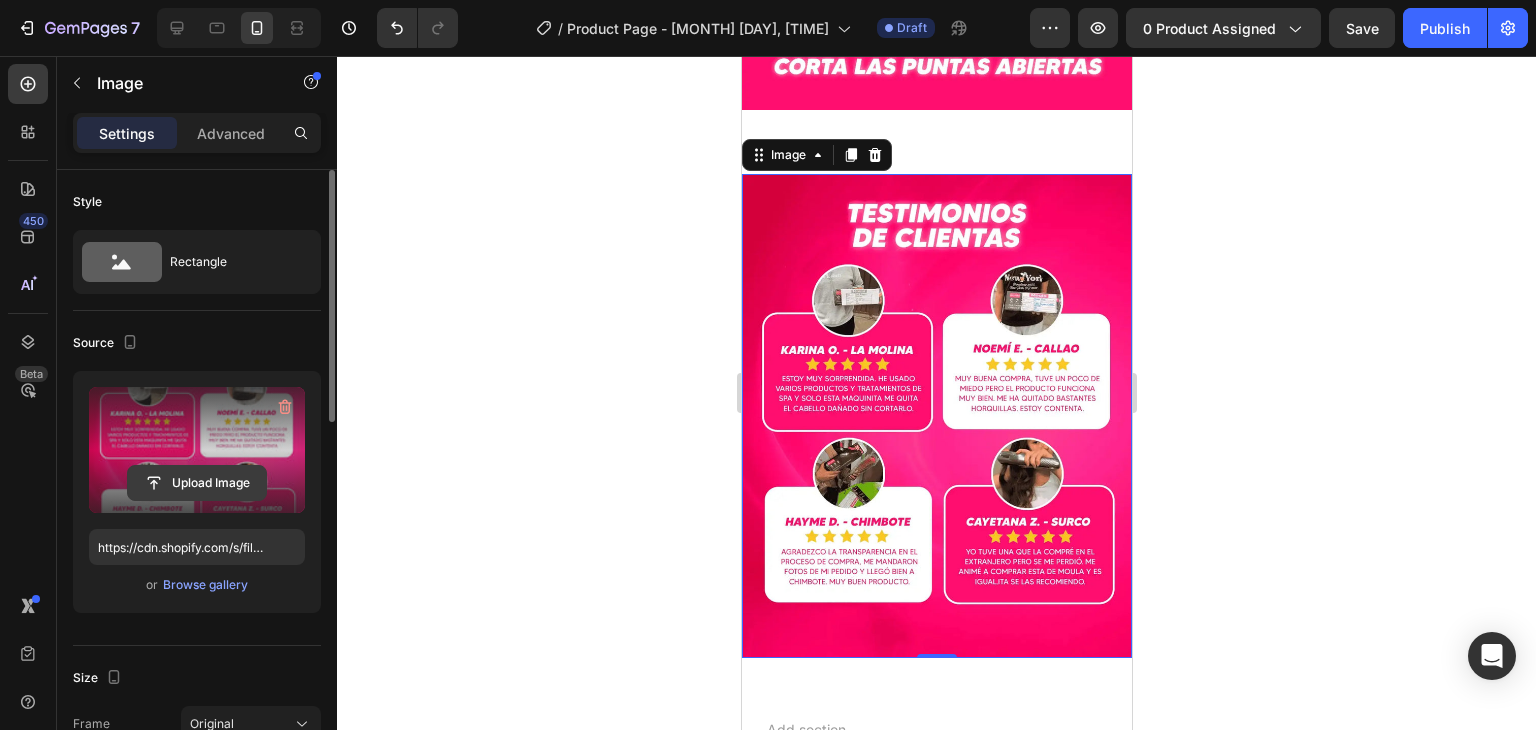 click 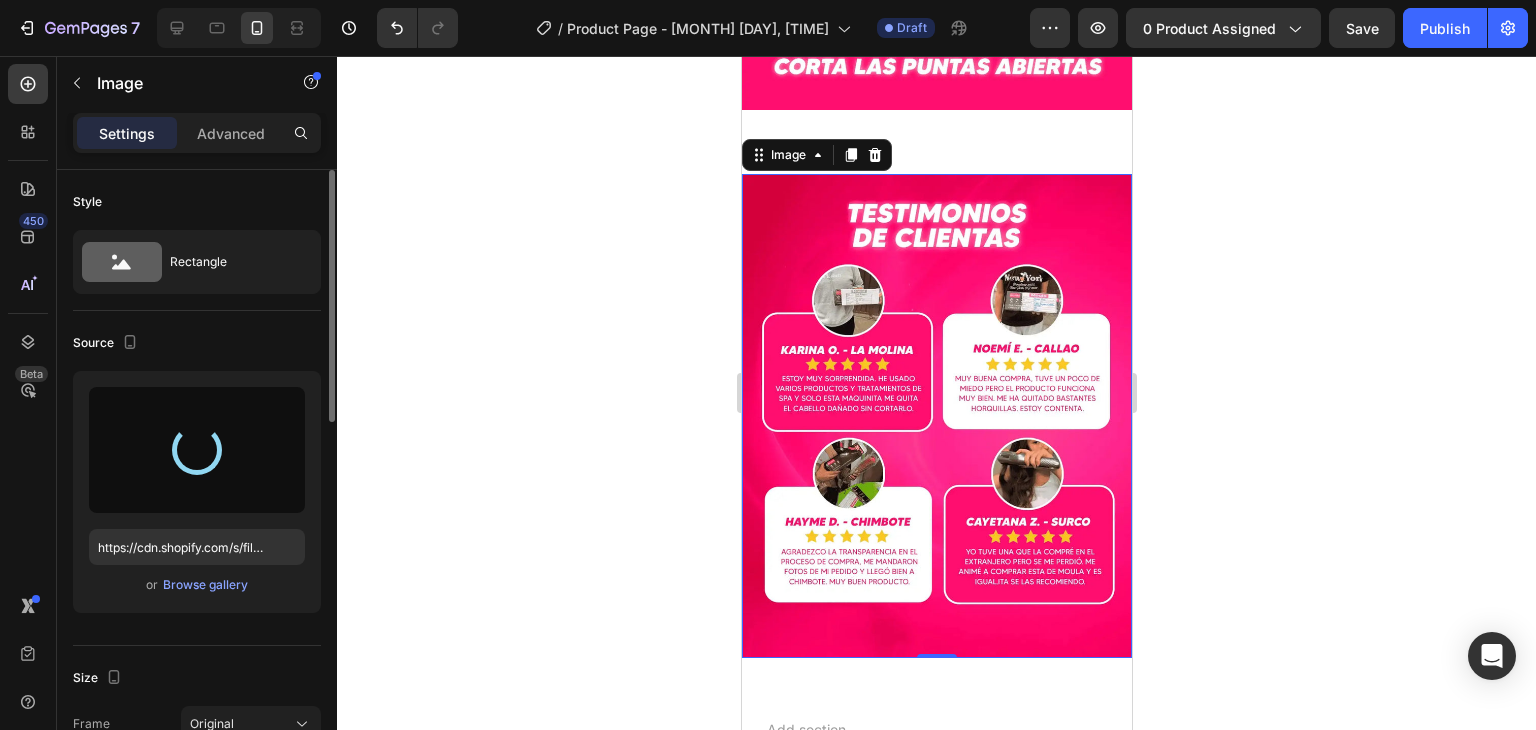 type on "https://cdn.shopify.com/s/files/1/0629/9733/2081/files/[FILENAME].svg" 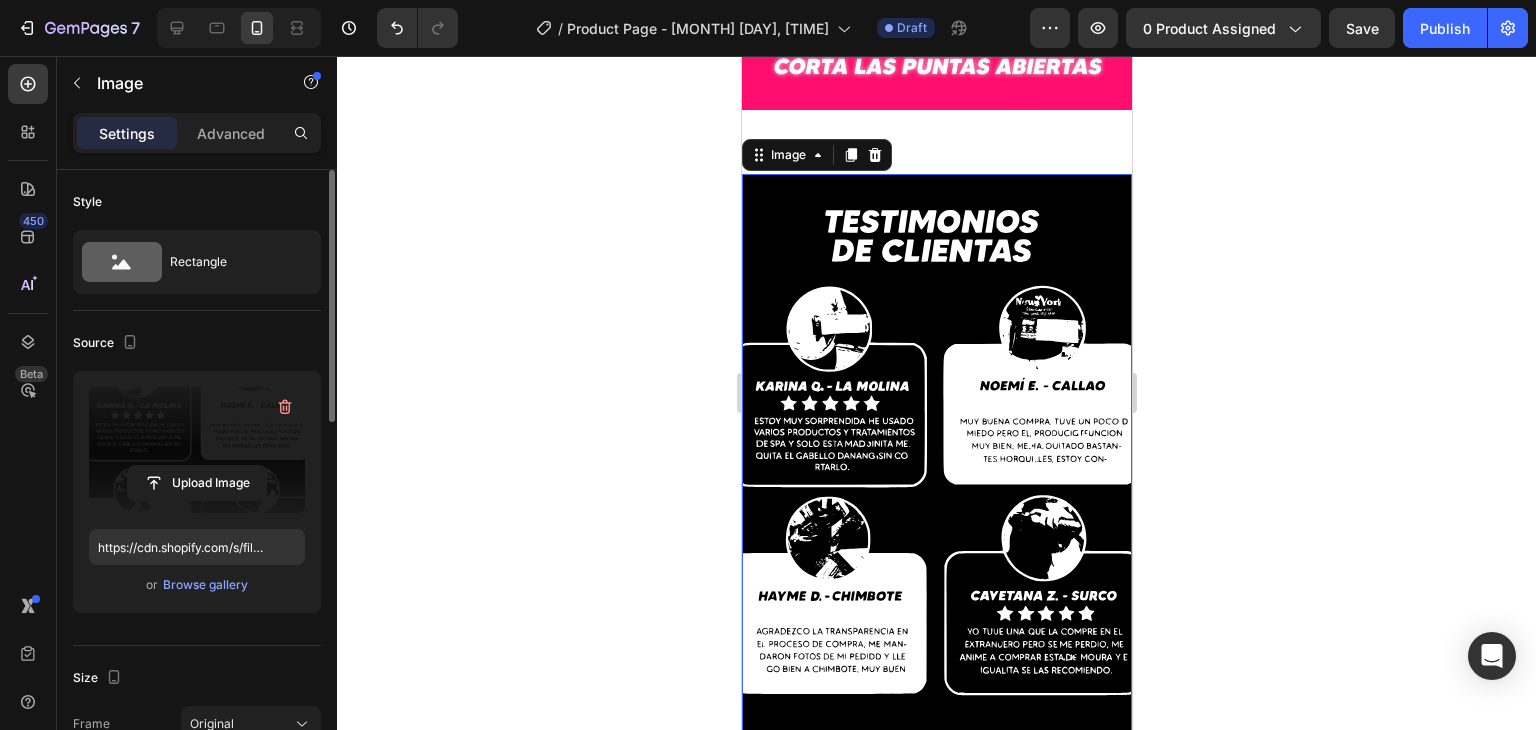 click at bounding box center [936, 466] 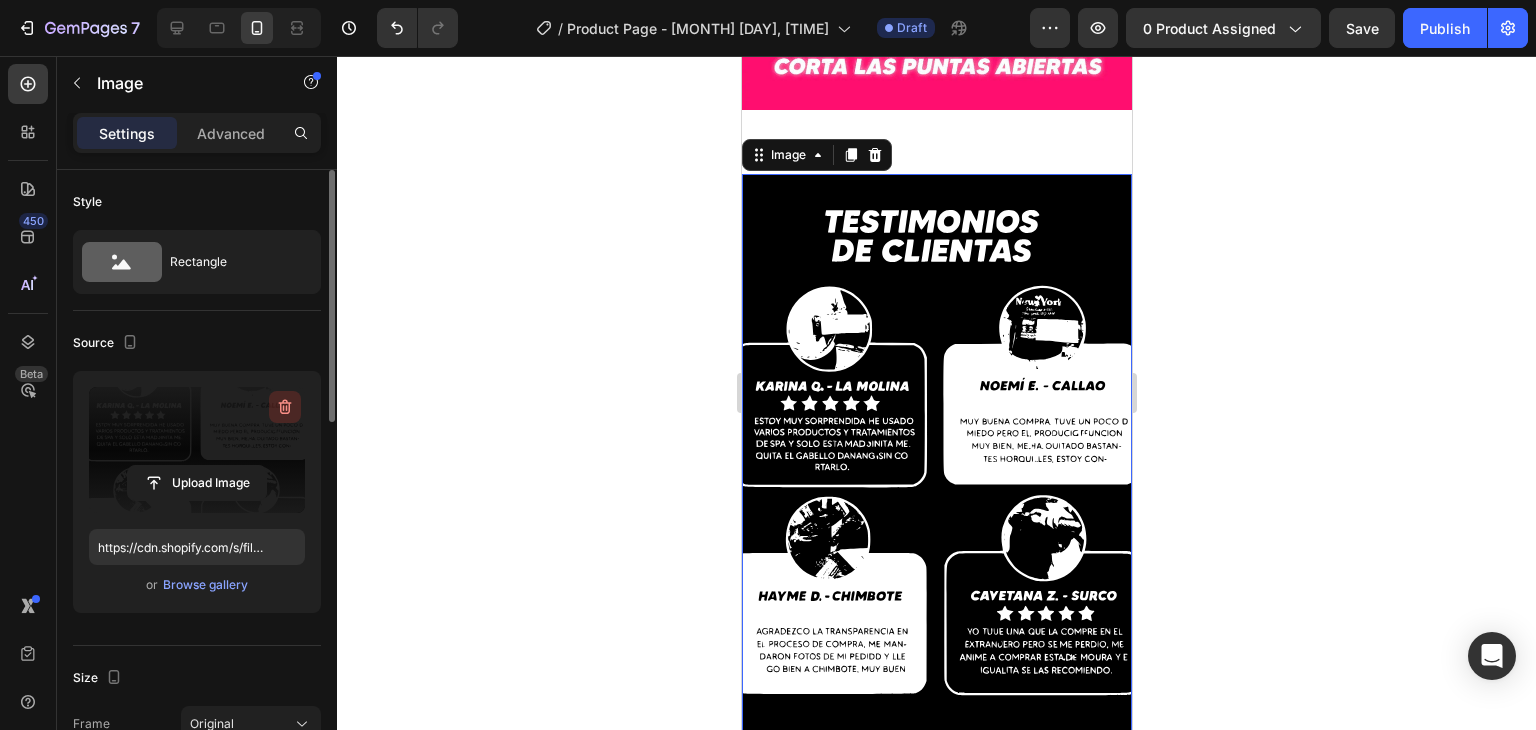 click at bounding box center (285, 407) 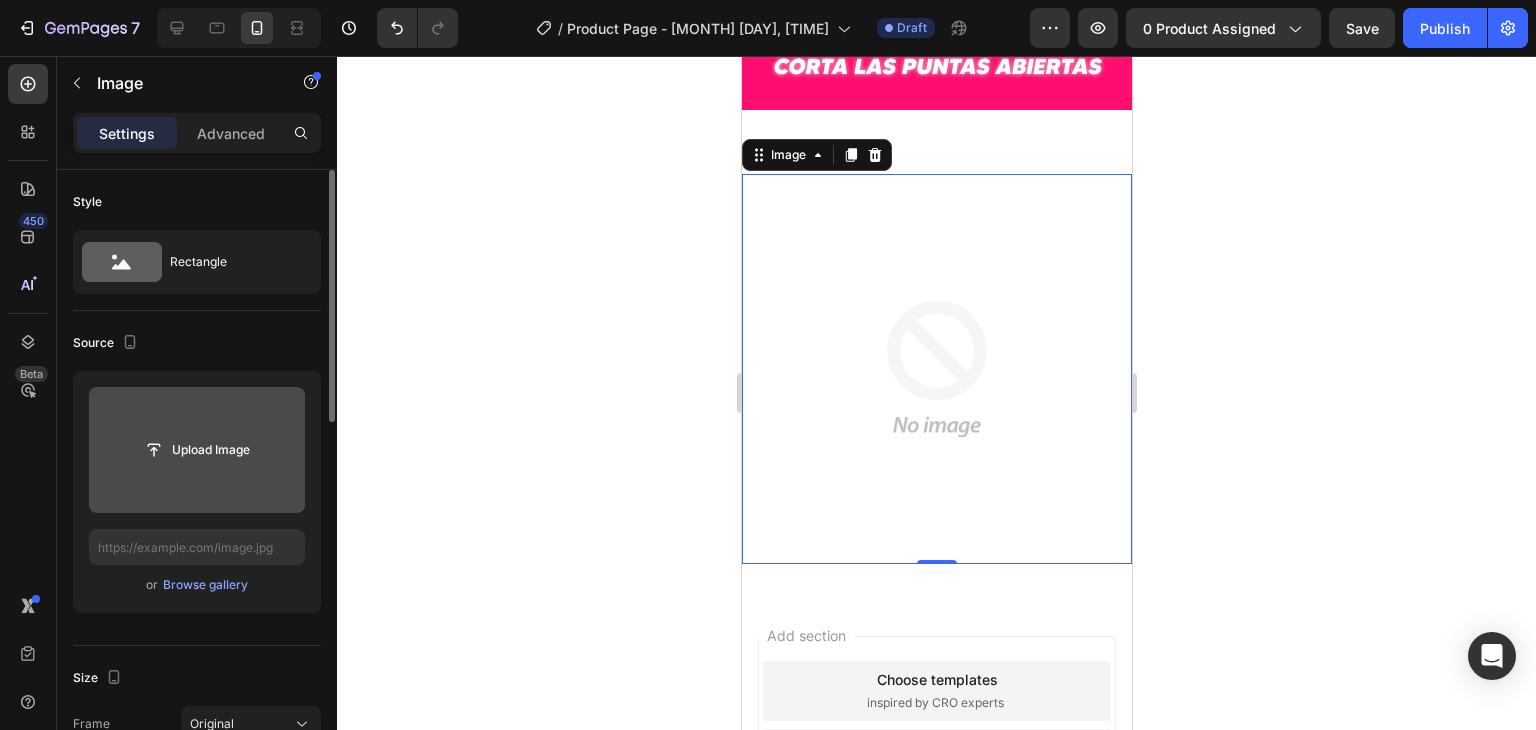 click at bounding box center [936, 369] 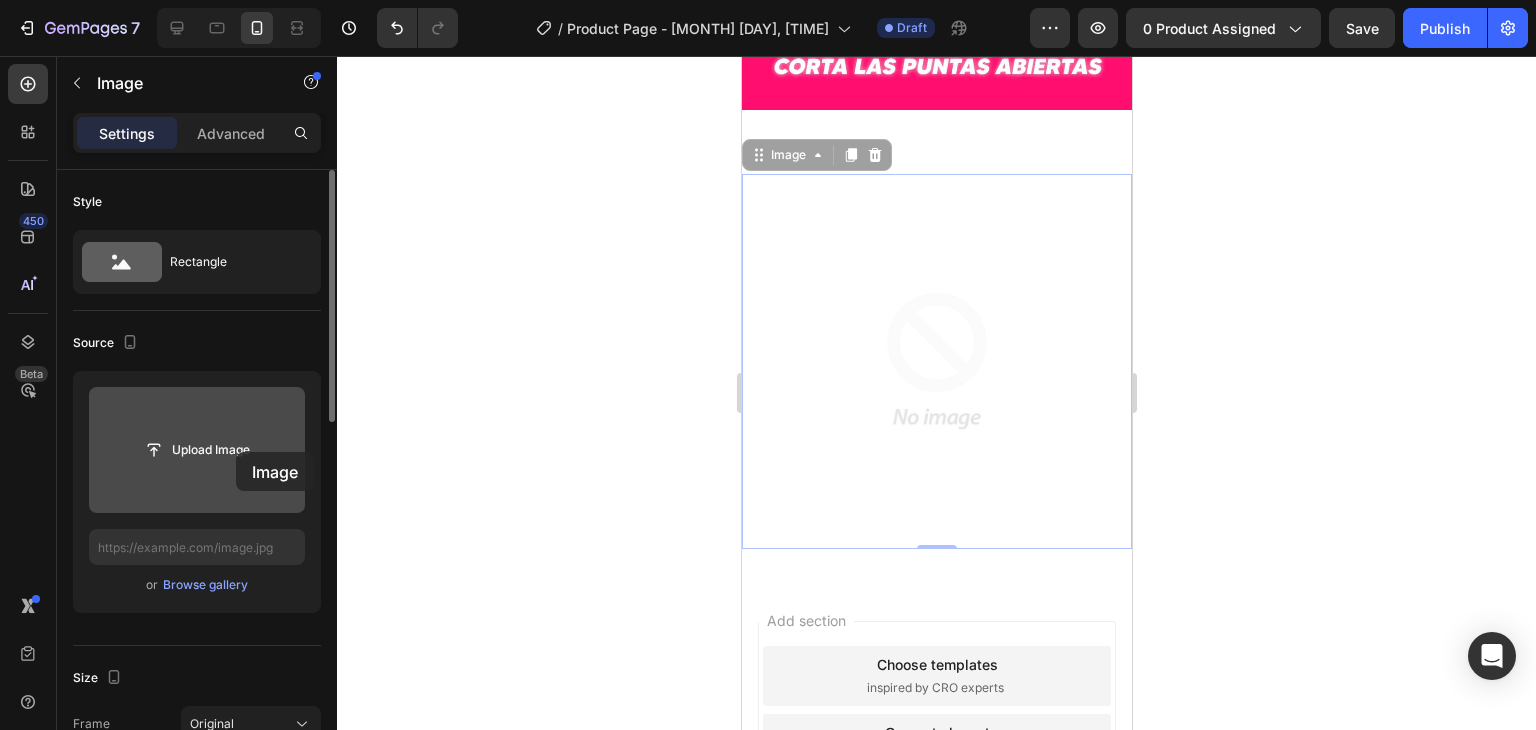 drag, startPoint x: 965, startPoint y: 387, endPoint x: 977, endPoint y: 508, distance: 121.59358 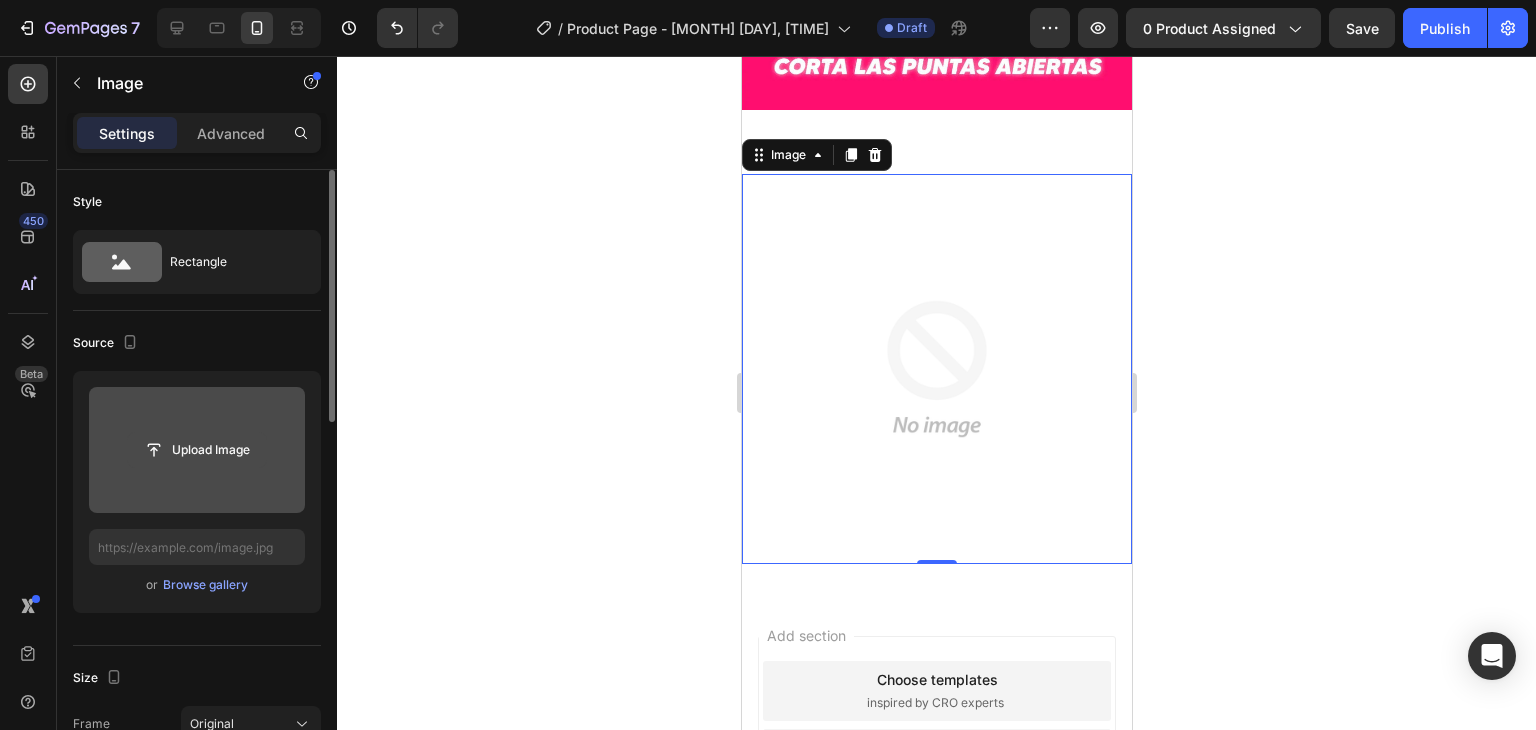 click 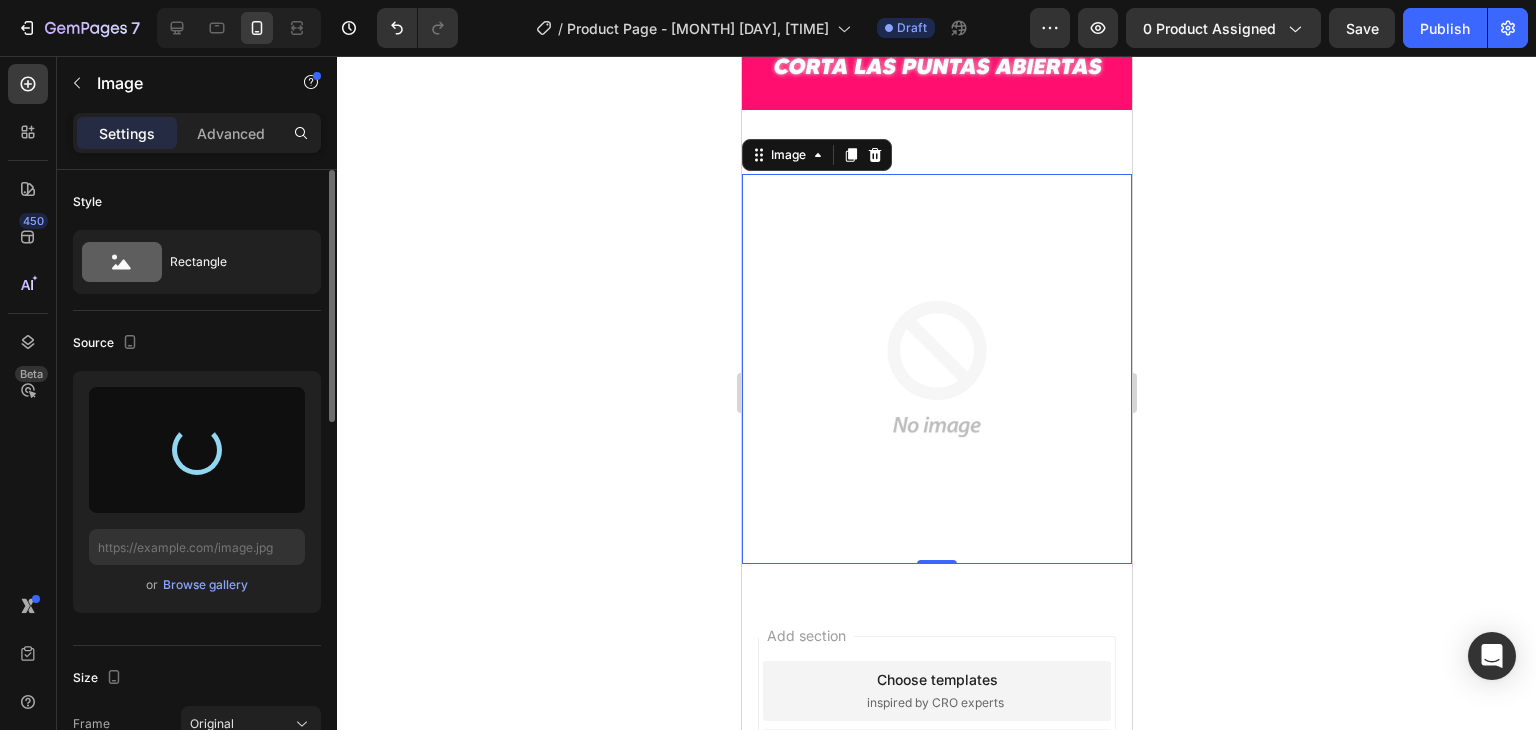 type on "https://cdn.shopify.com/s/files/1/0629/9733/2081/files/[FILENAME].png" 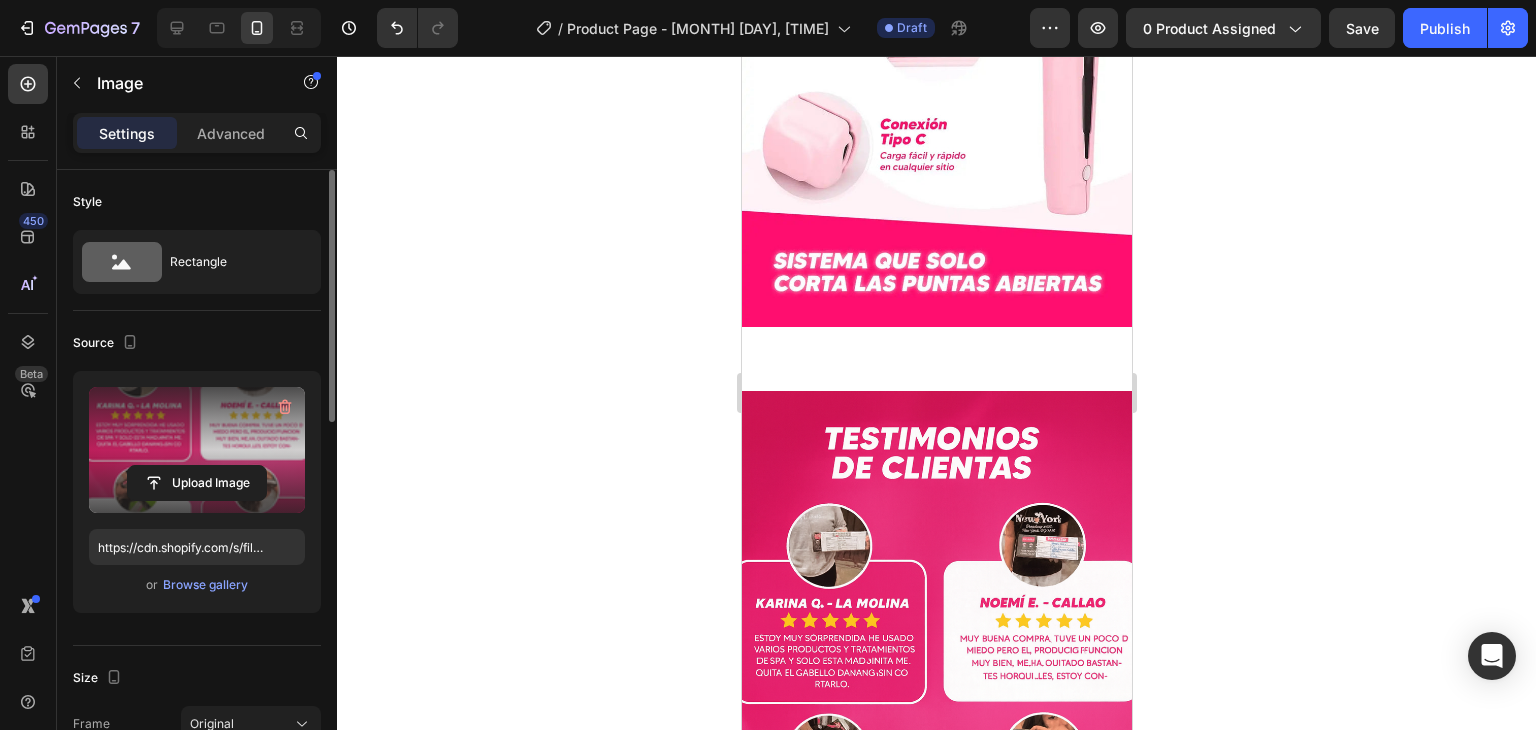 scroll, scrollTop: 1812, scrollLeft: 0, axis: vertical 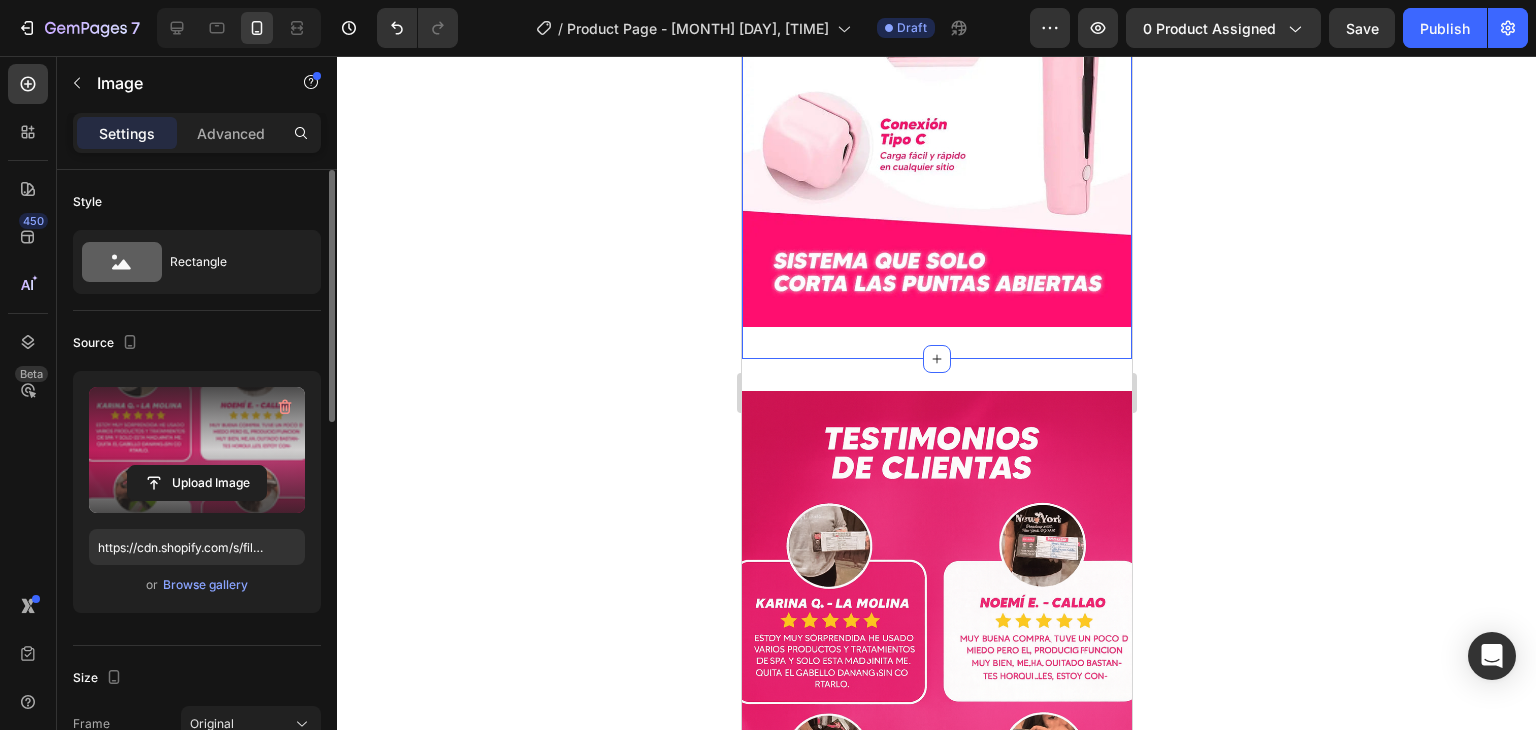 click on "Image Section 3" at bounding box center (936, 85) 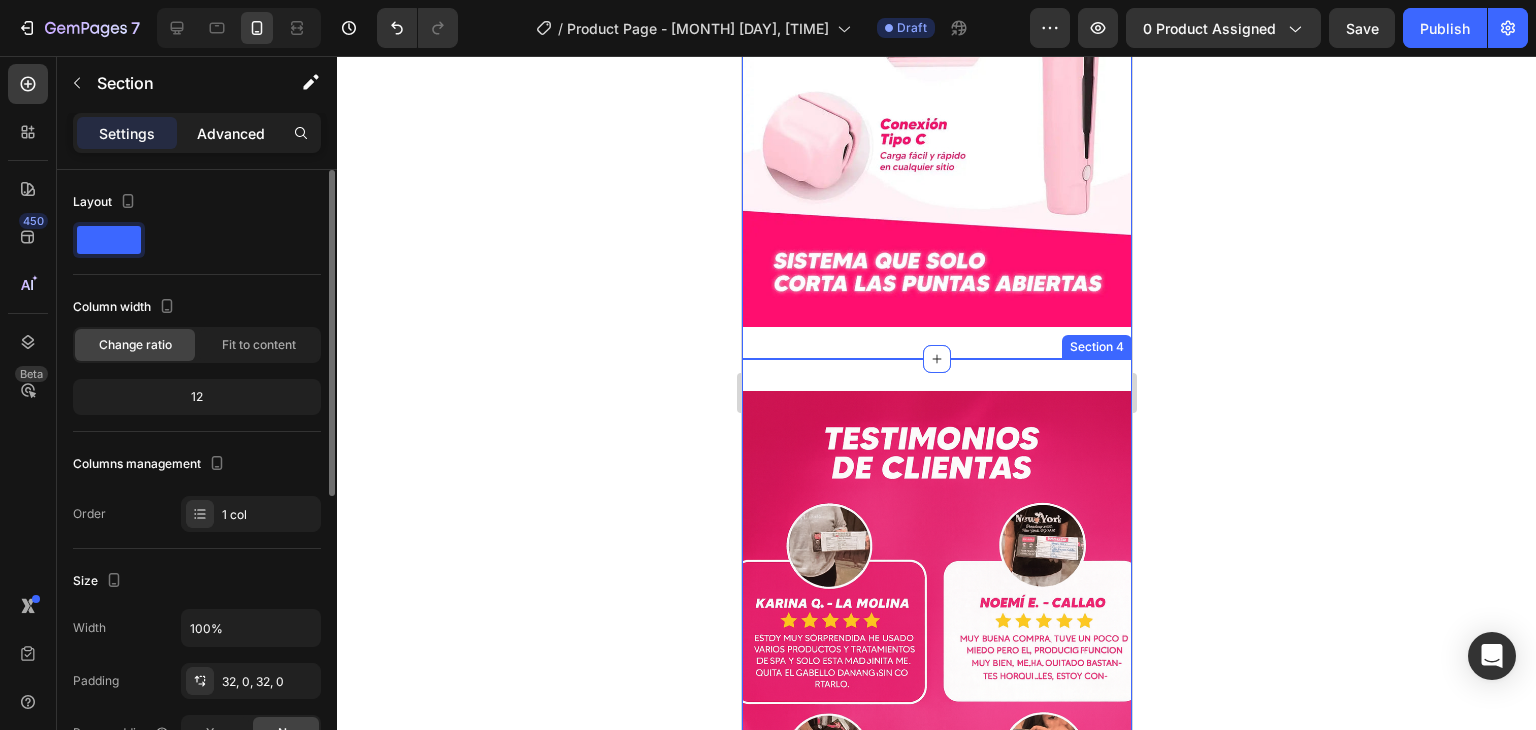 click on "Advanced" at bounding box center [231, 133] 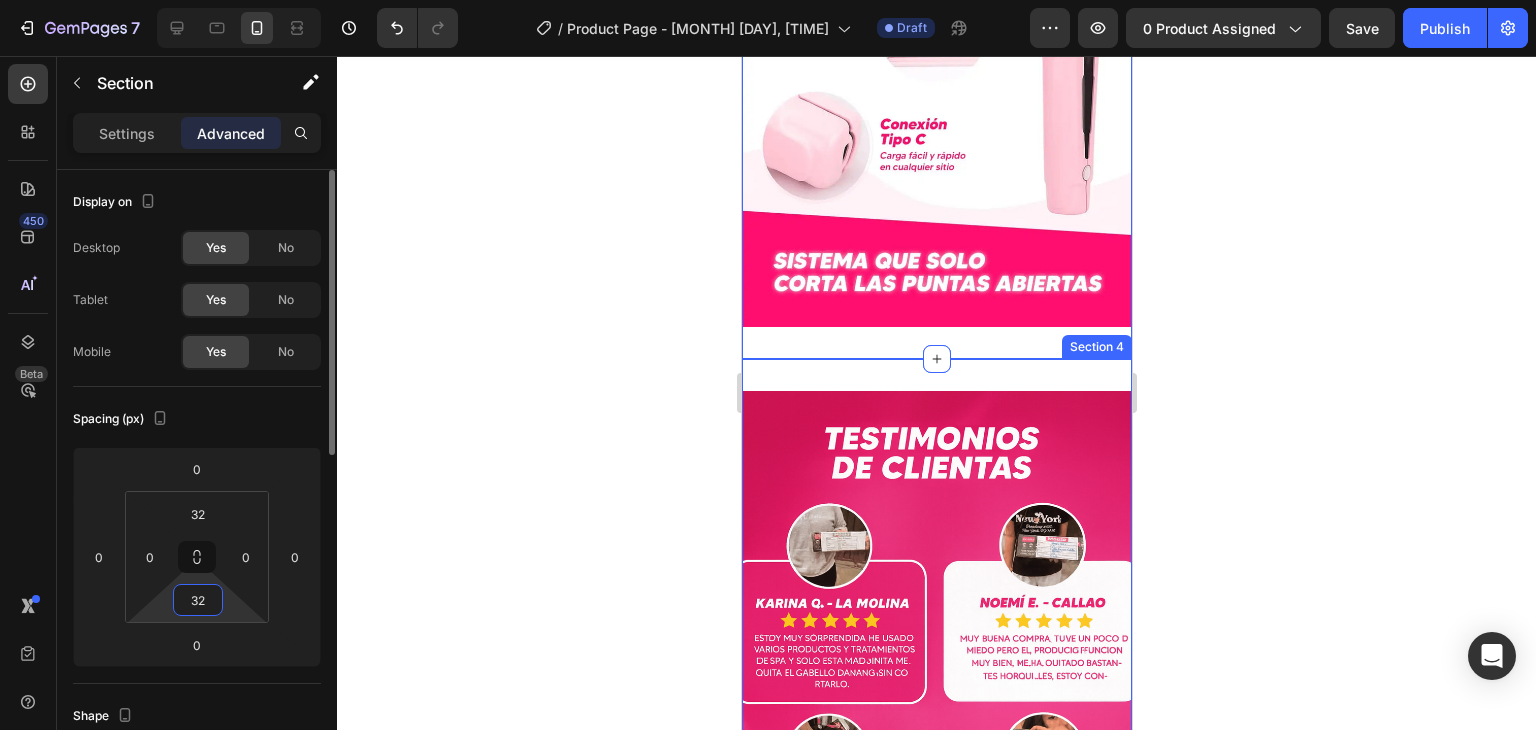 click on "32" at bounding box center (198, 600) 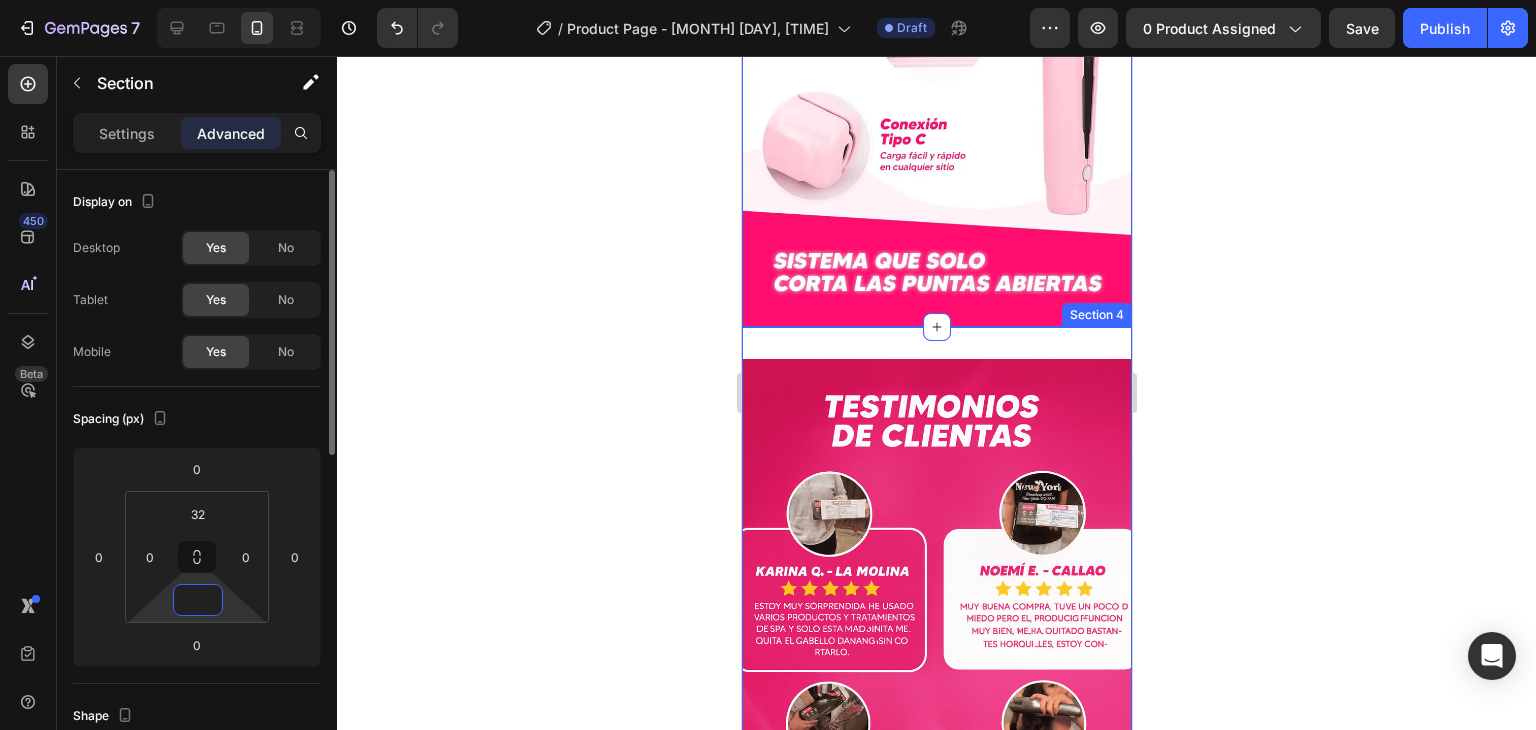 type on "1" 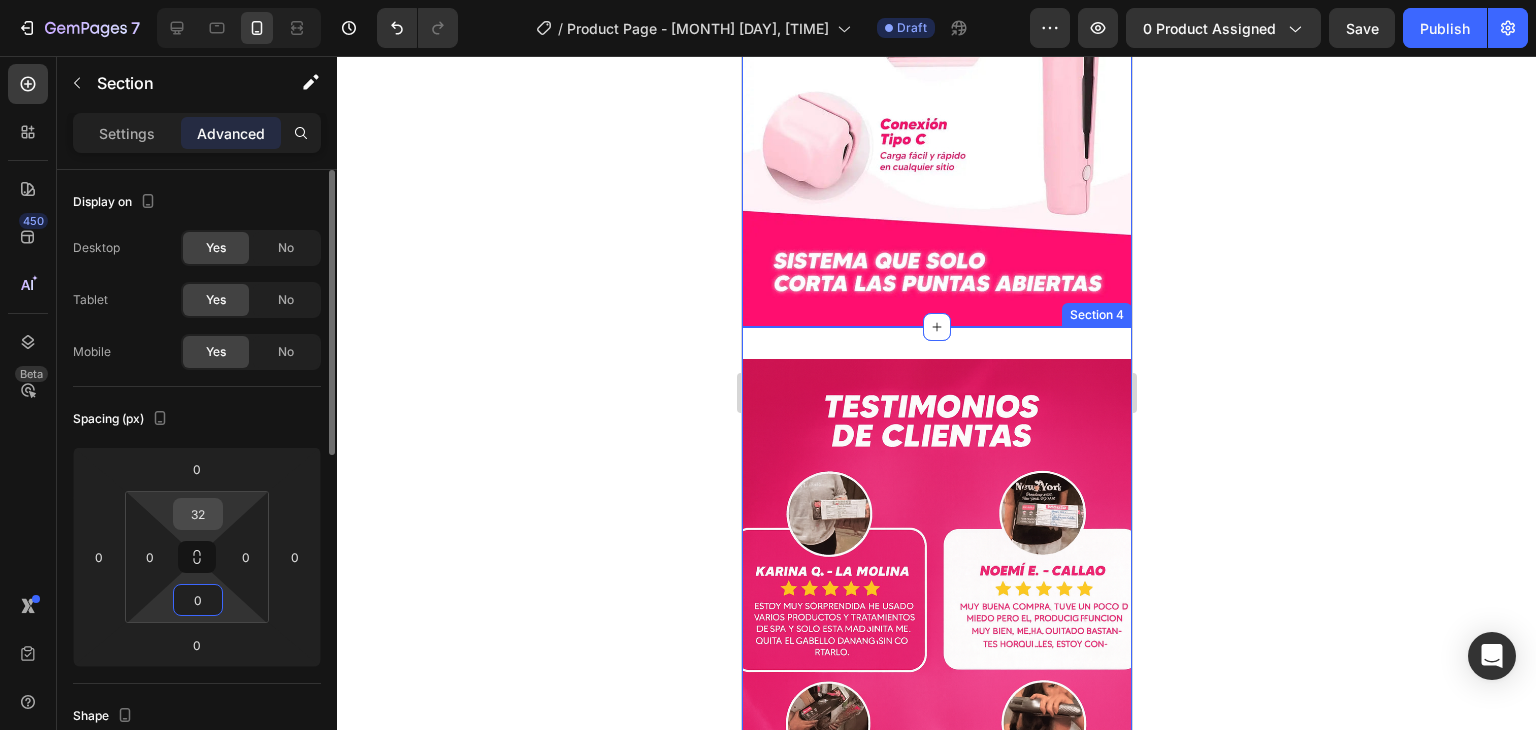 type on "0" 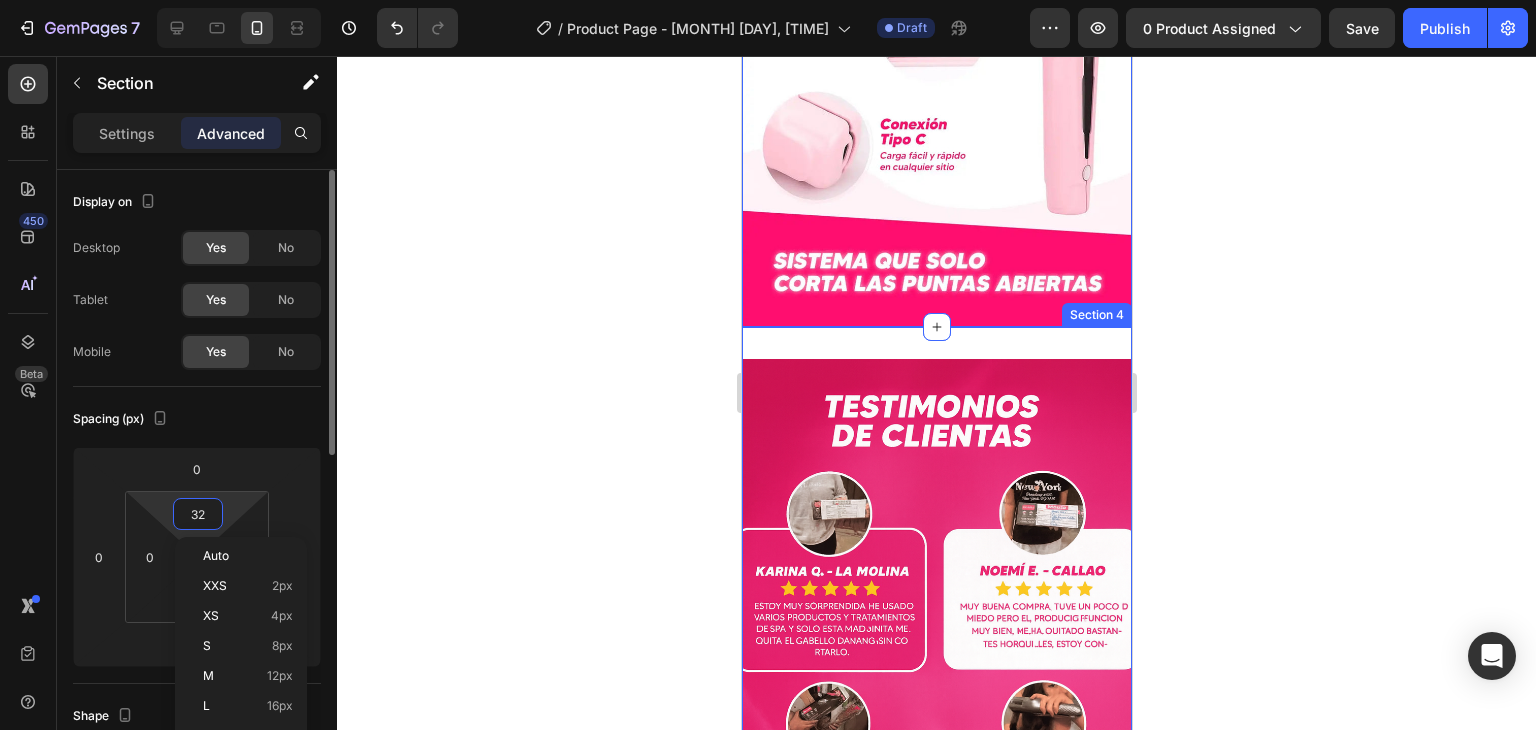 type 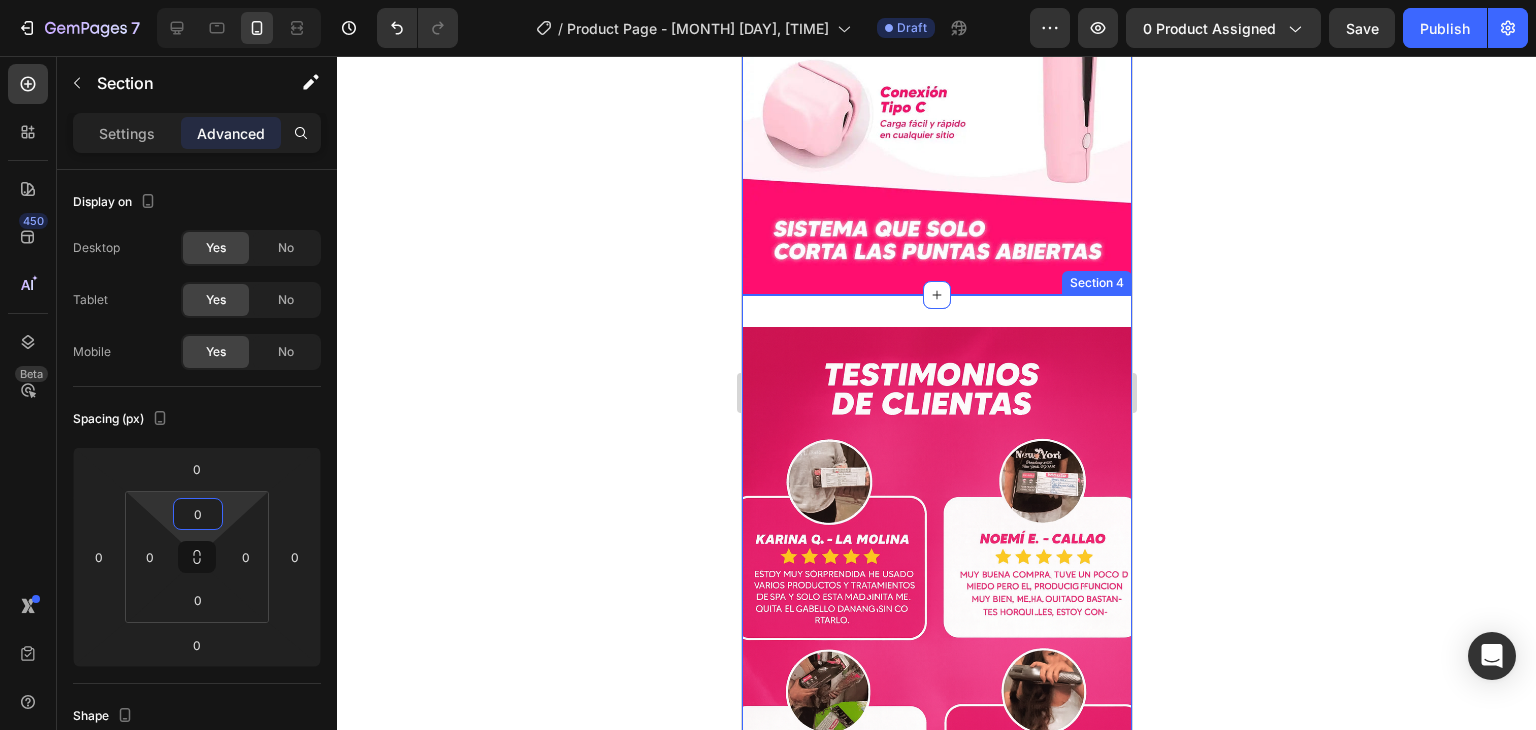 click on "Image Section 4" at bounding box center (936, 619) 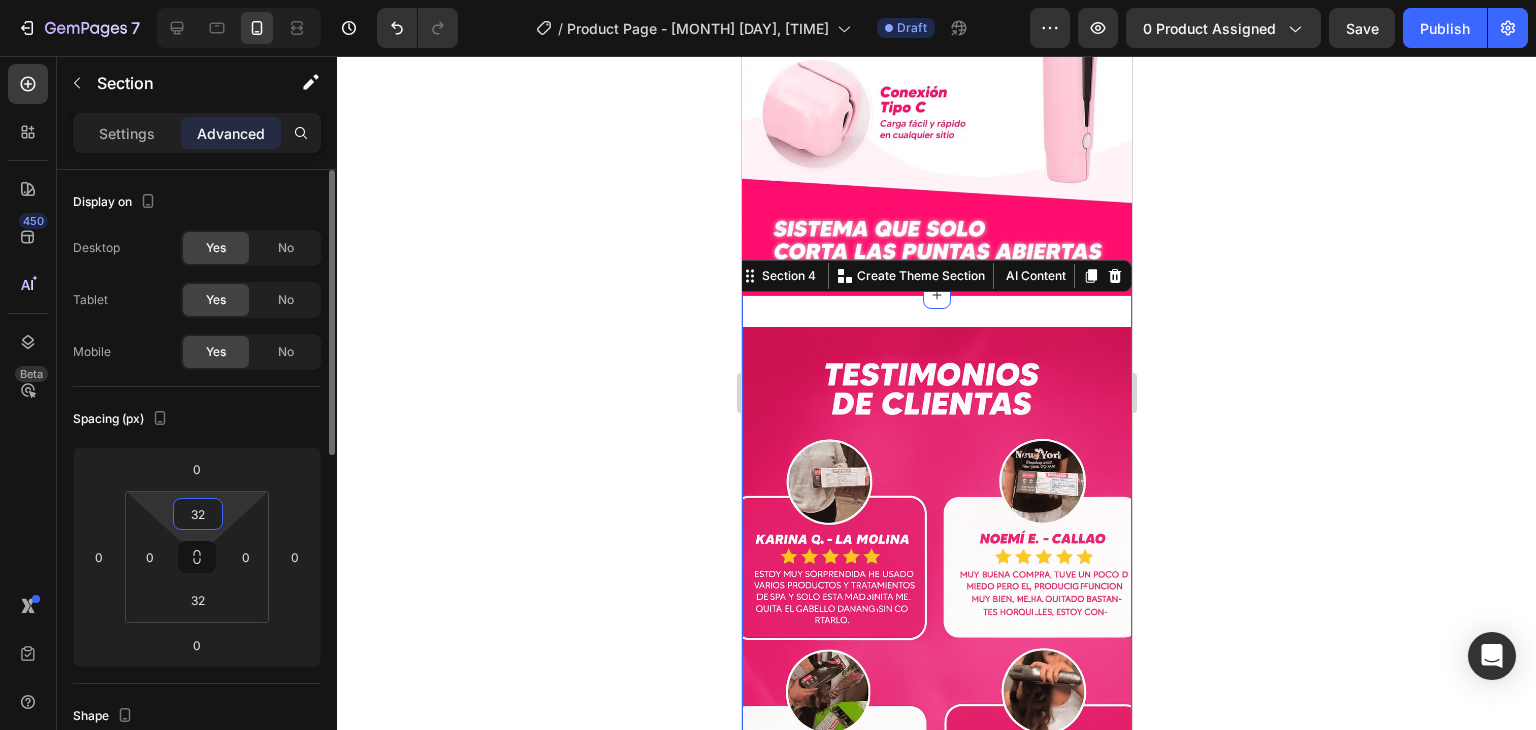 click on "32" at bounding box center (198, 514) 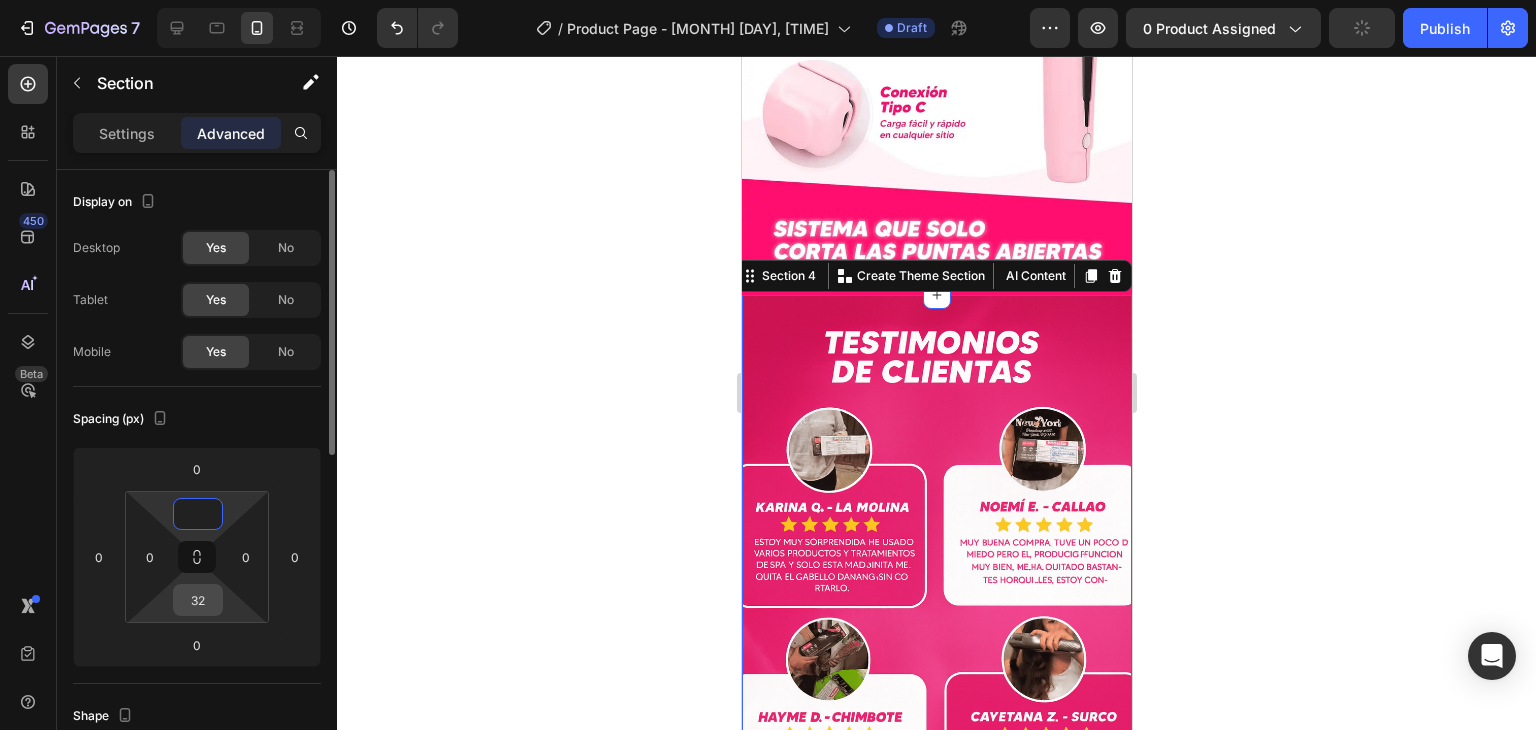 type on "0" 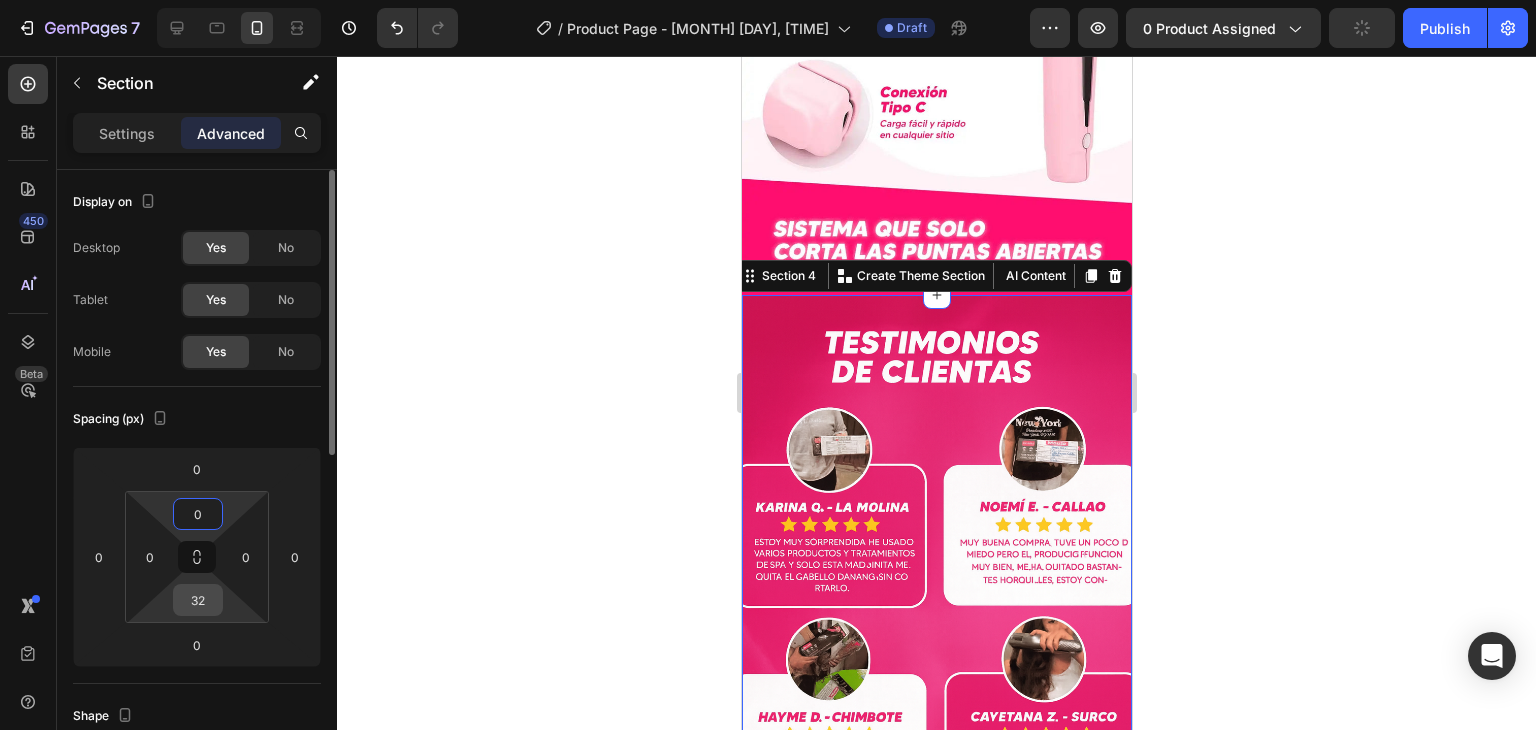 click on "32" at bounding box center [198, 600] 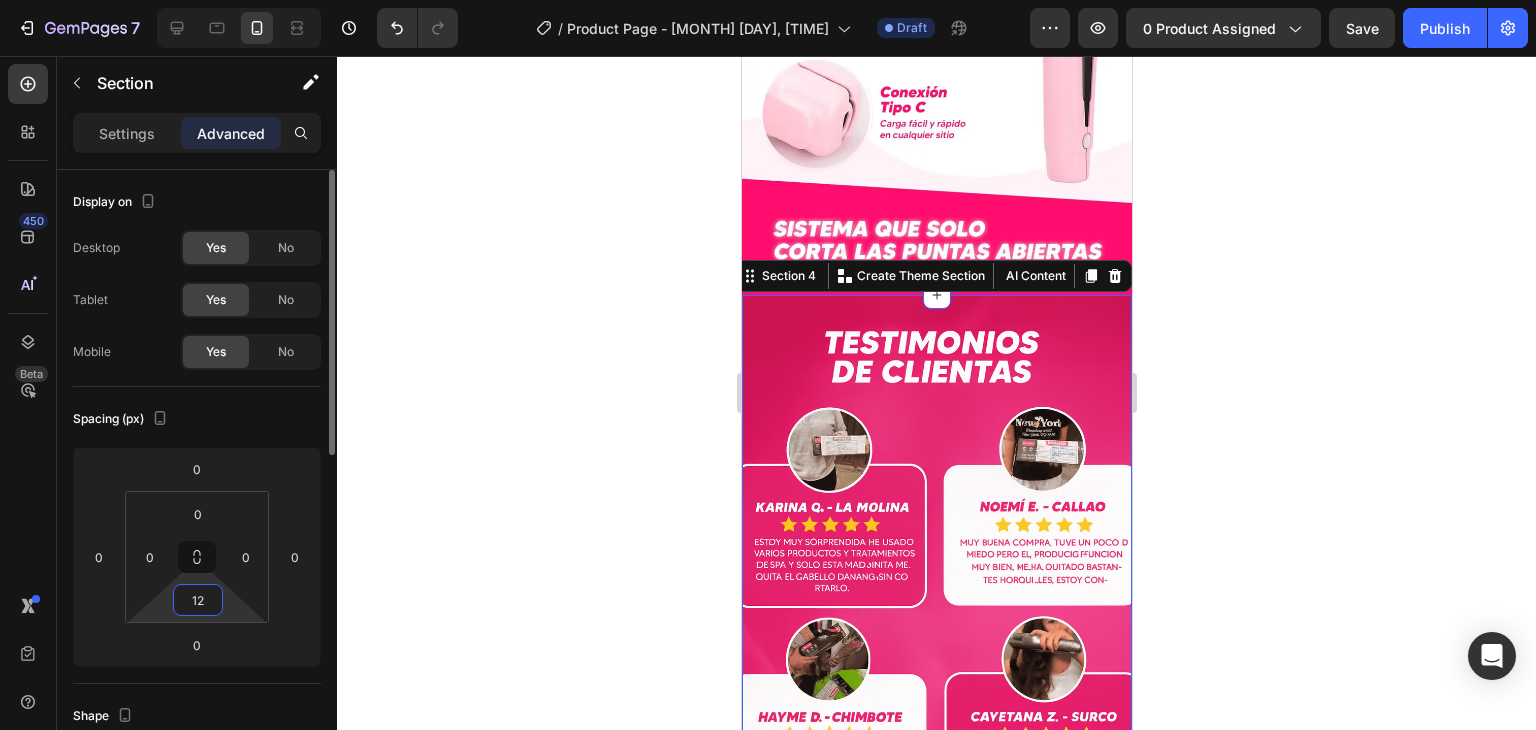 type on "2" 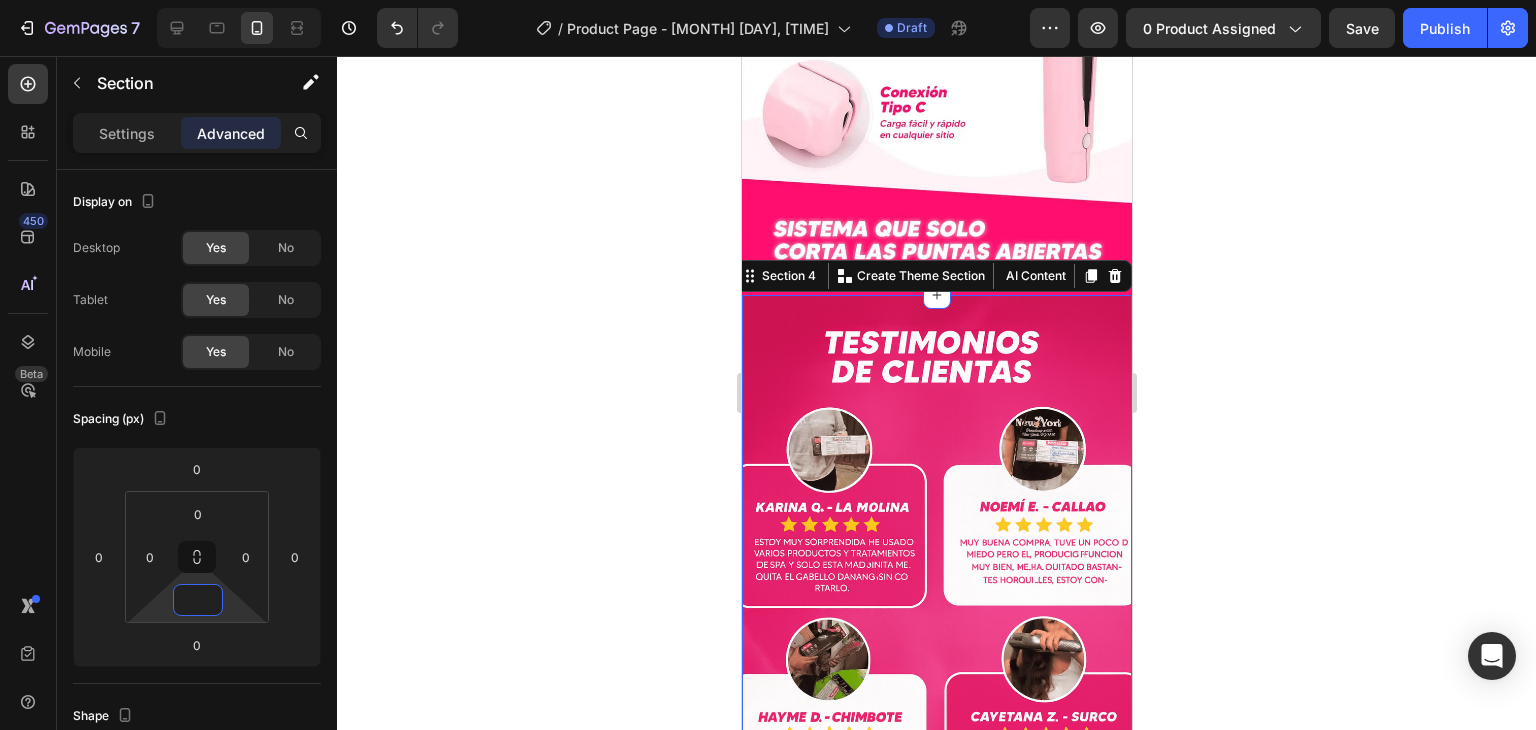 type on "0" 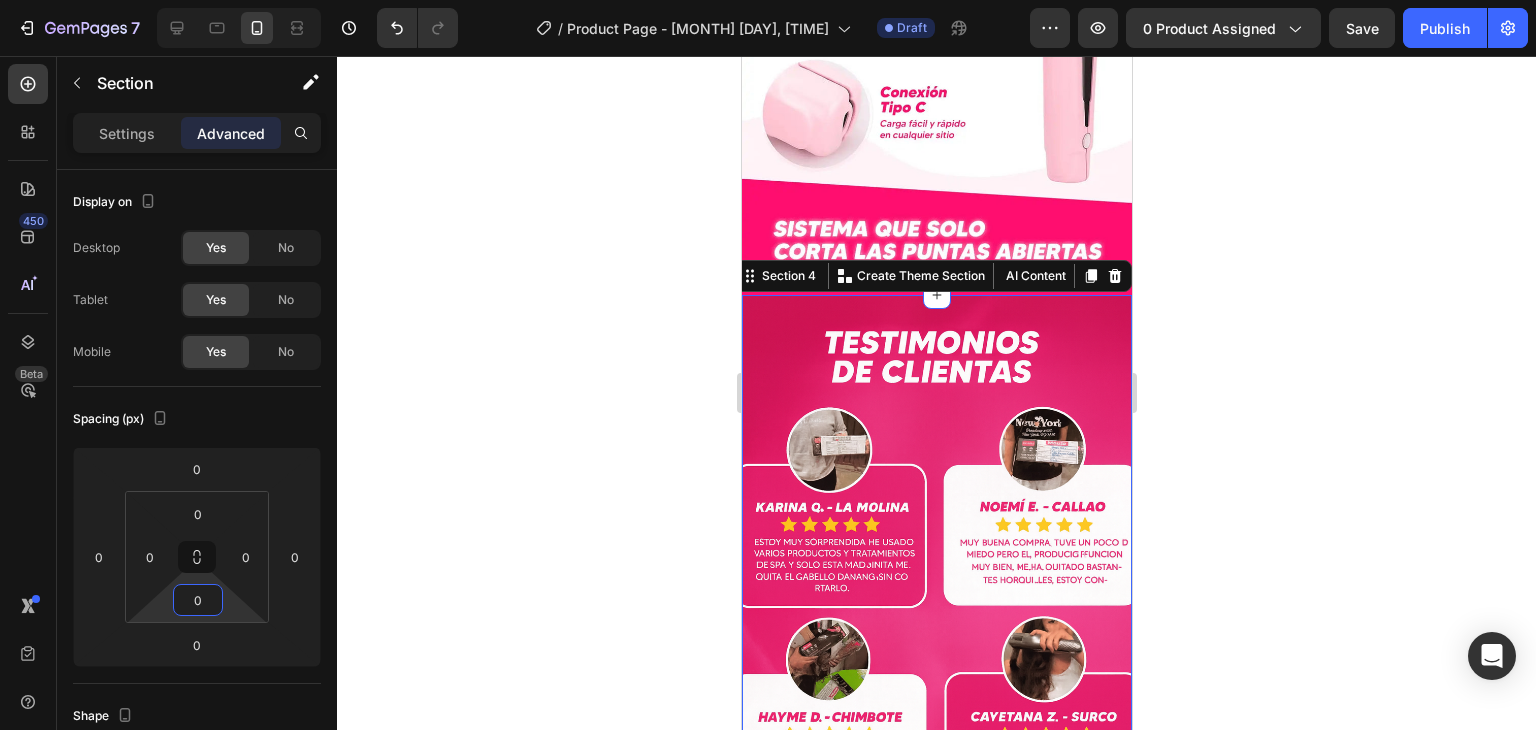 click 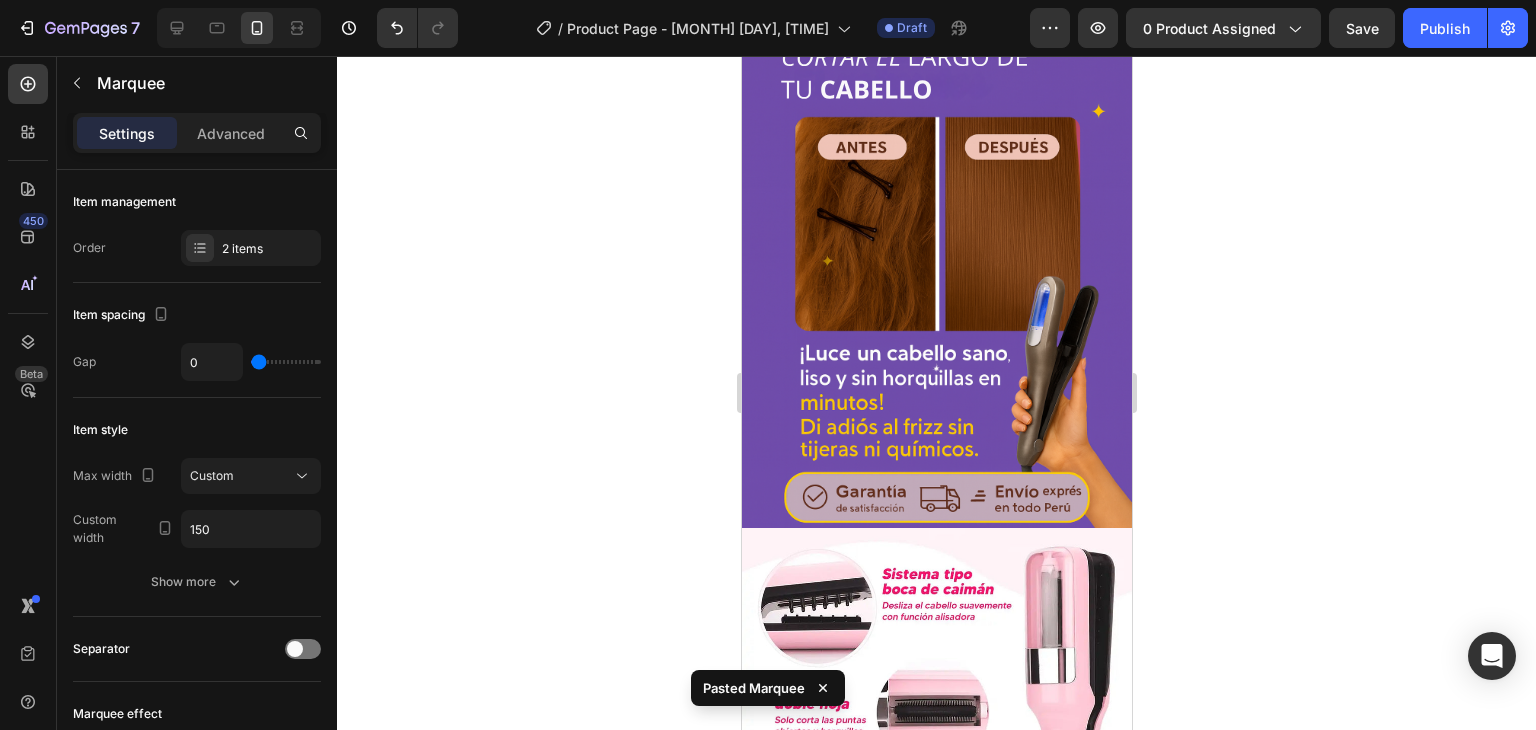 scroll, scrollTop: 1190, scrollLeft: 0, axis: vertical 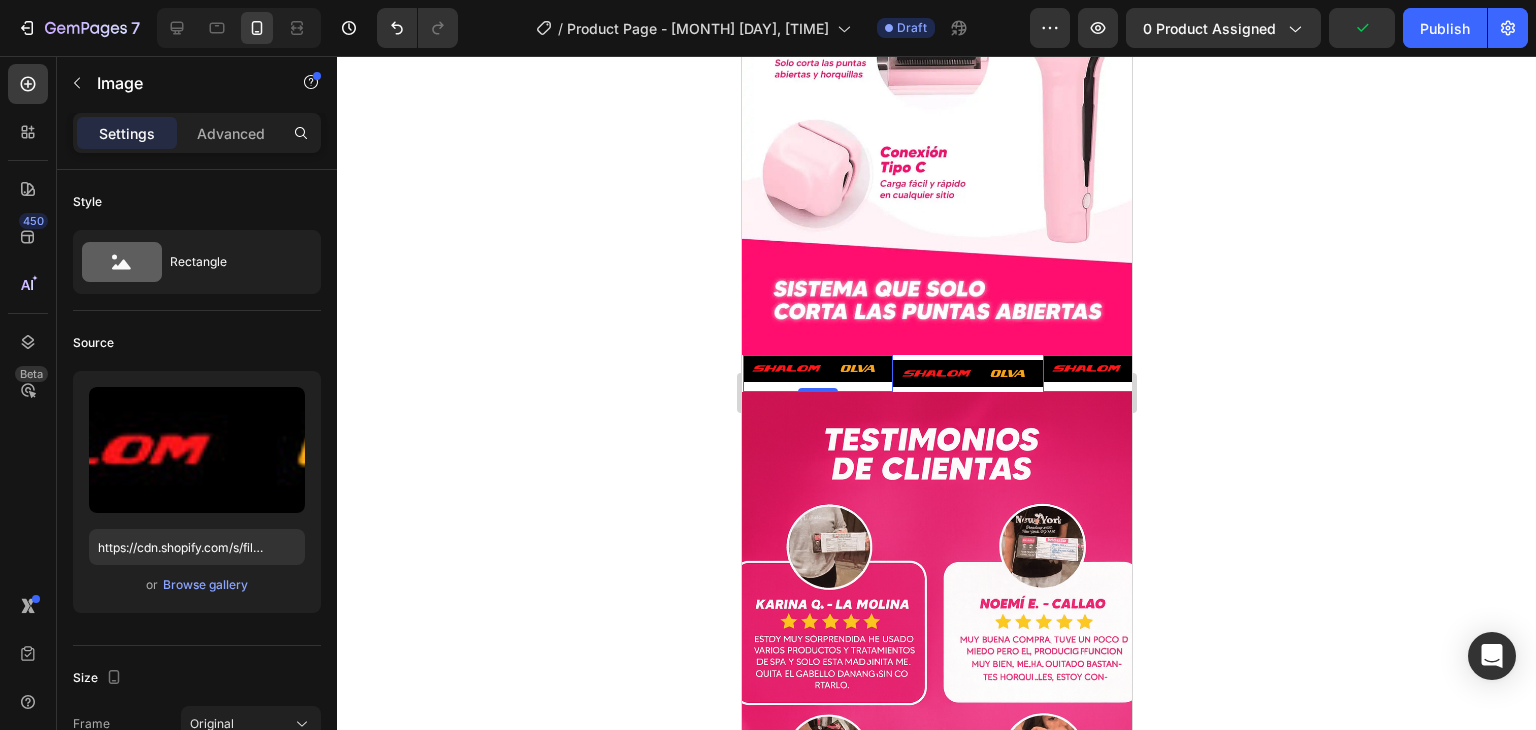 click on "Image   0" at bounding box center (817, 374) 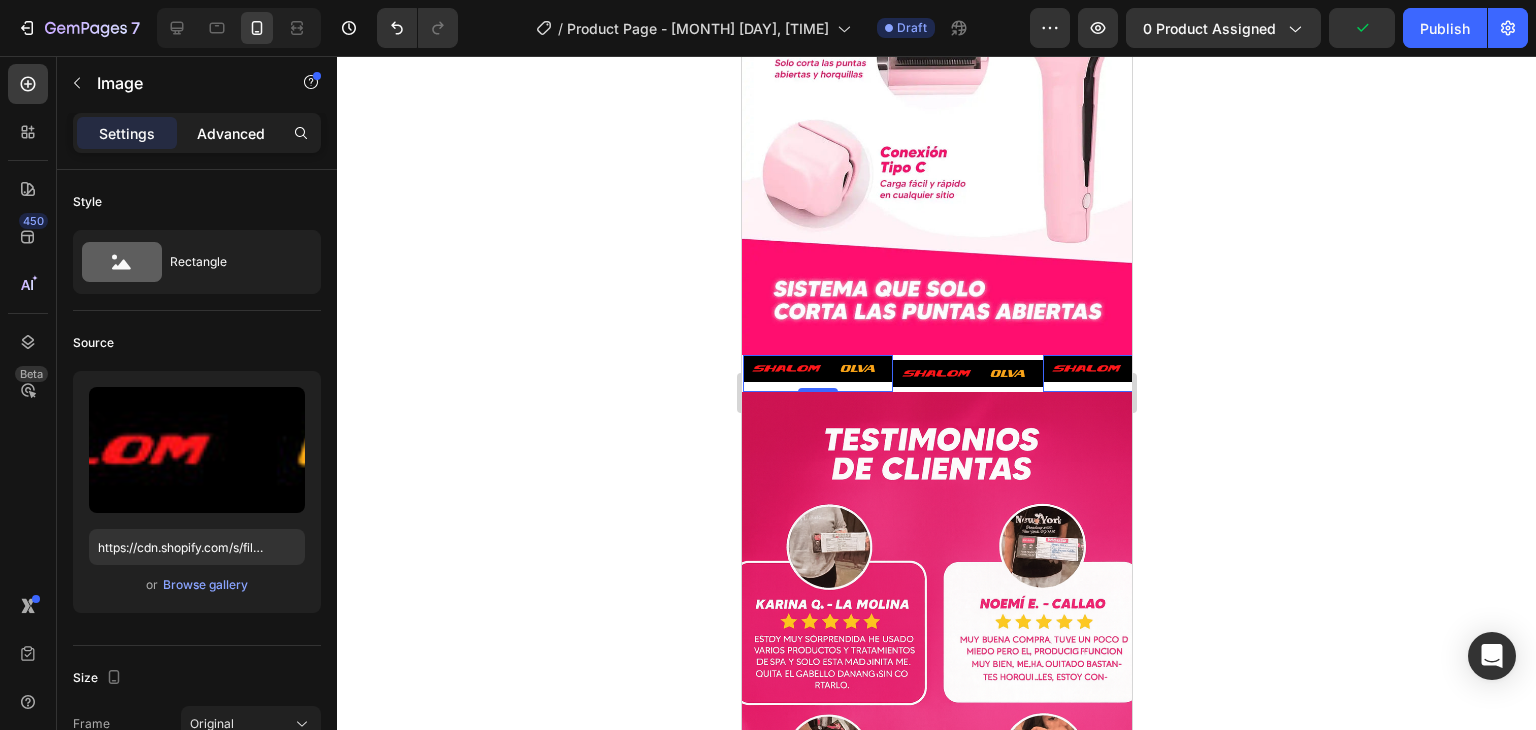 click on "Advanced" at bounding box center [231, 133] 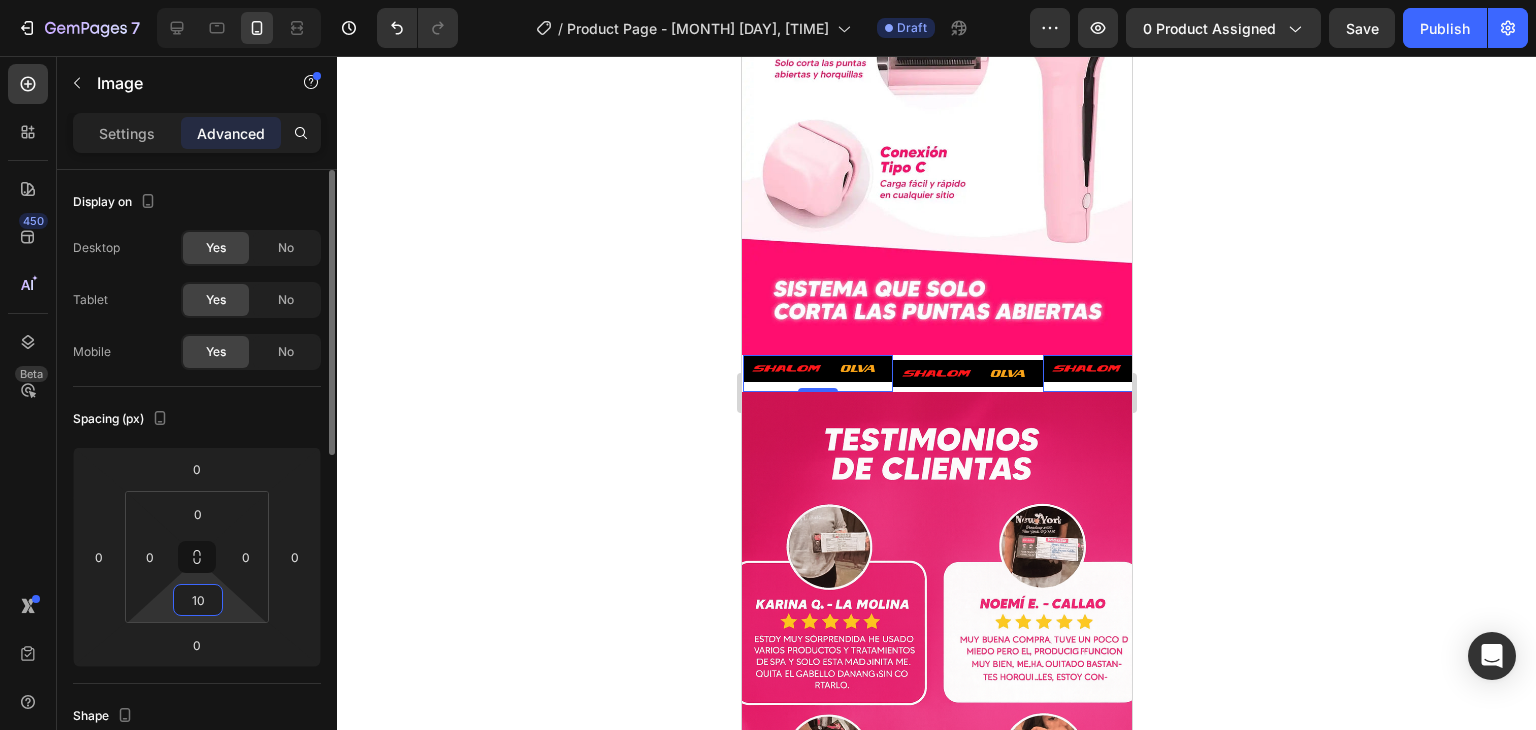 click on "10" at bounding box center [198, 600] 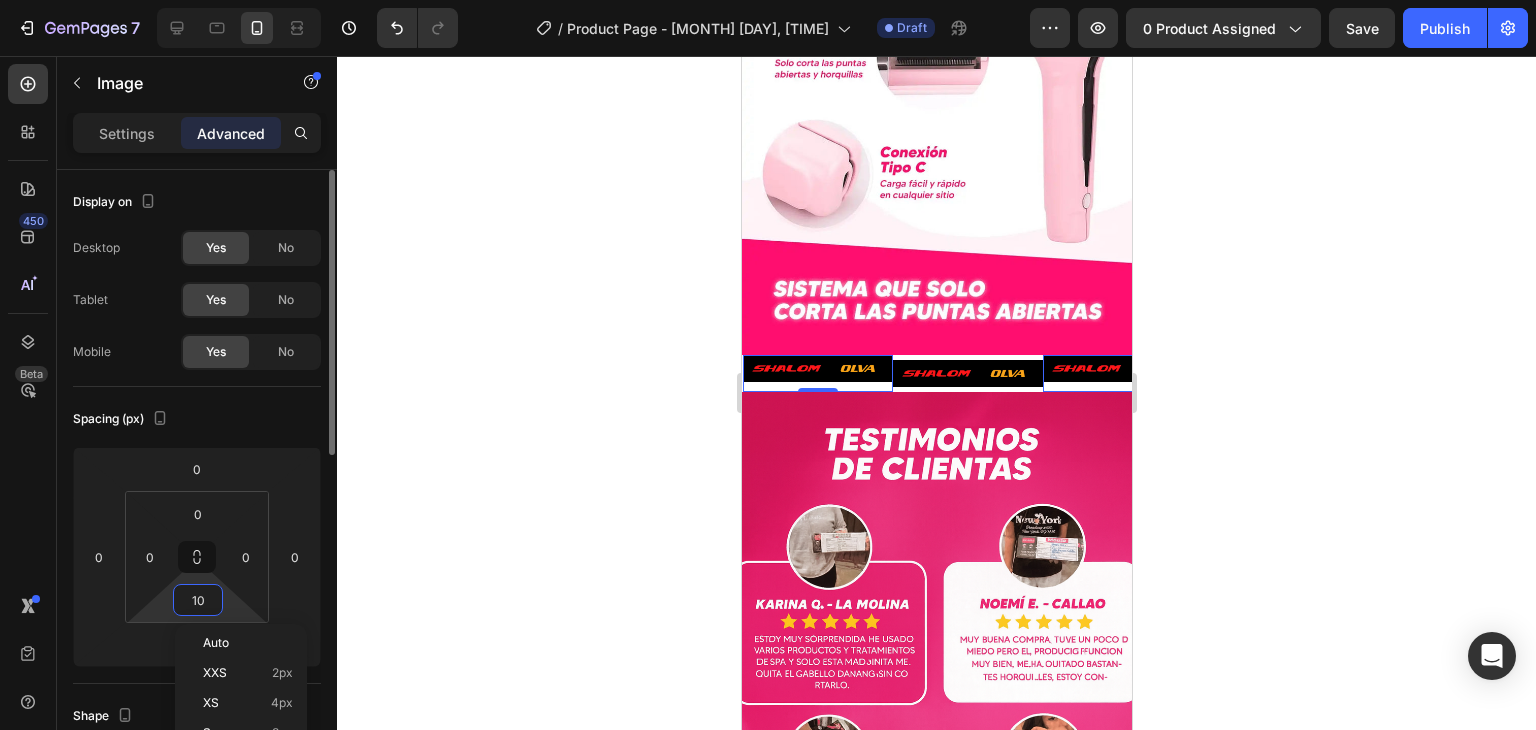 type on "0" 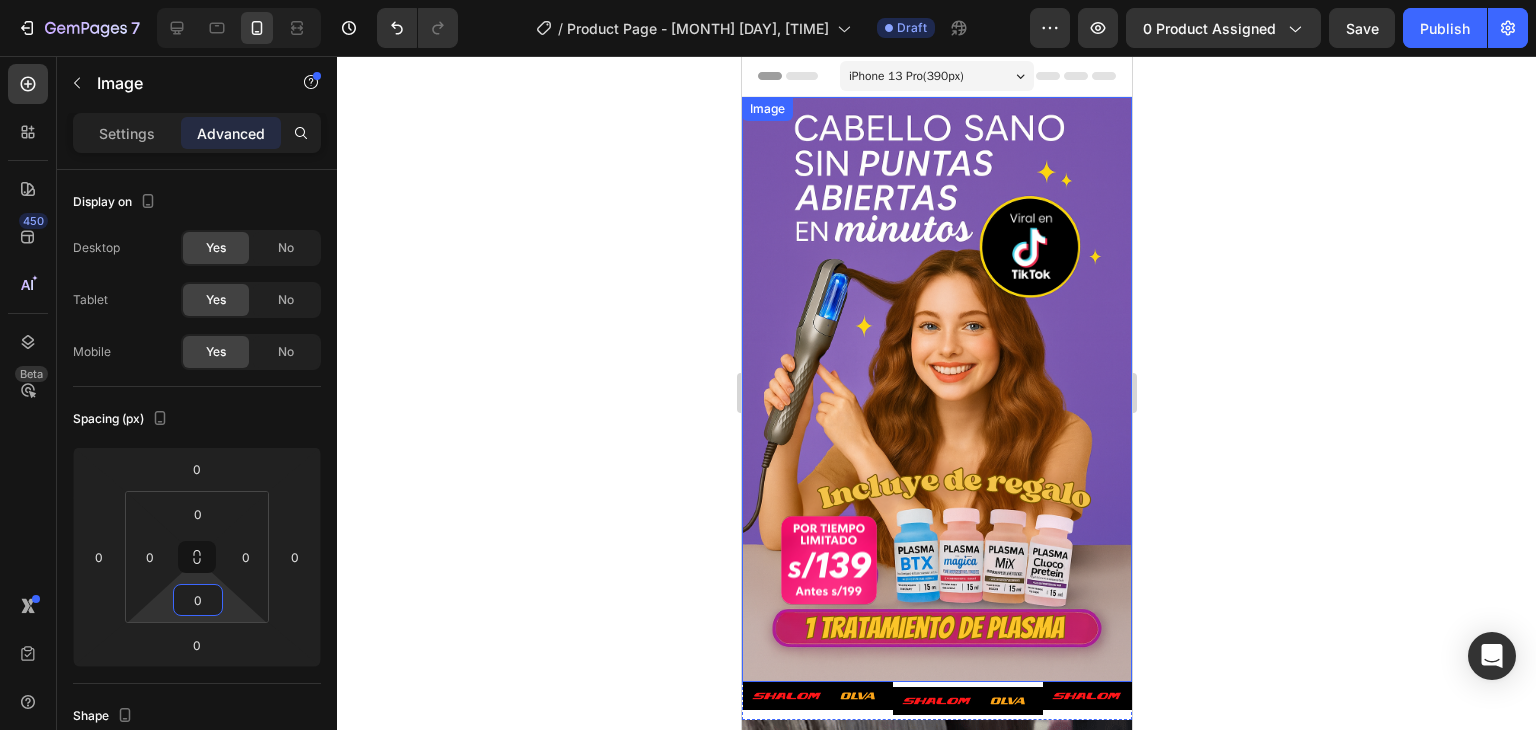 scroll, scrollTop: 144, scrollLeft: 0, axis: vertical 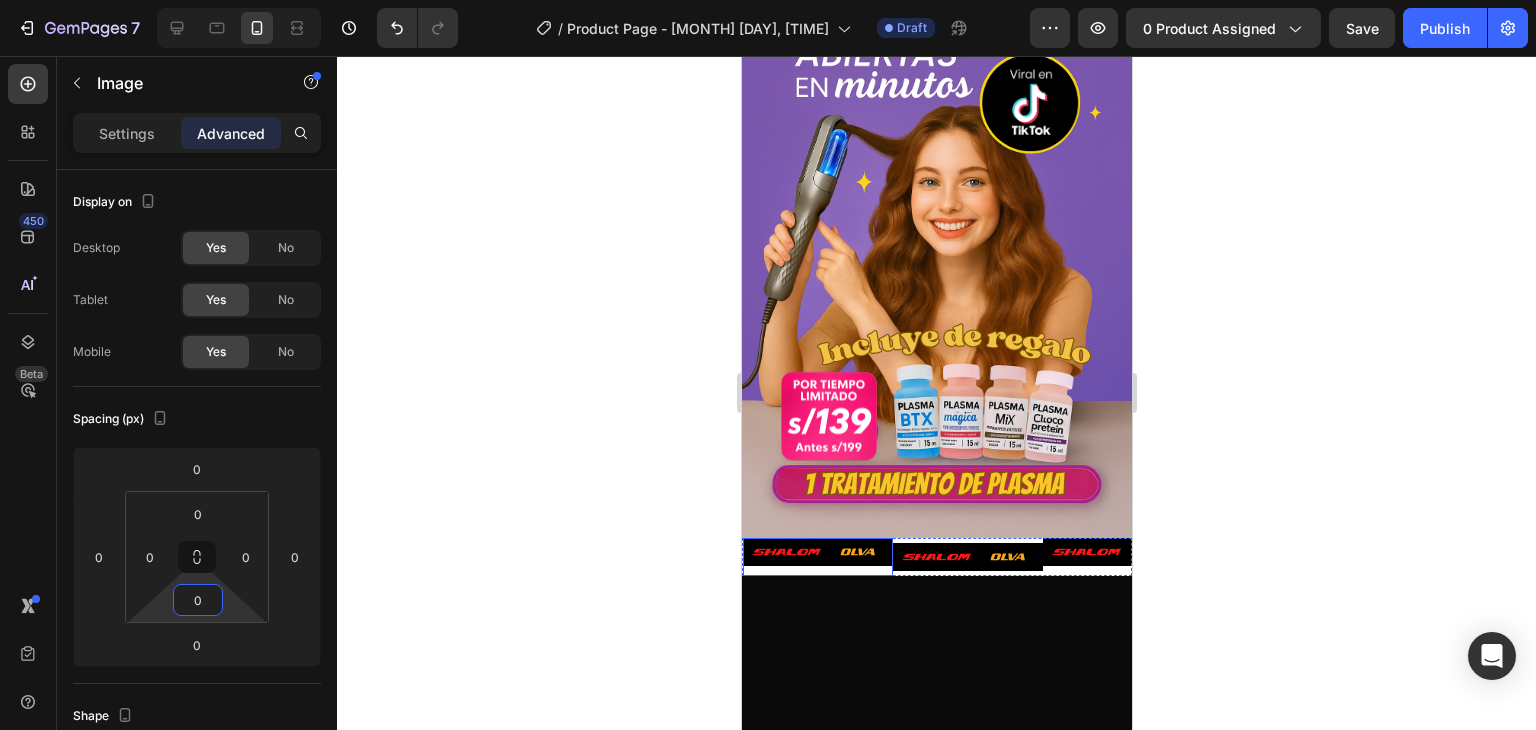 click at bounding box center [817, 552] 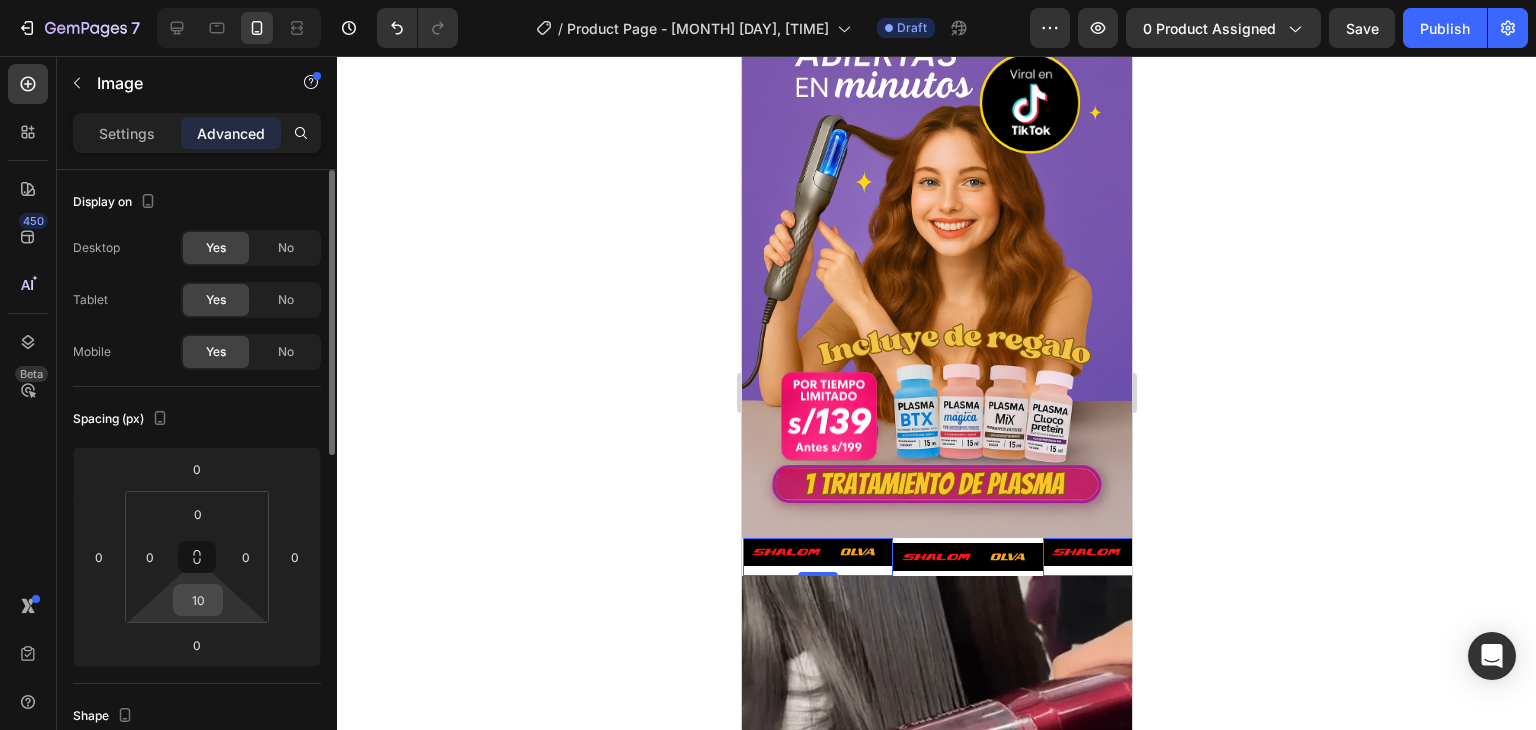click on "10" at bounding box center [198, 600] 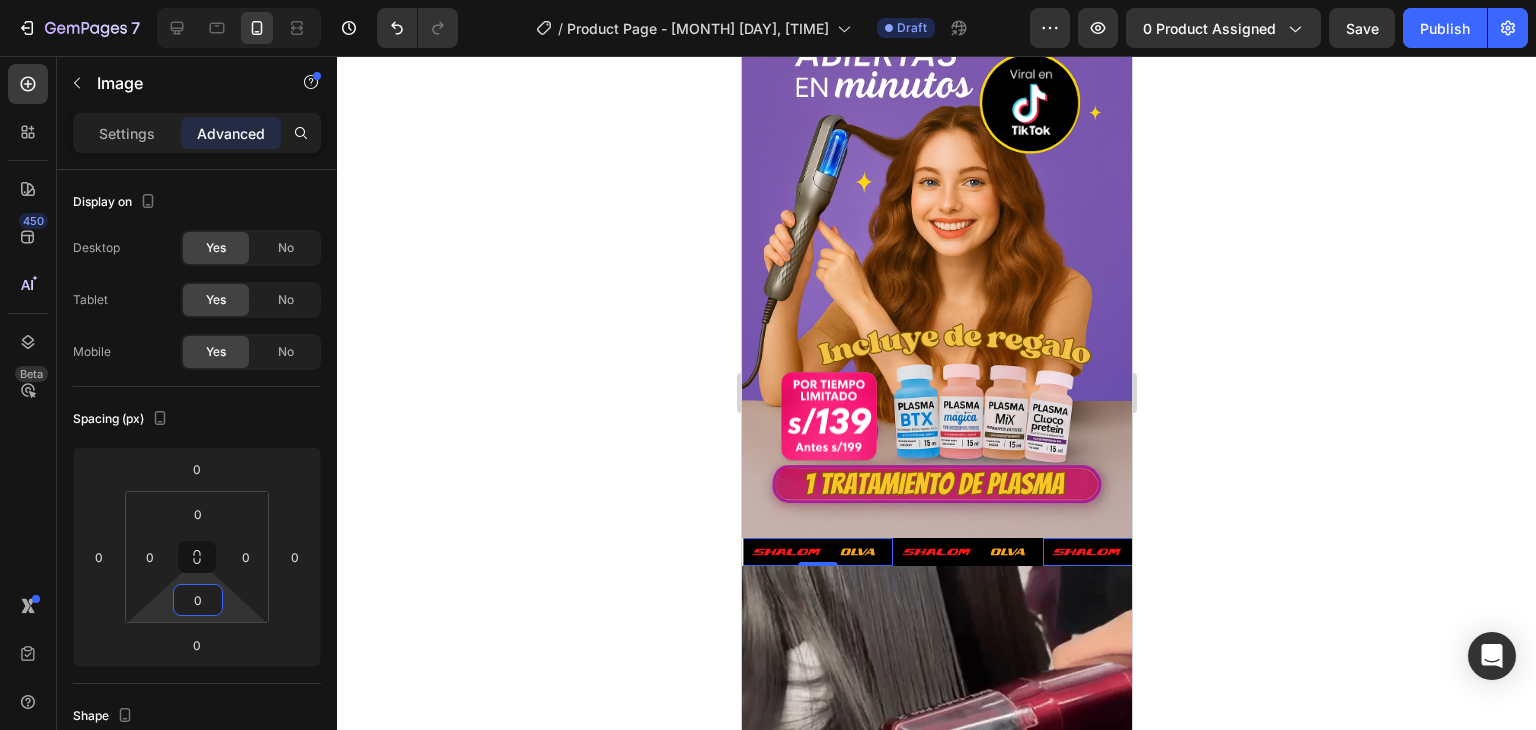 type on "0" 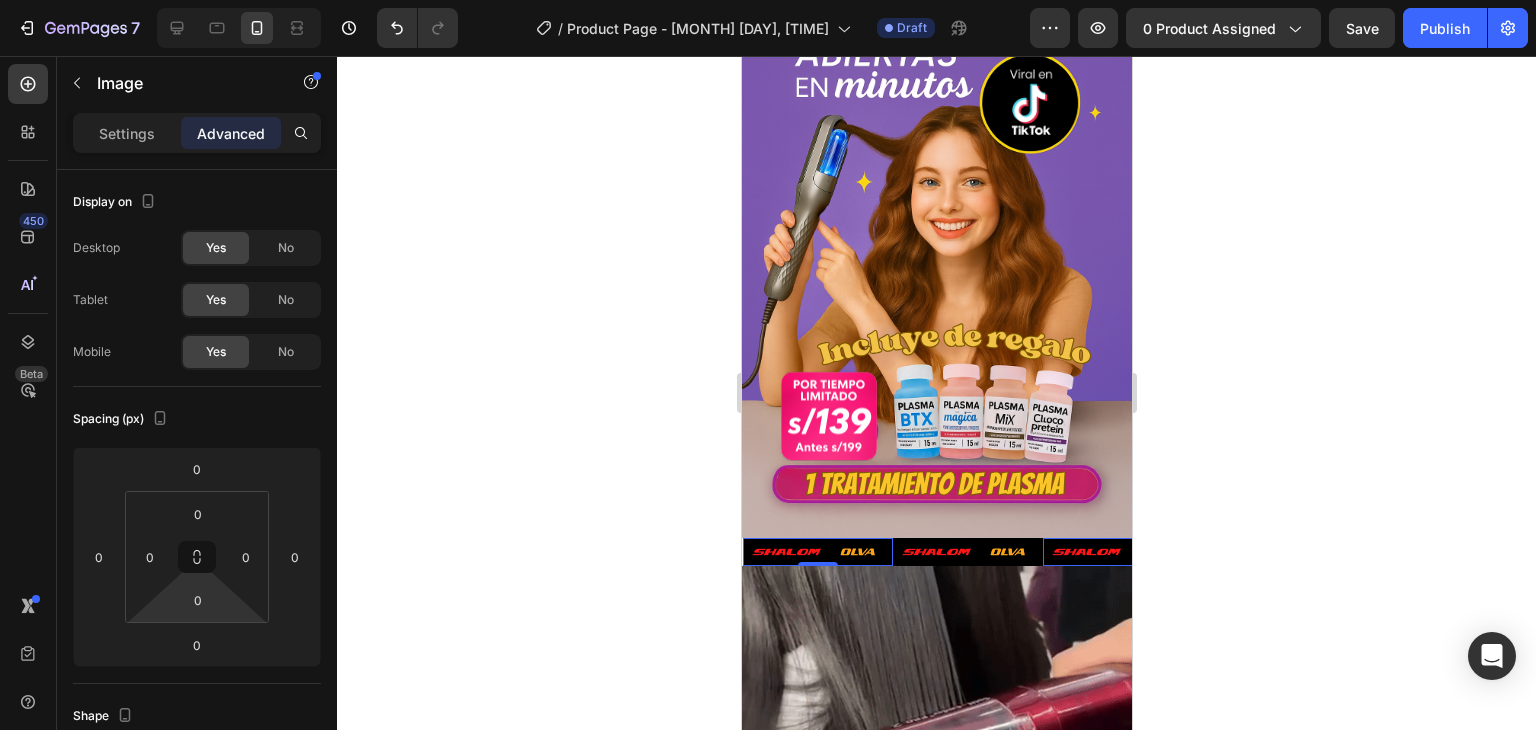 click 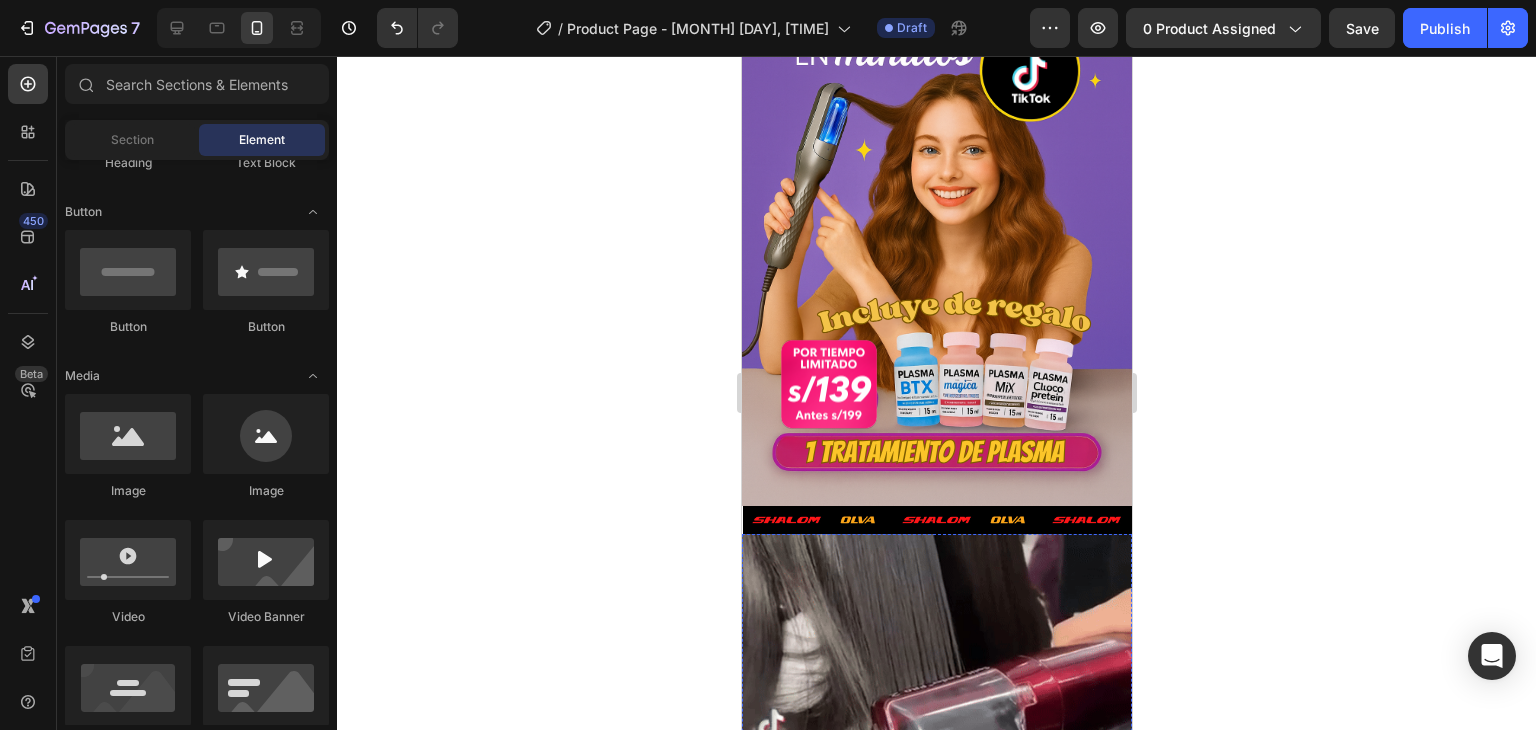 scroll, scrollTop: 210, scrollLeft: 0, axis: vertical 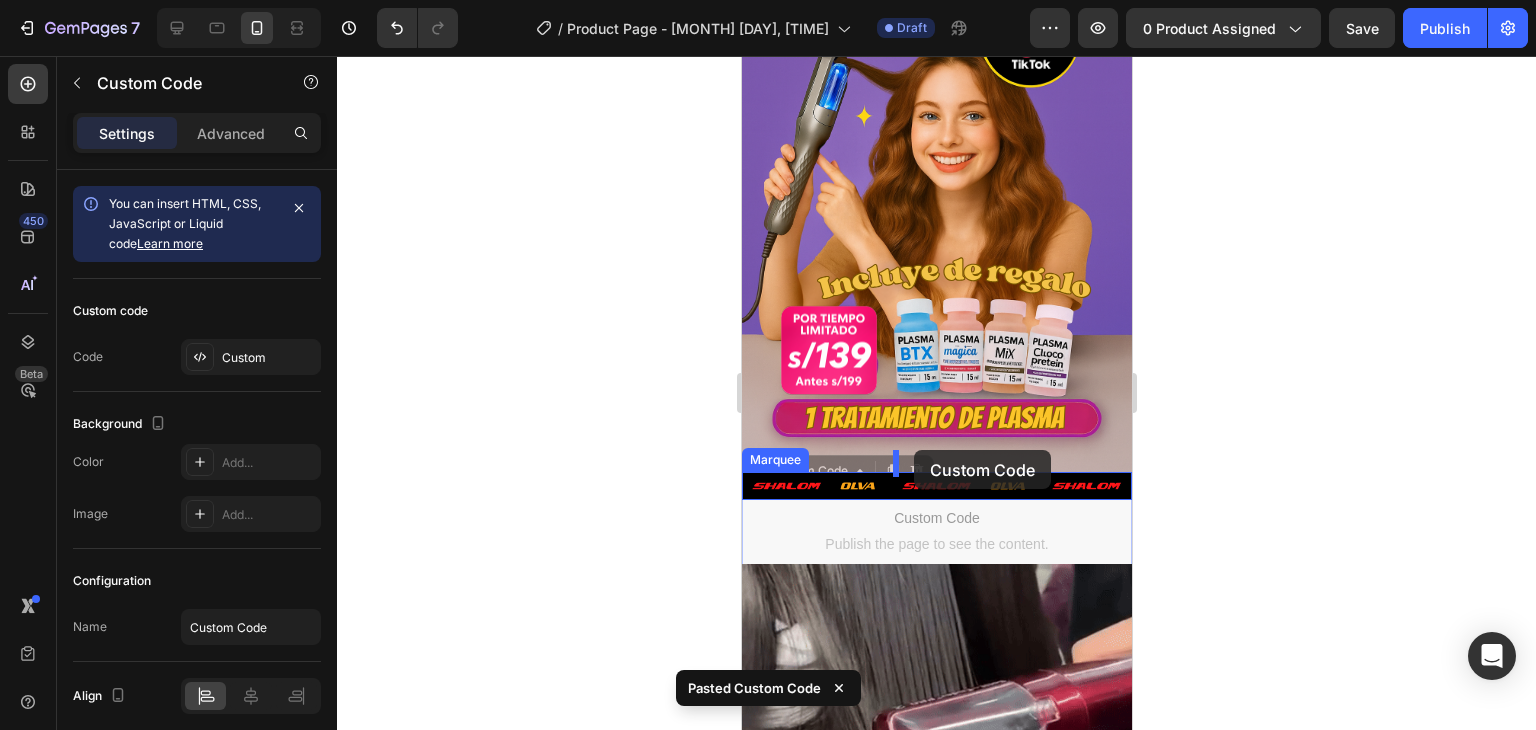 drag, startPoint x: 881, startPoint y: 493, endPoint x: 913, endPoint y: 450, distance: 53.600372 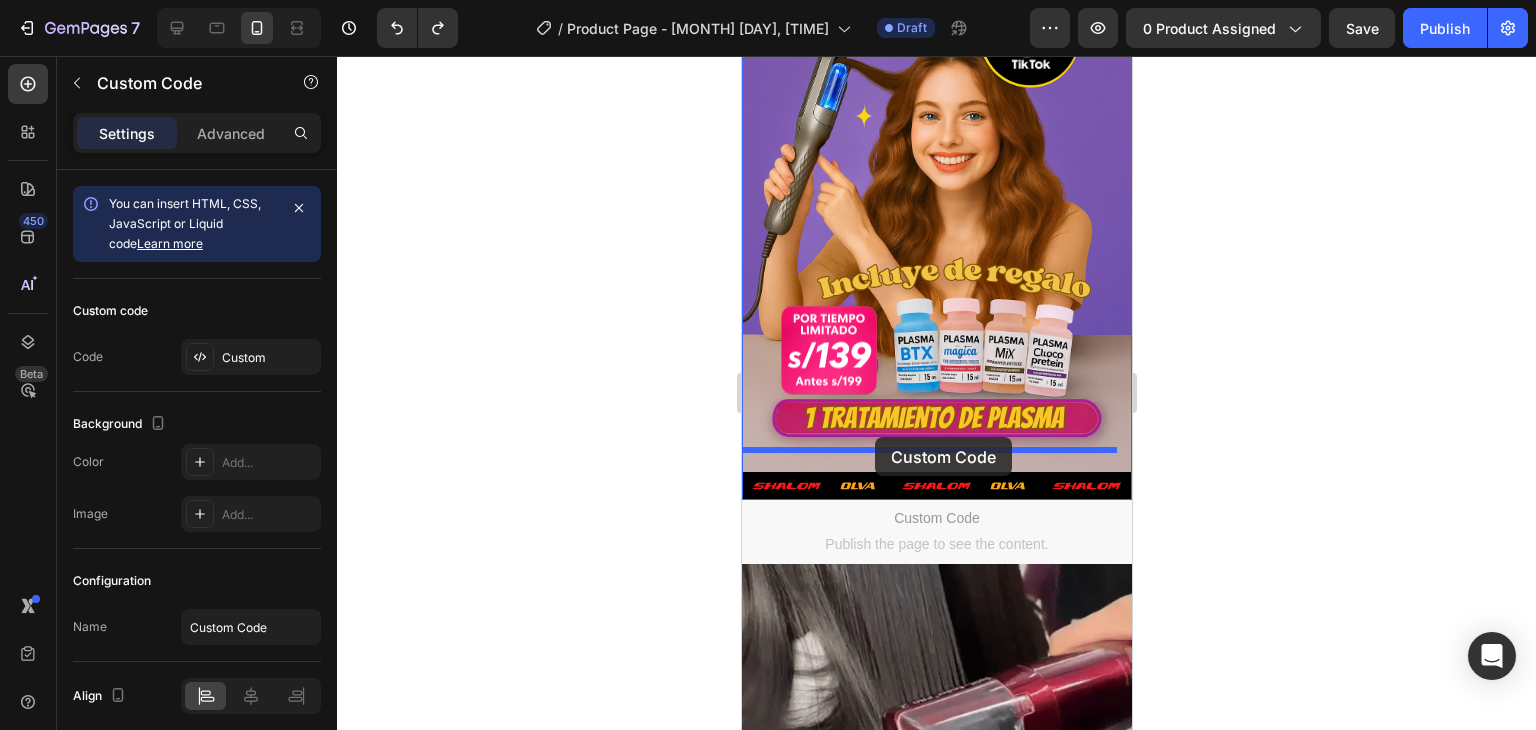 drag, startPoint x: 812, startPoint y: 505, endPoint x: 874, endPoint y: 440, distance: 89.827614 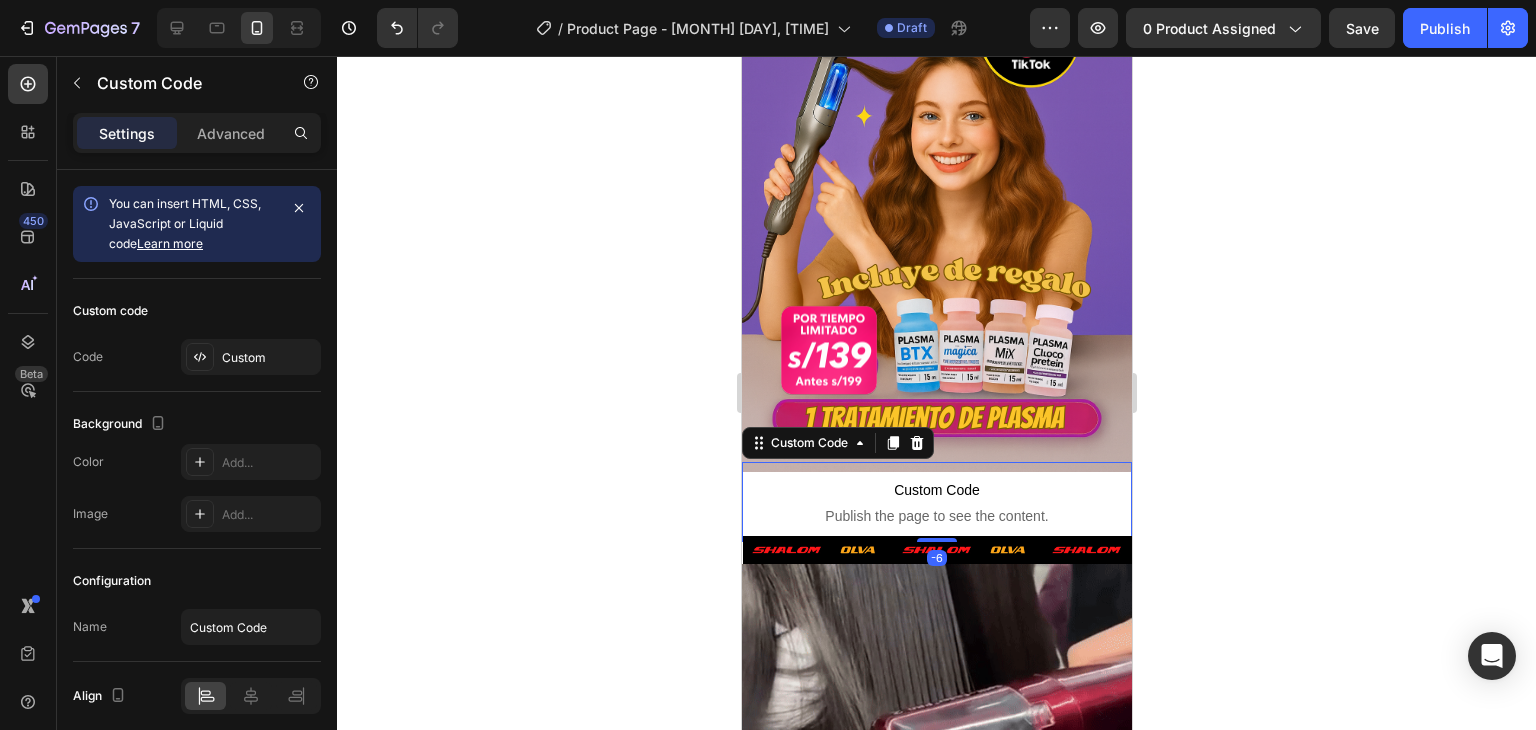 click 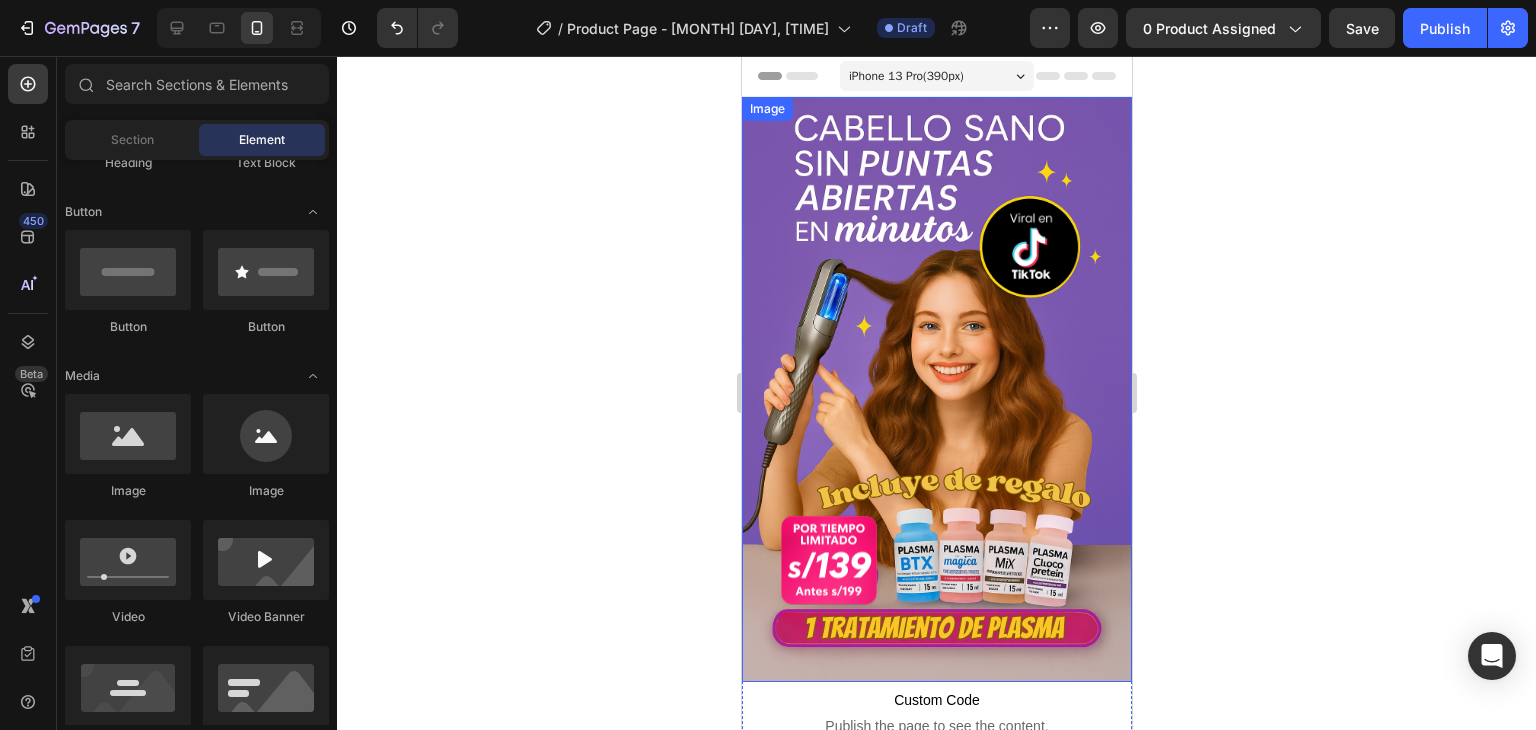 scroll, scrollTop: 386, scrollLeft: 0, axis: vertical 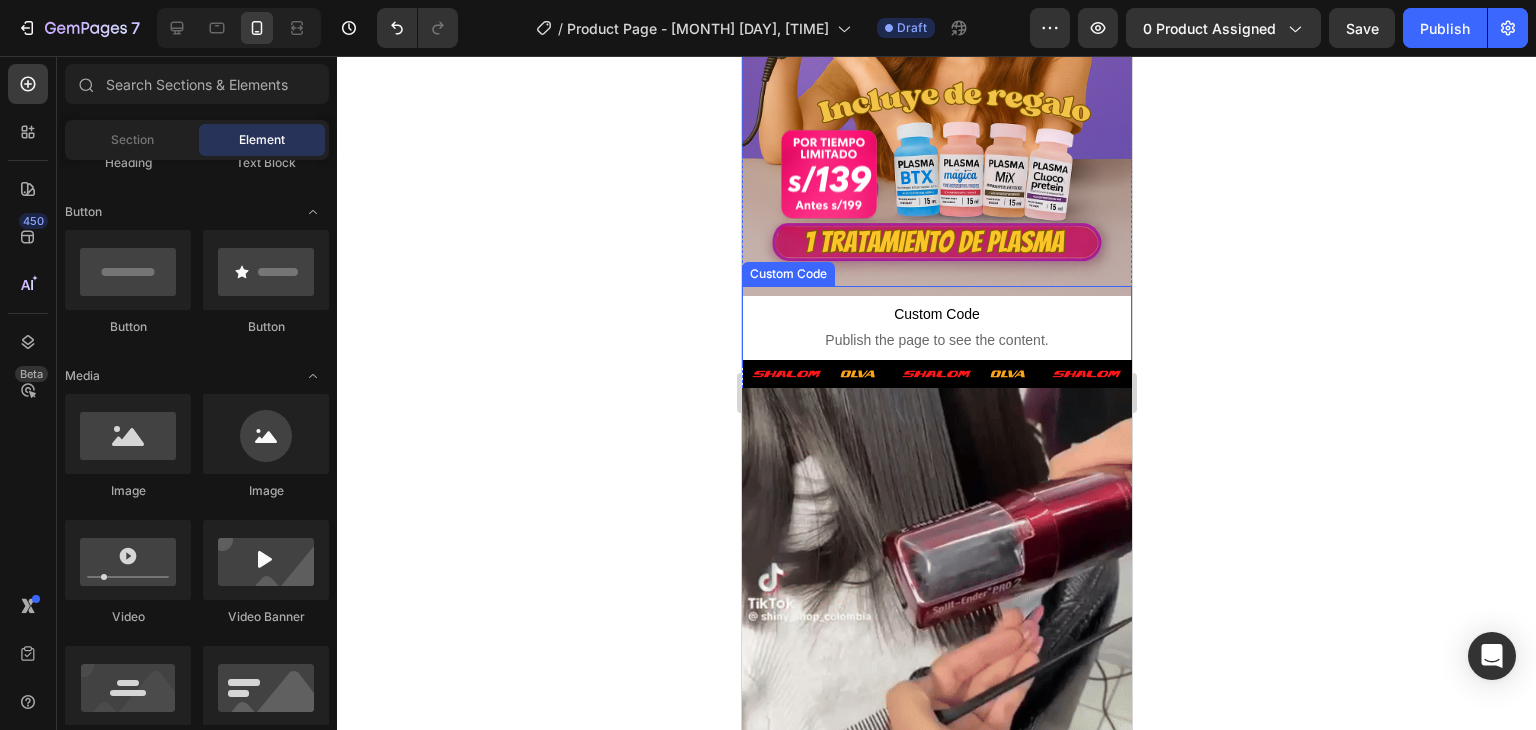 click on "Custom Code
Publish the page to see the content." at bounding box center (936, 326) 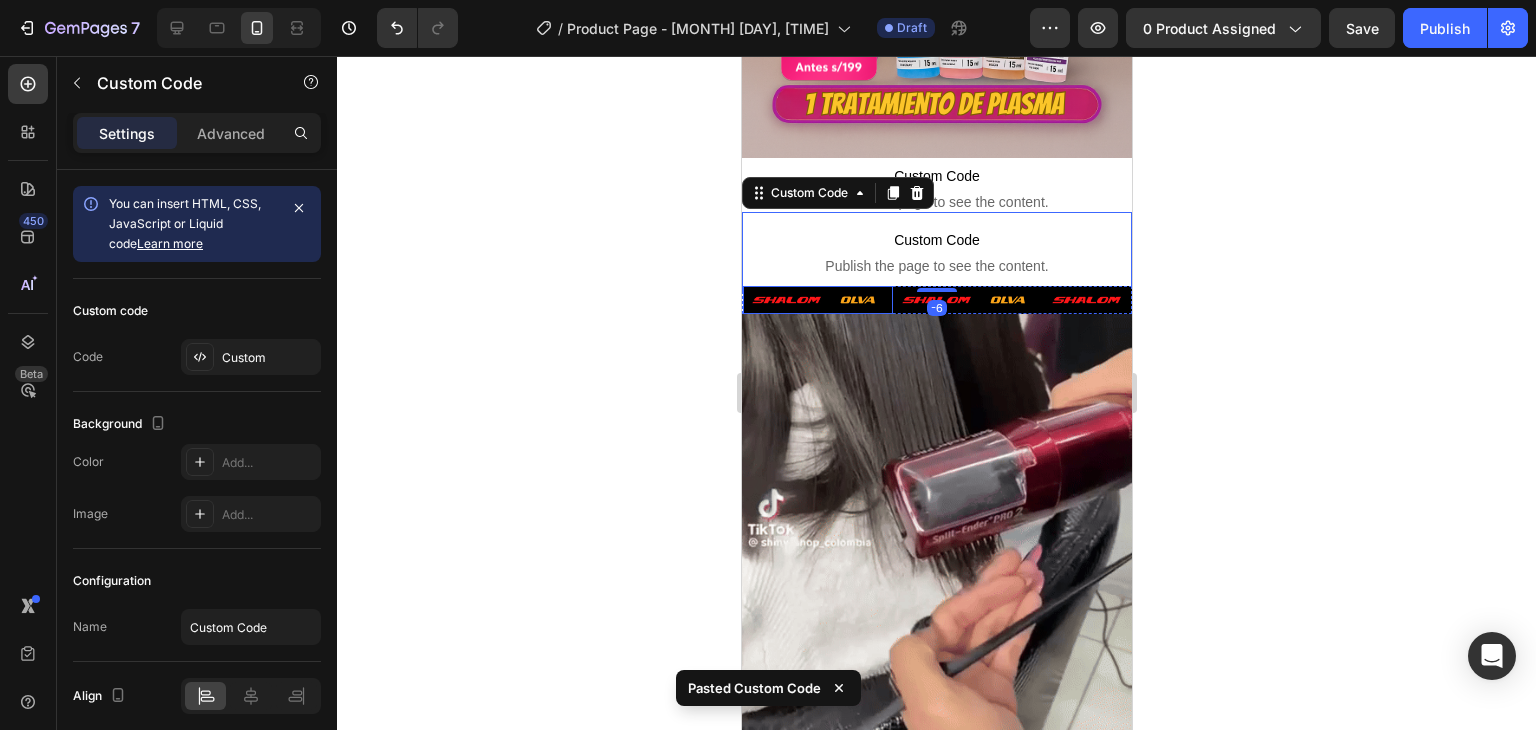 scroll, scrollTop: 527, scrollLeft: 0, axis: vertical 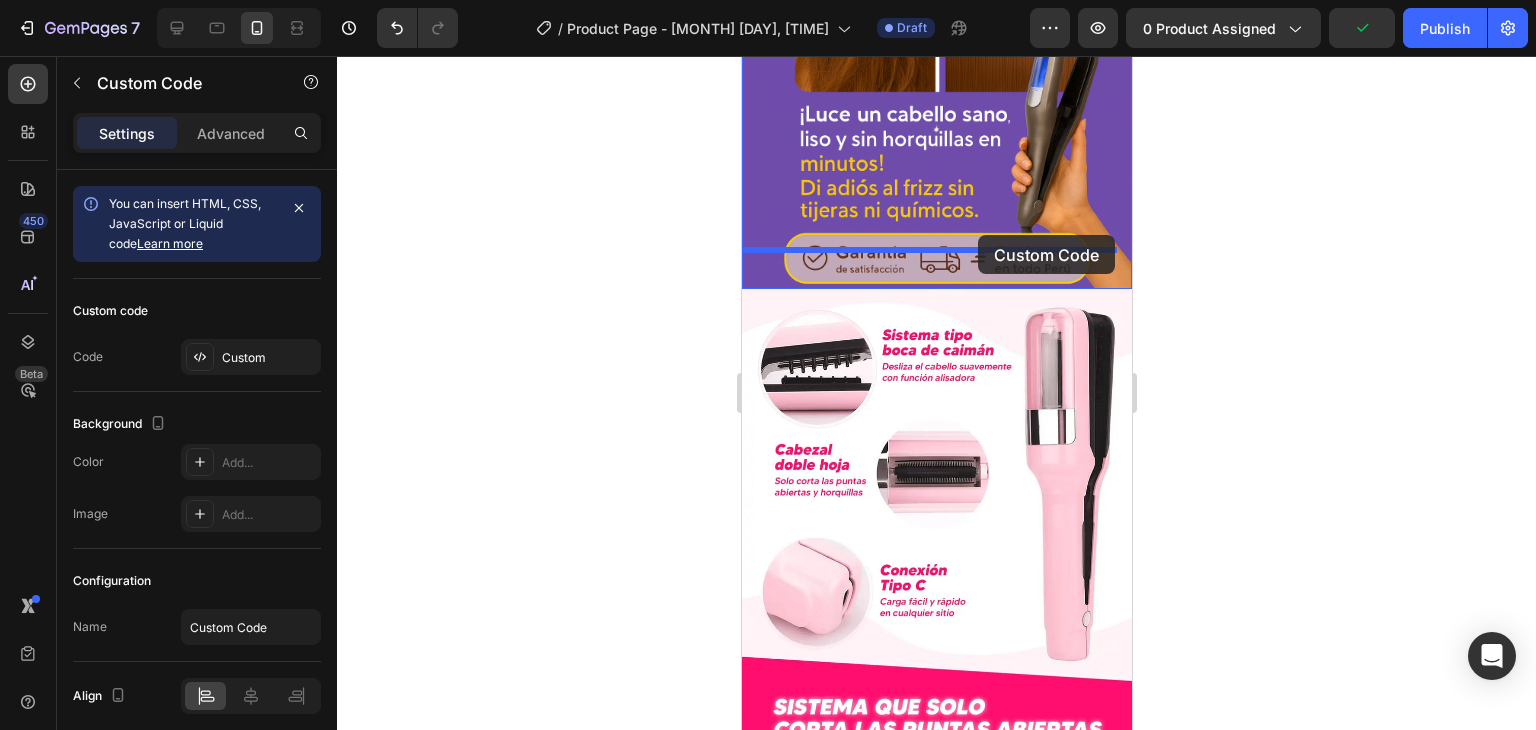 drag, startPoint x: 1000, startPoint y: 209, endPoint x: 976, endPoint y: 238, distance: 37.64306 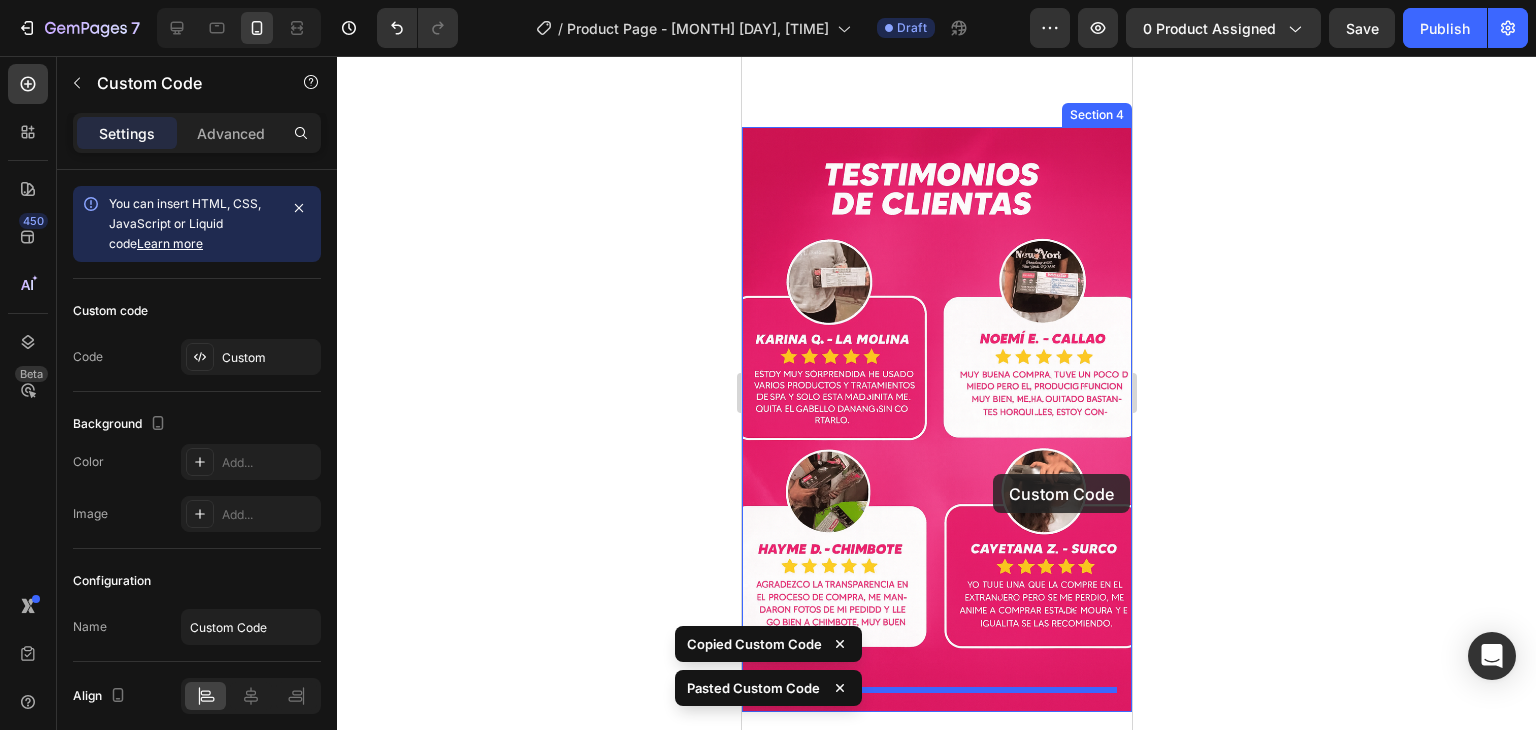 scroll, scrollTop: 2384, scrollLeft: 0, axis: vertical 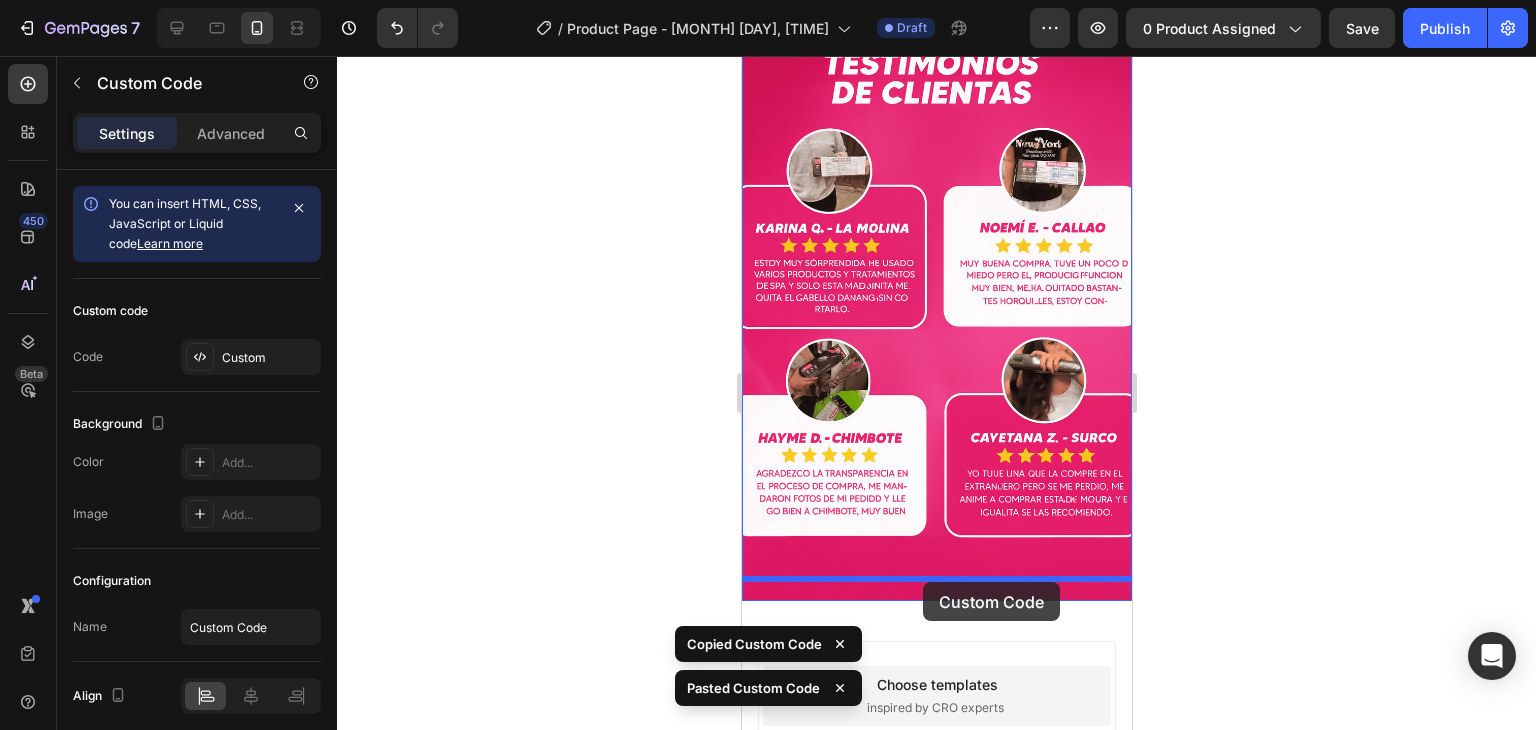 drag, startPoint x: 1000, startPoint y: 339, endPoint x: 922, endPoint y: 582, distance: 255.21167 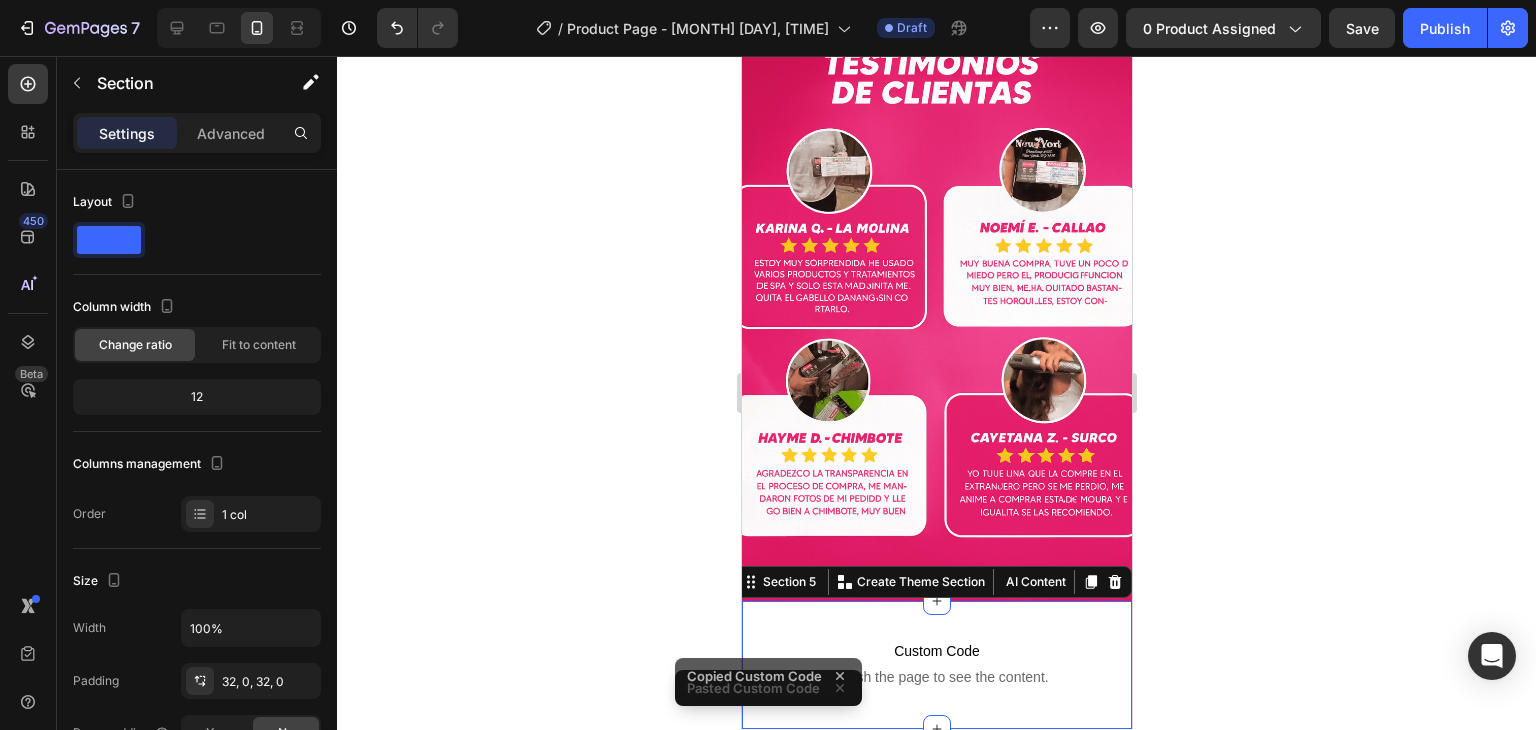 click on "Custom Code
Publish the page to see the content.
Custom Code Section 5   You can create reusable sections Create Theme Section AI Content Write with GemAI What would you like to describe here? Tone and Voice Persuasive Product Show more Generate" at bounding box center [936, 665] 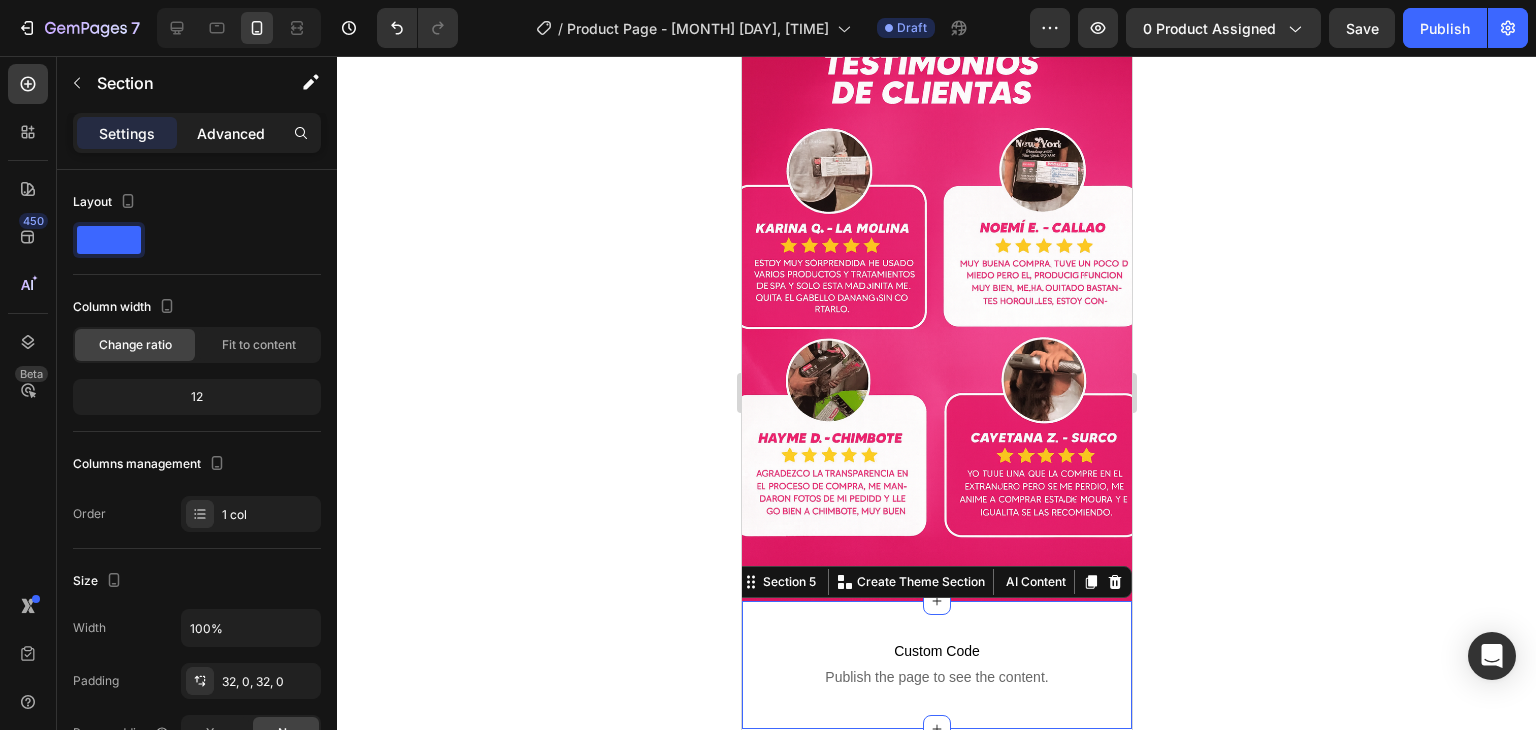 click on "Advanced" at bounding box center [231, 133] 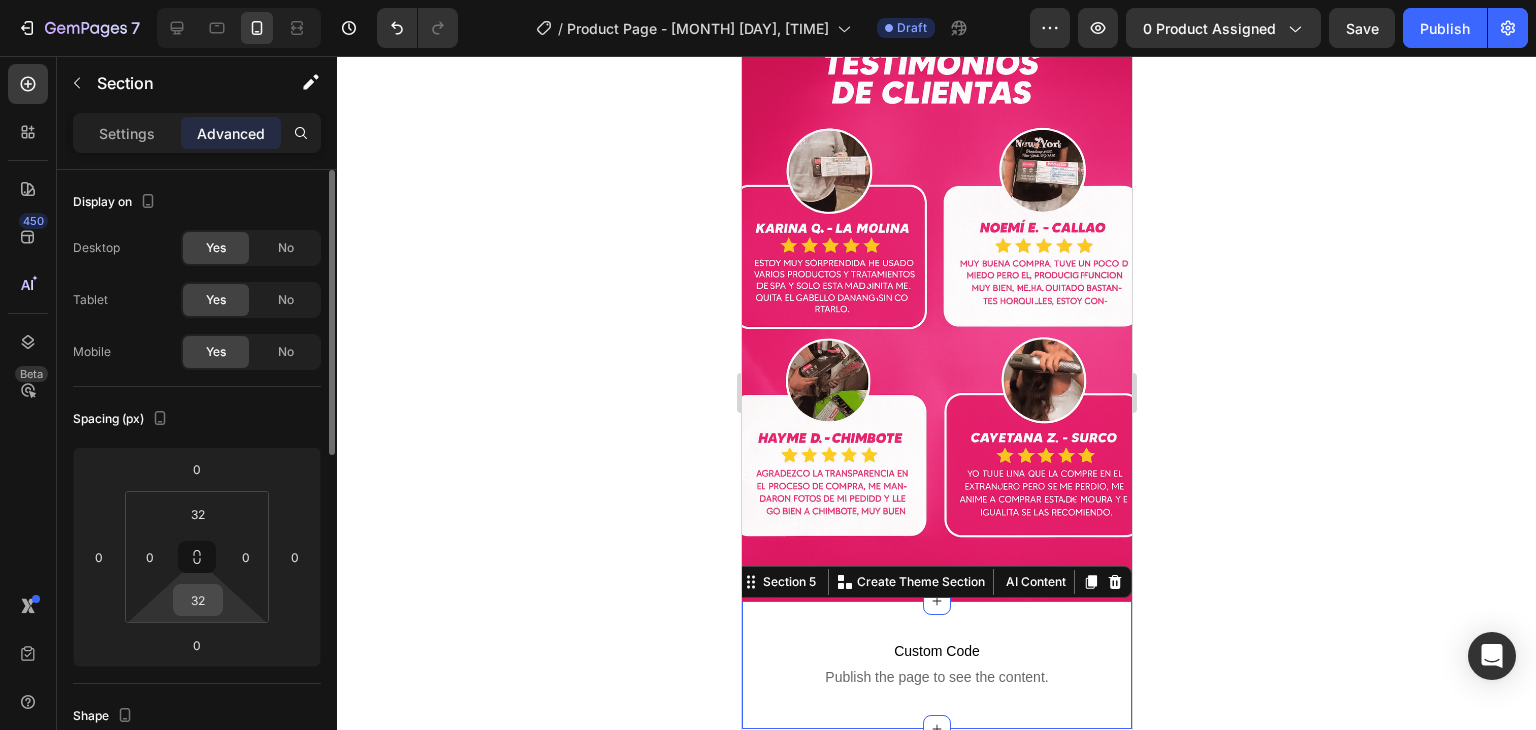 click on "32" at bounding box center (198, 600) 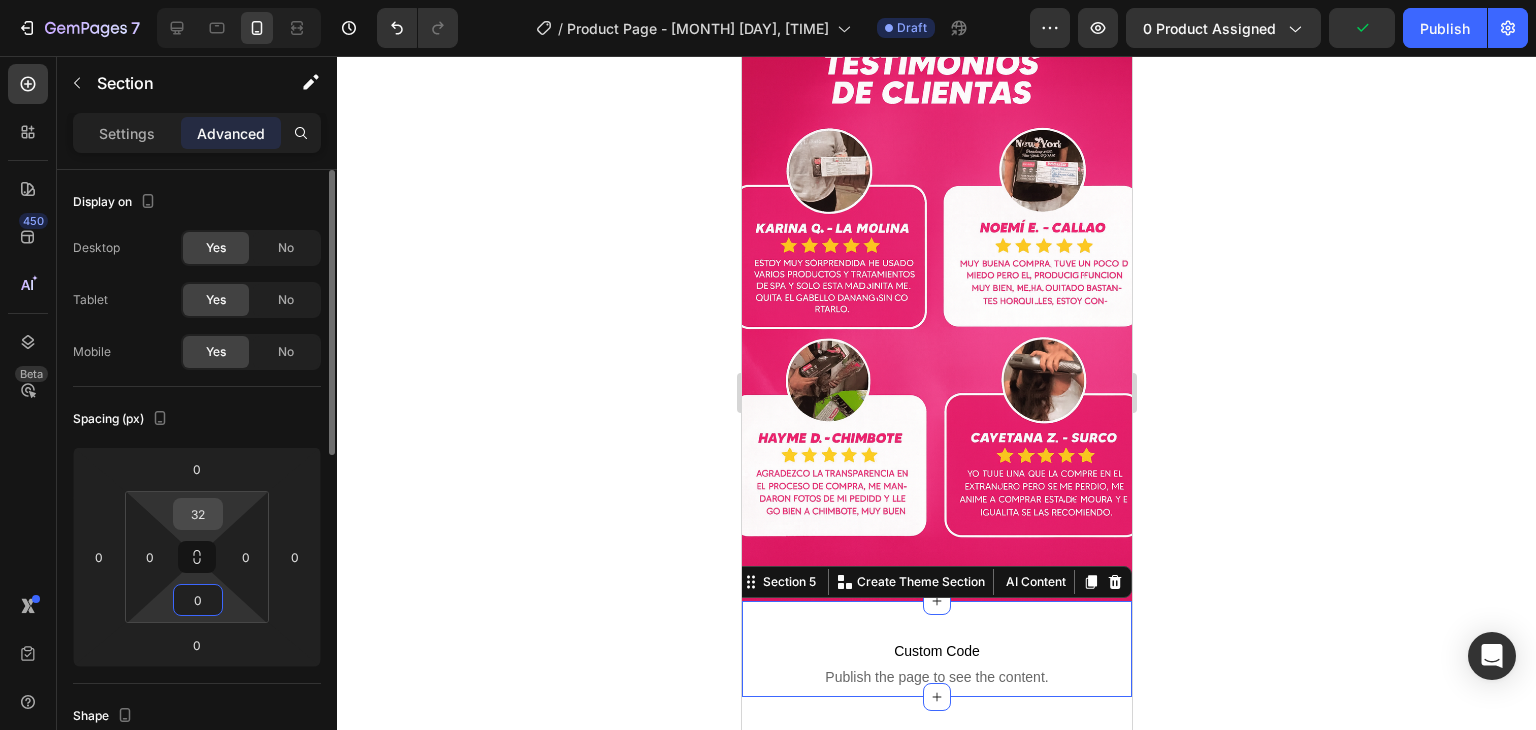 type on "0" 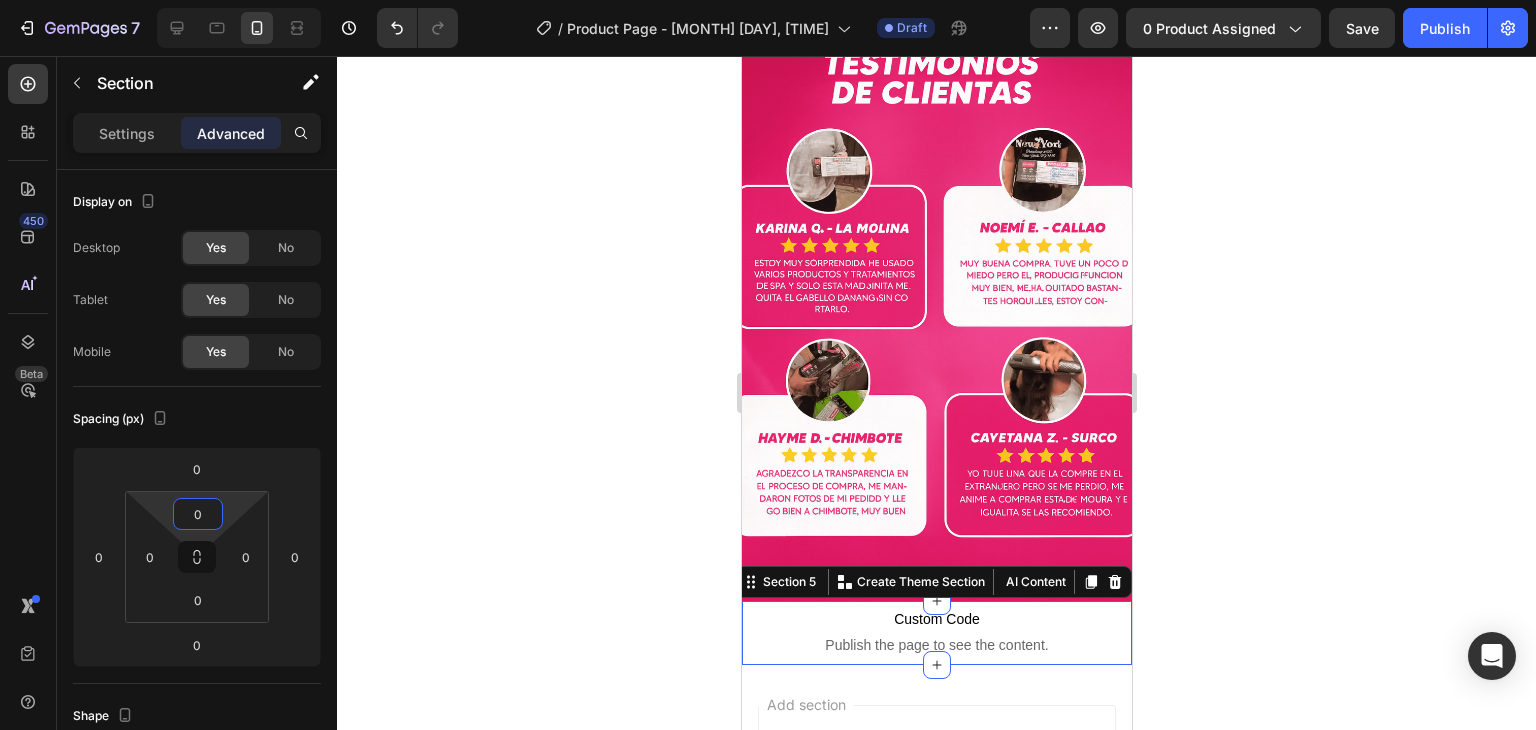 type on "0" 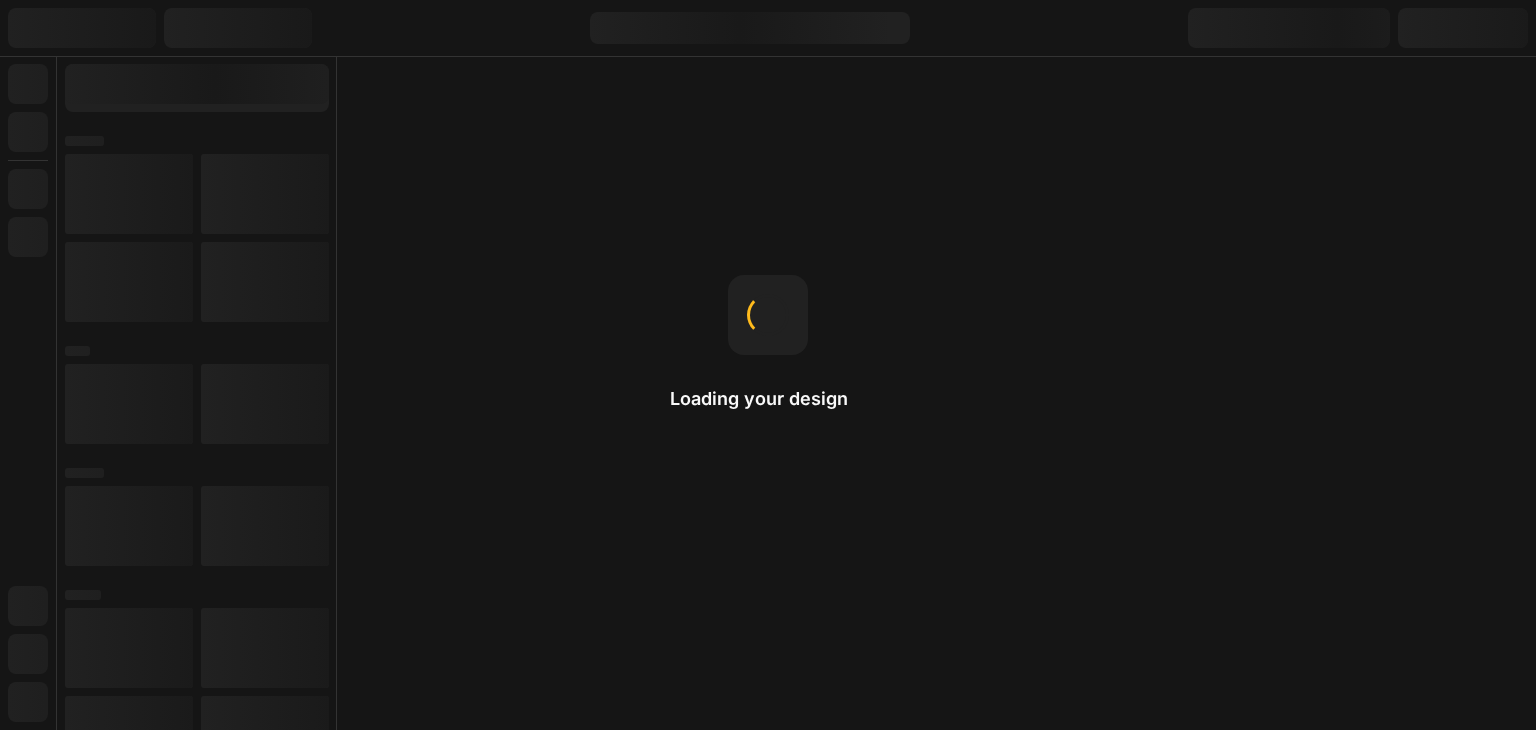 scroll, scrollTop: 0, scrollLeft: 0, axis: both 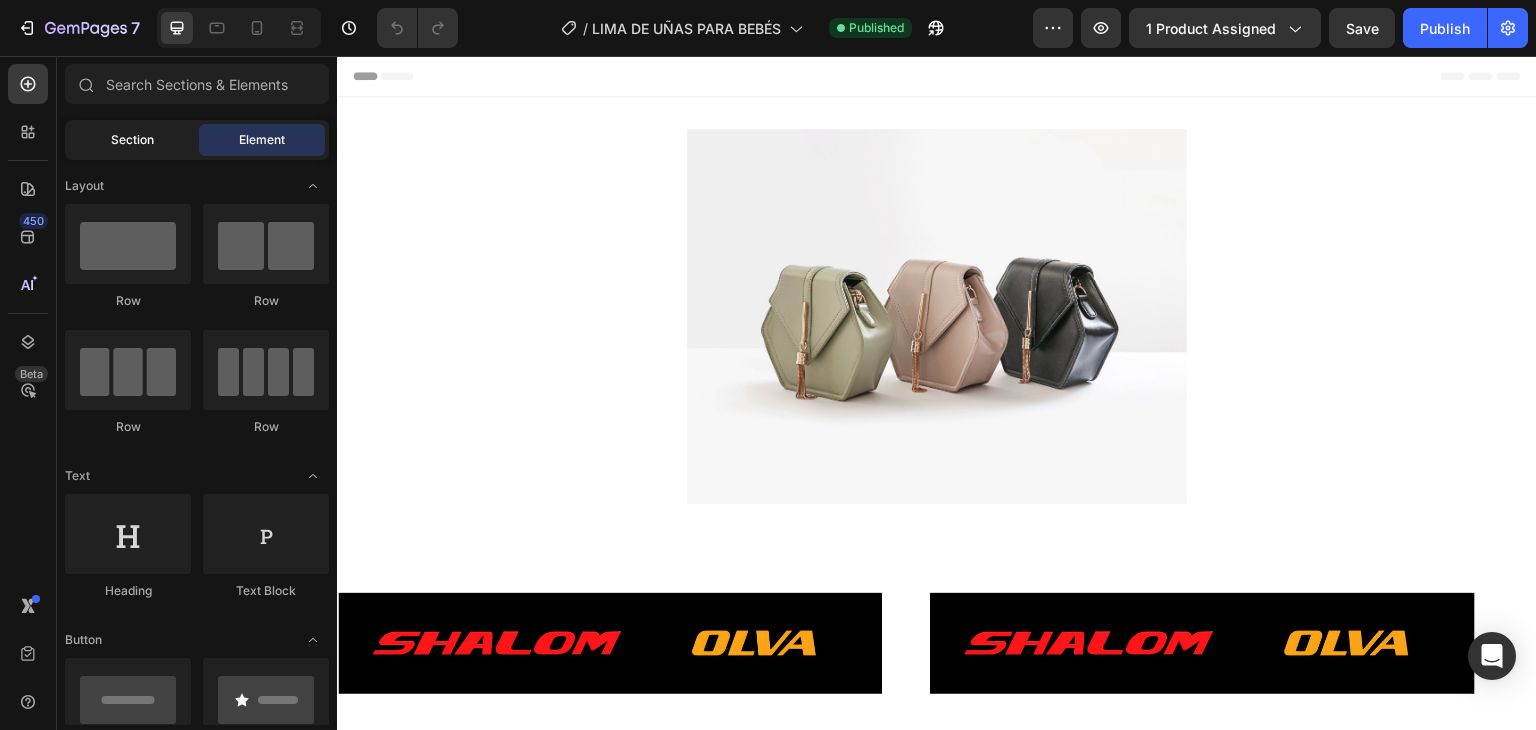 click on "Section" 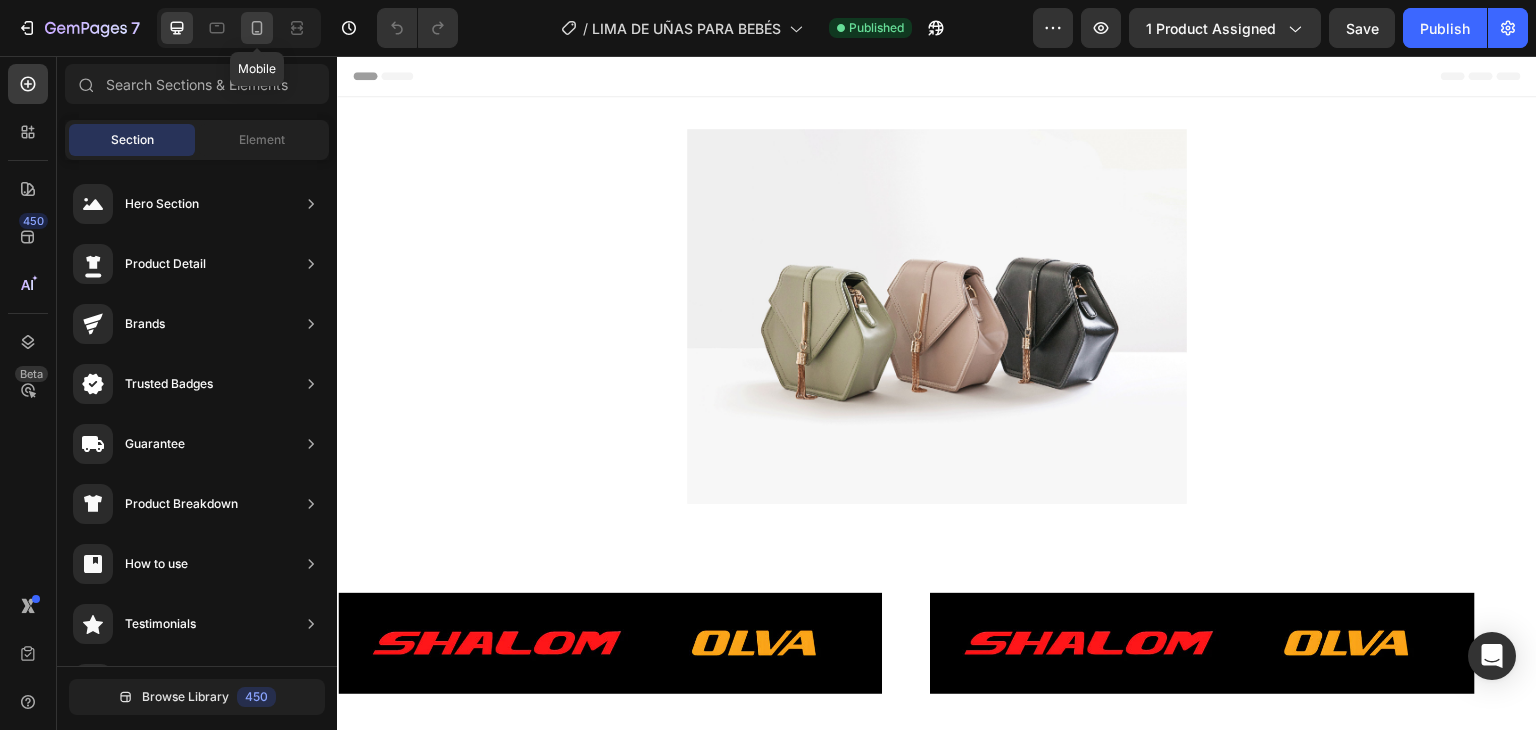 click 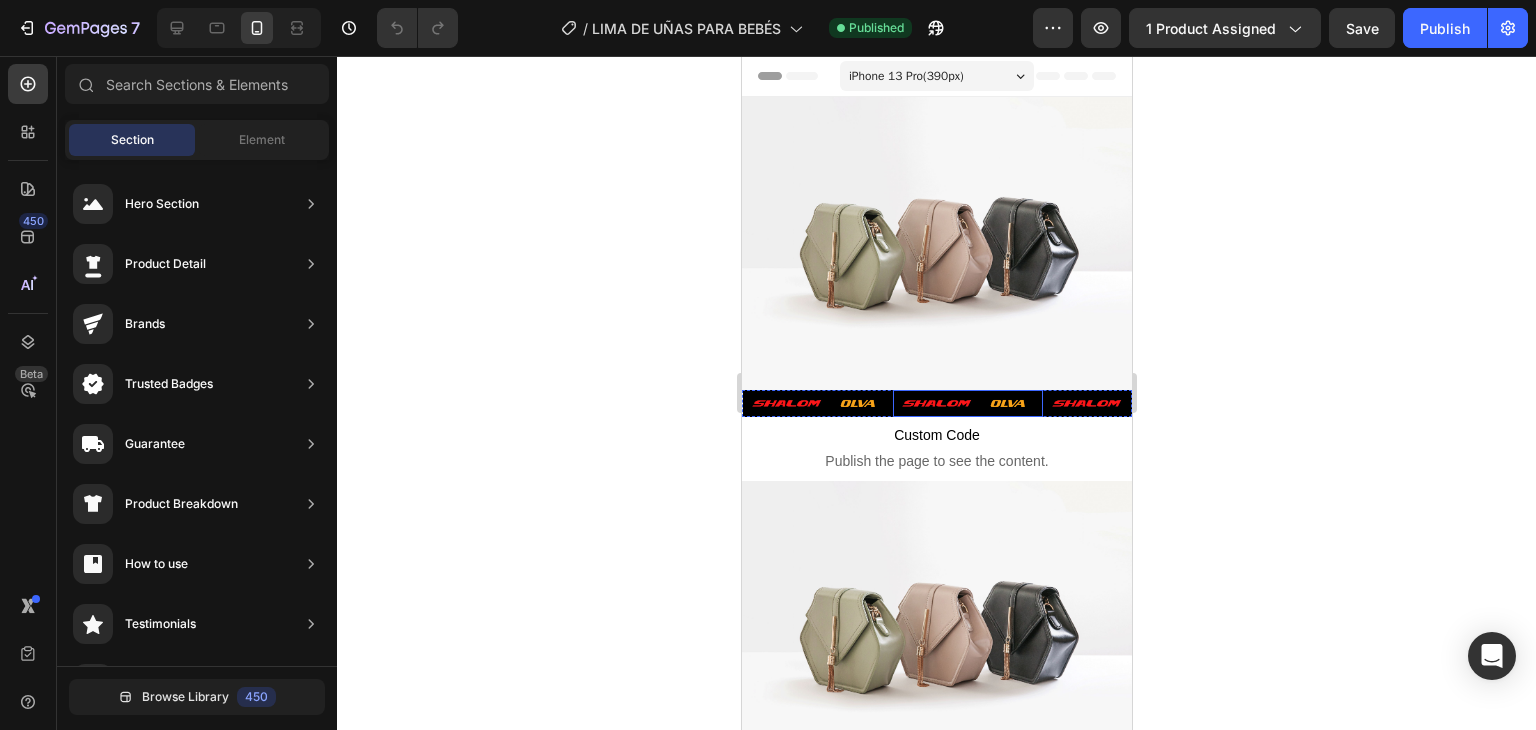 scroll, scrollTop: 106, scrollLeft: 0, axis: vertical 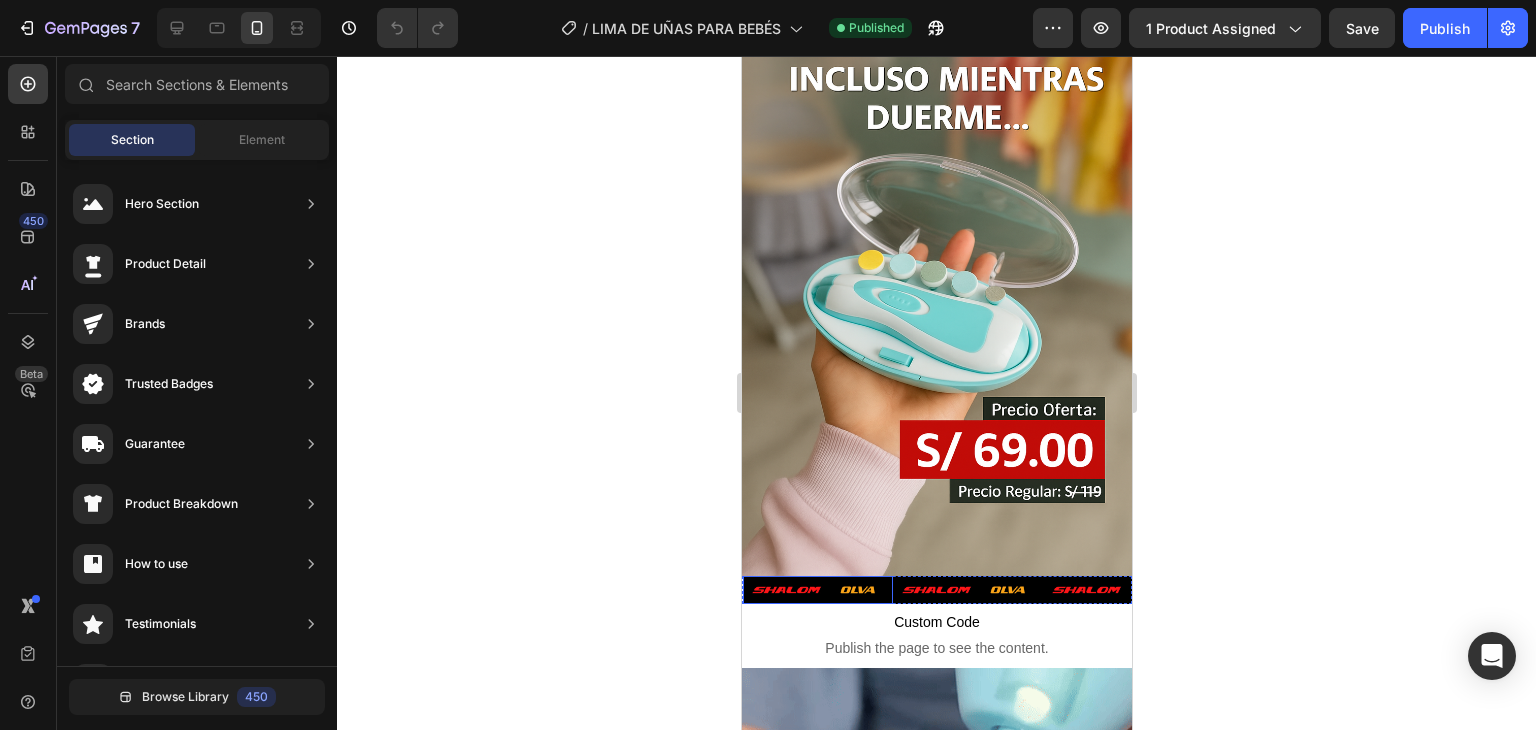 click at bounding box center (817, 590) 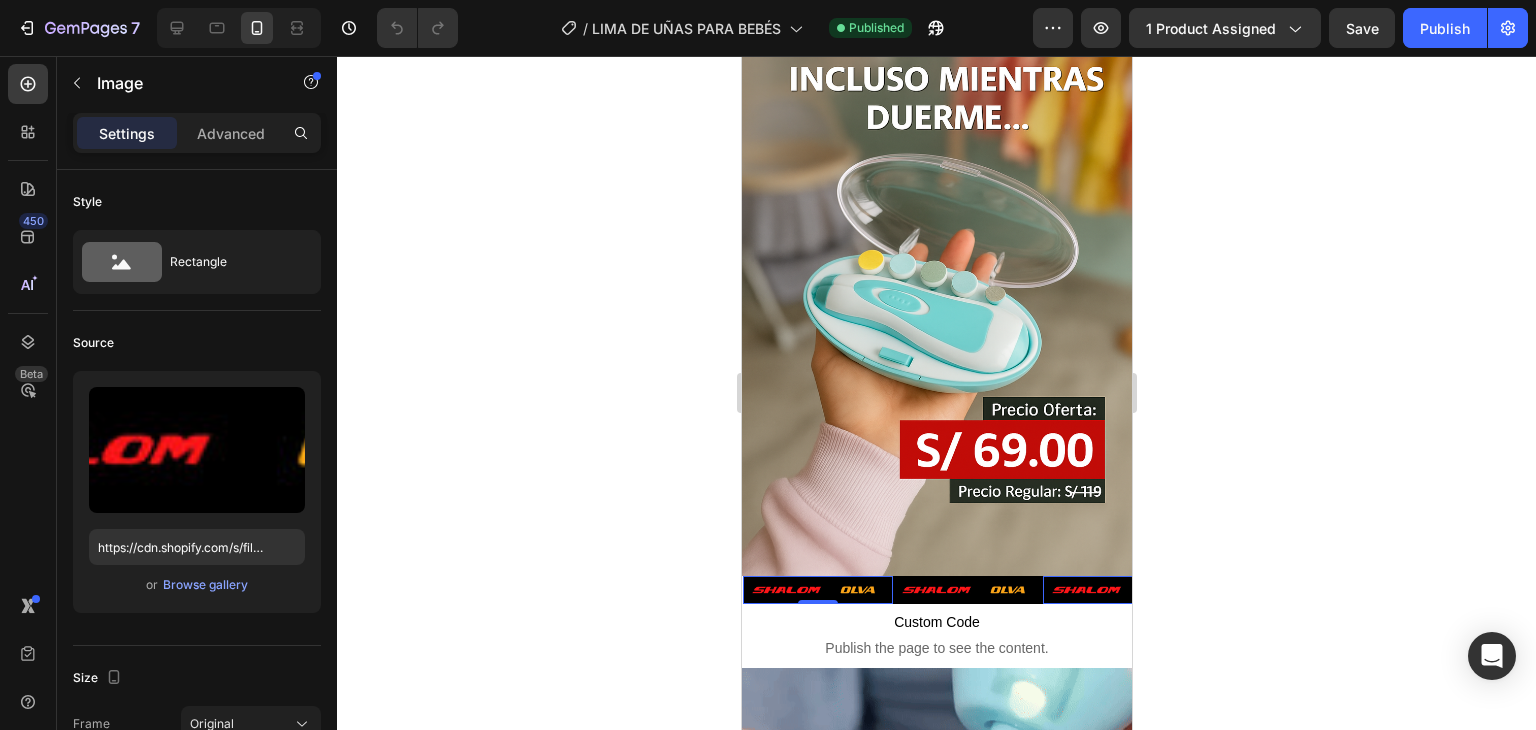 click on "Advanced" 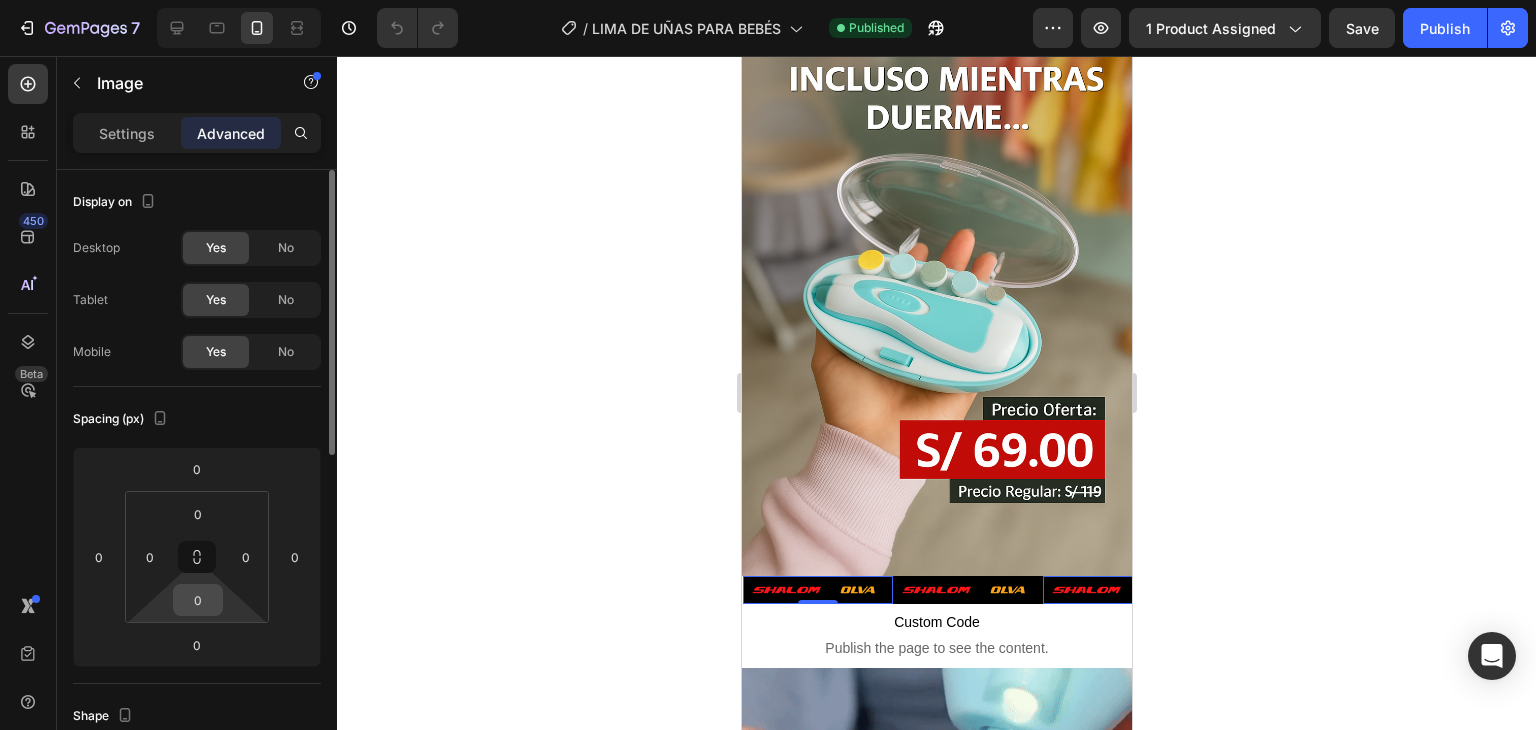click on "0" at bounding box center (198, 600) 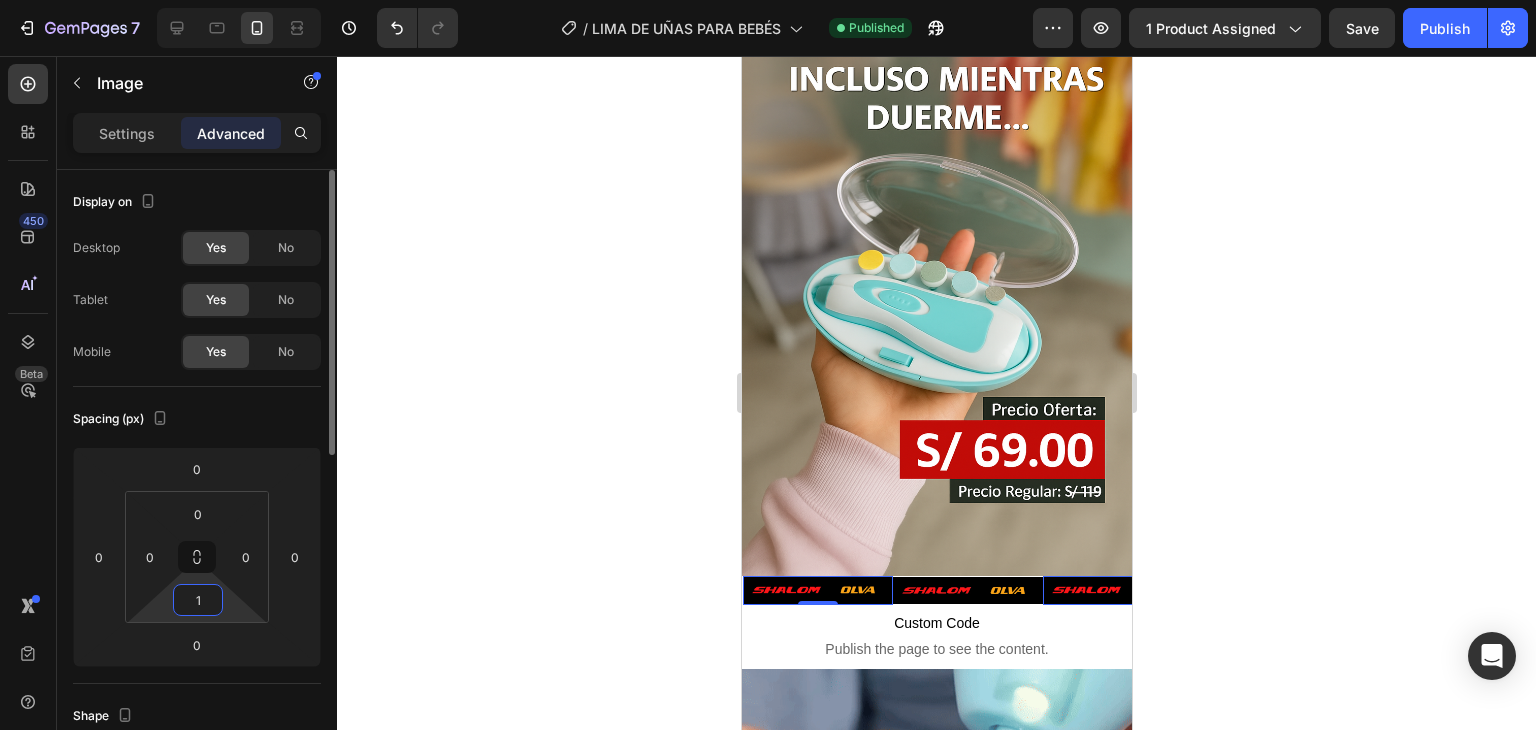 type on "10" 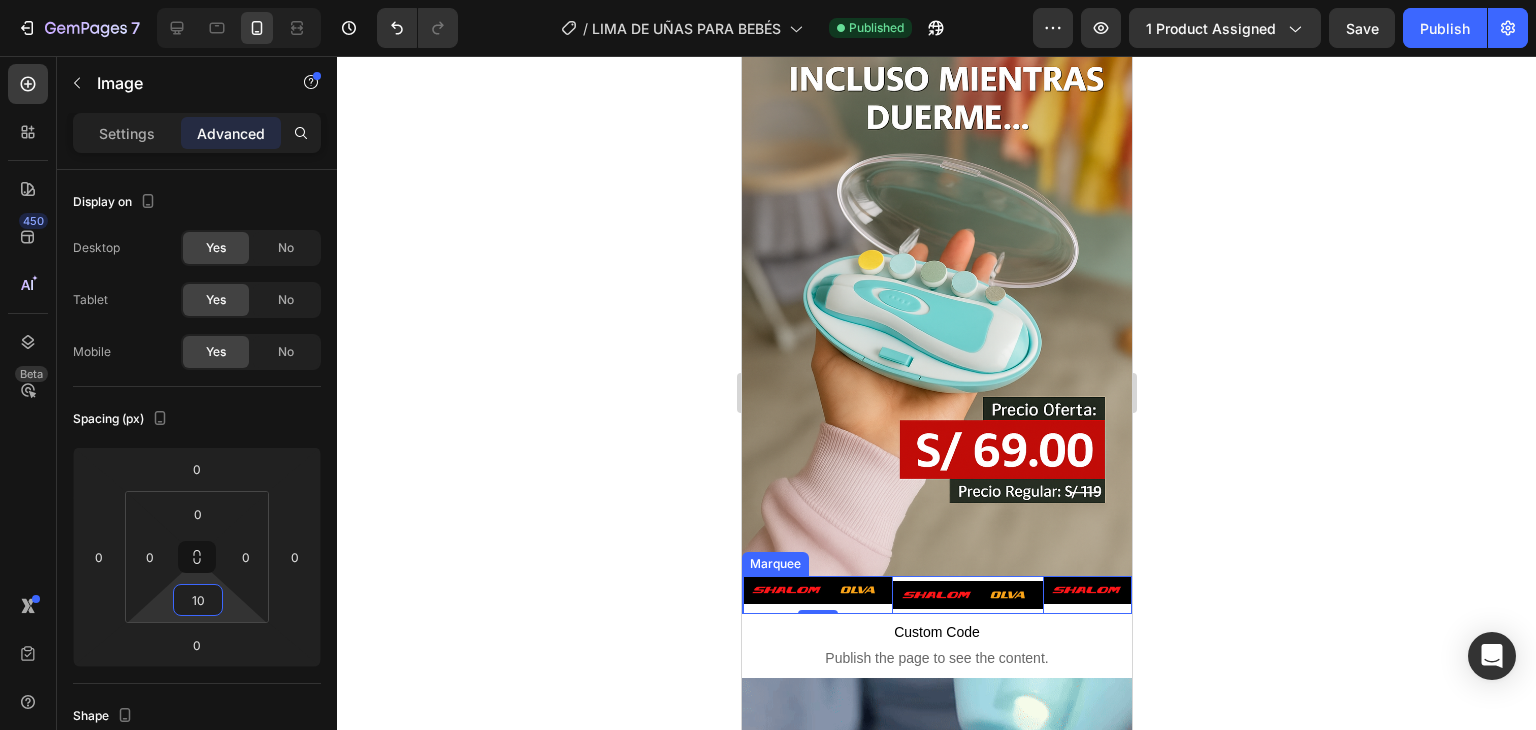 click on "Image   0 Image" at bounding box center [892, 595] 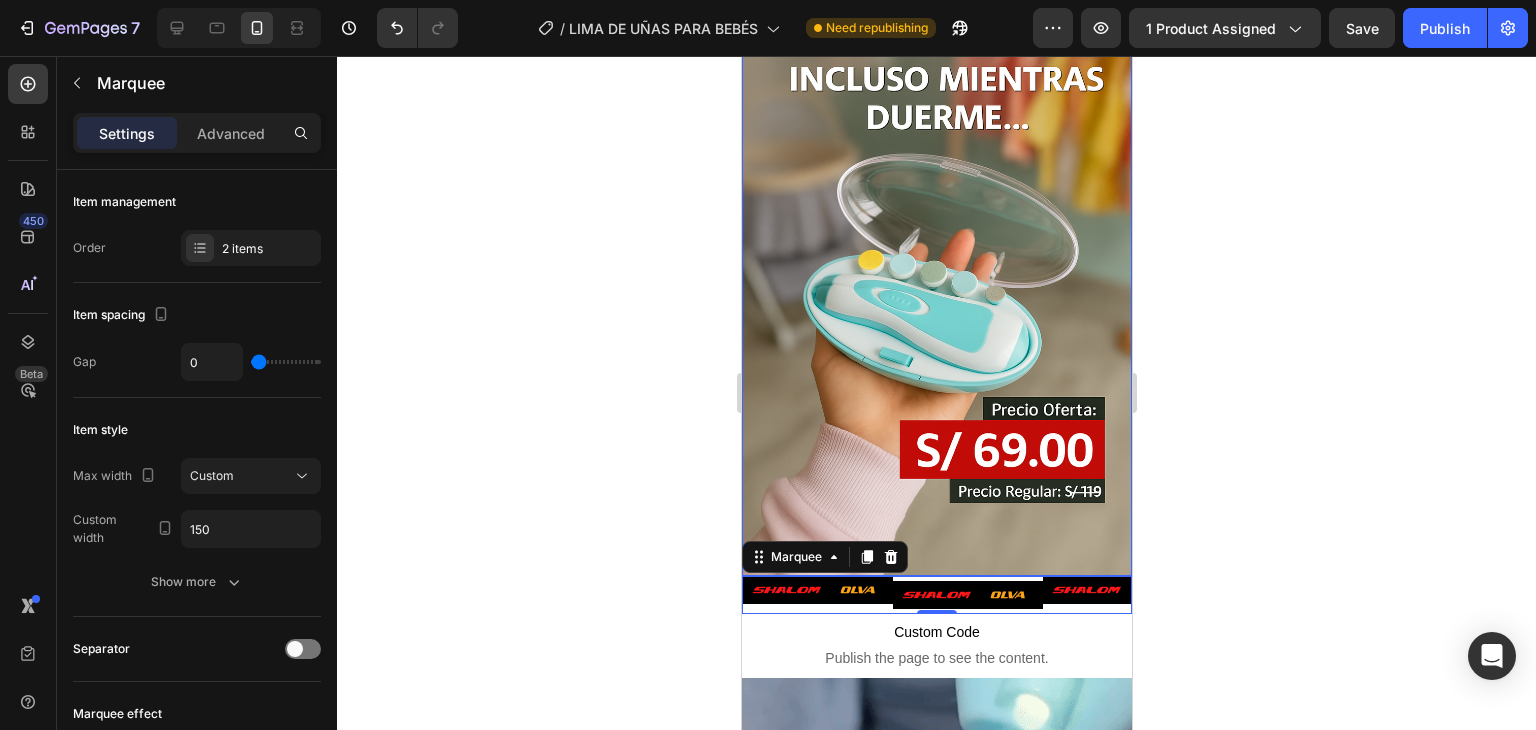 scroll, scrollTop: 183, scrollLeft: 0, axis: vertical 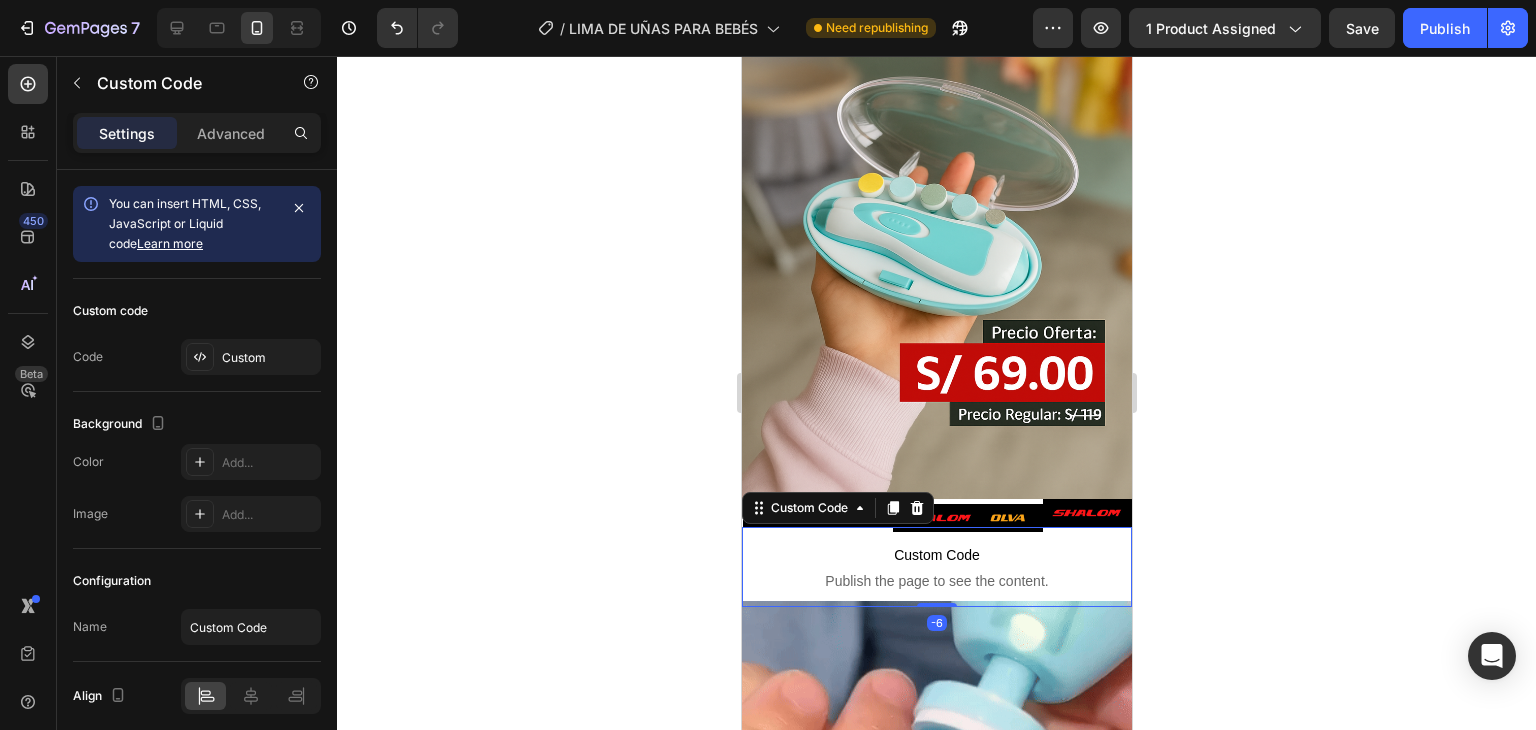 click on "Publish the page to see the content." at bounding box center [936, 581] 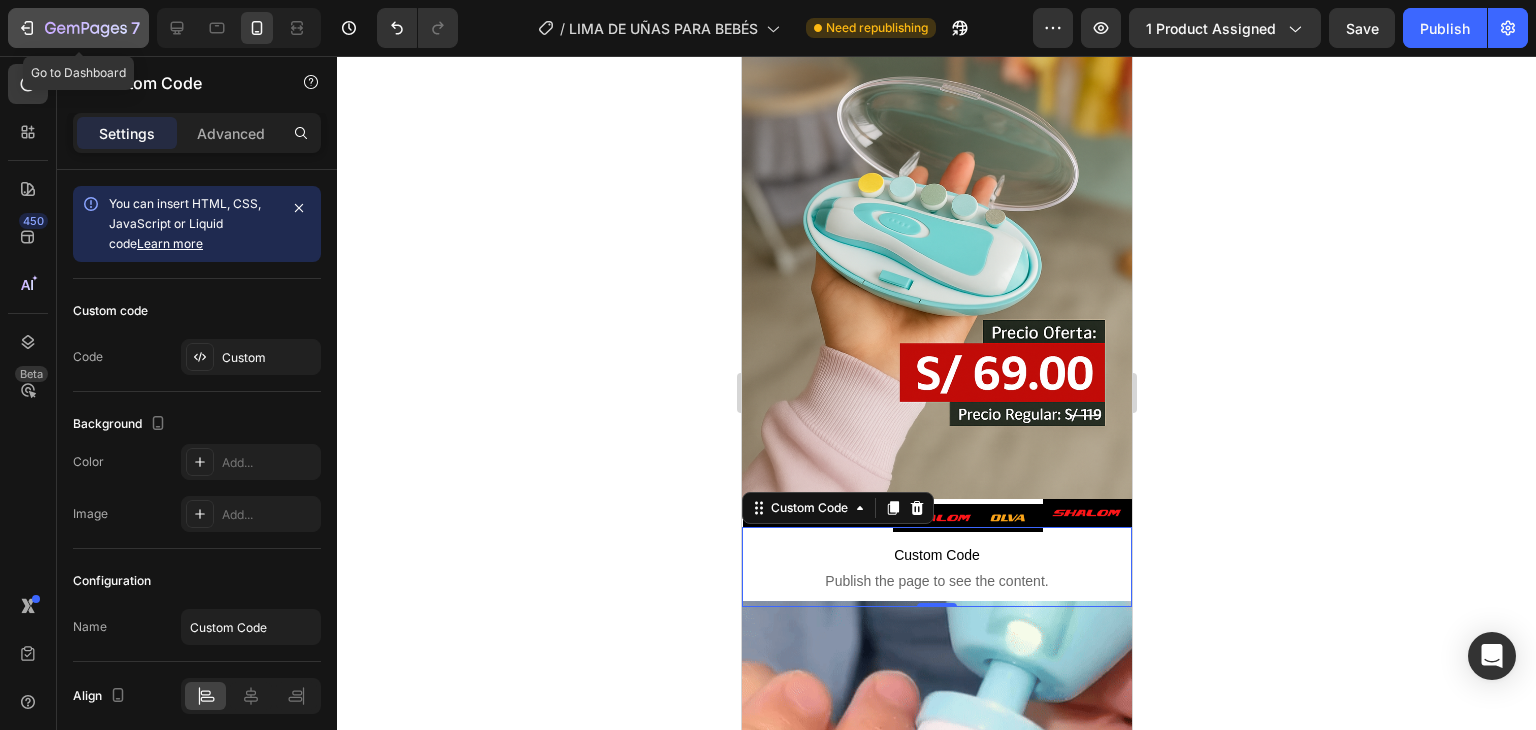 click 